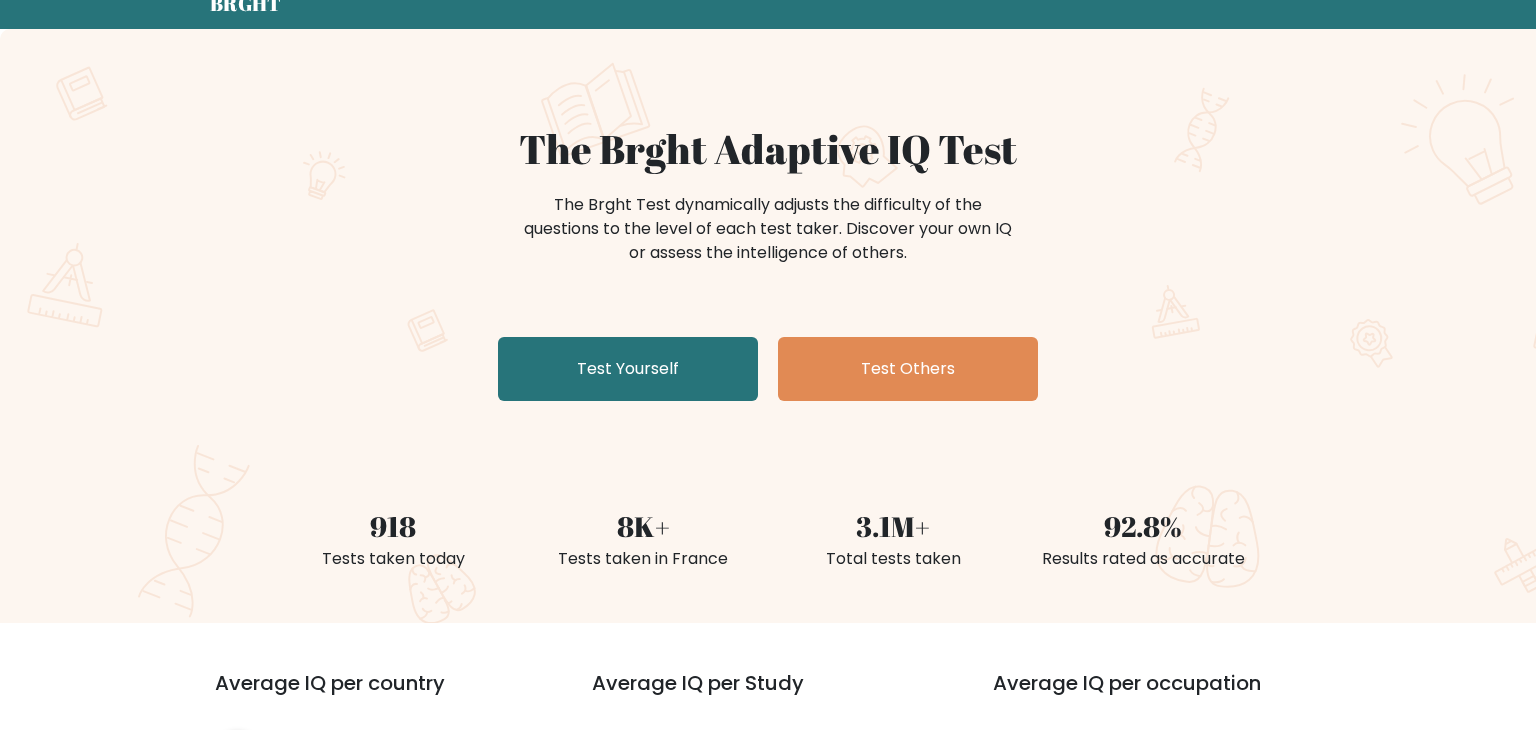 scroll, scrollTop: 84, scrollLeft: 0, axis: vertical 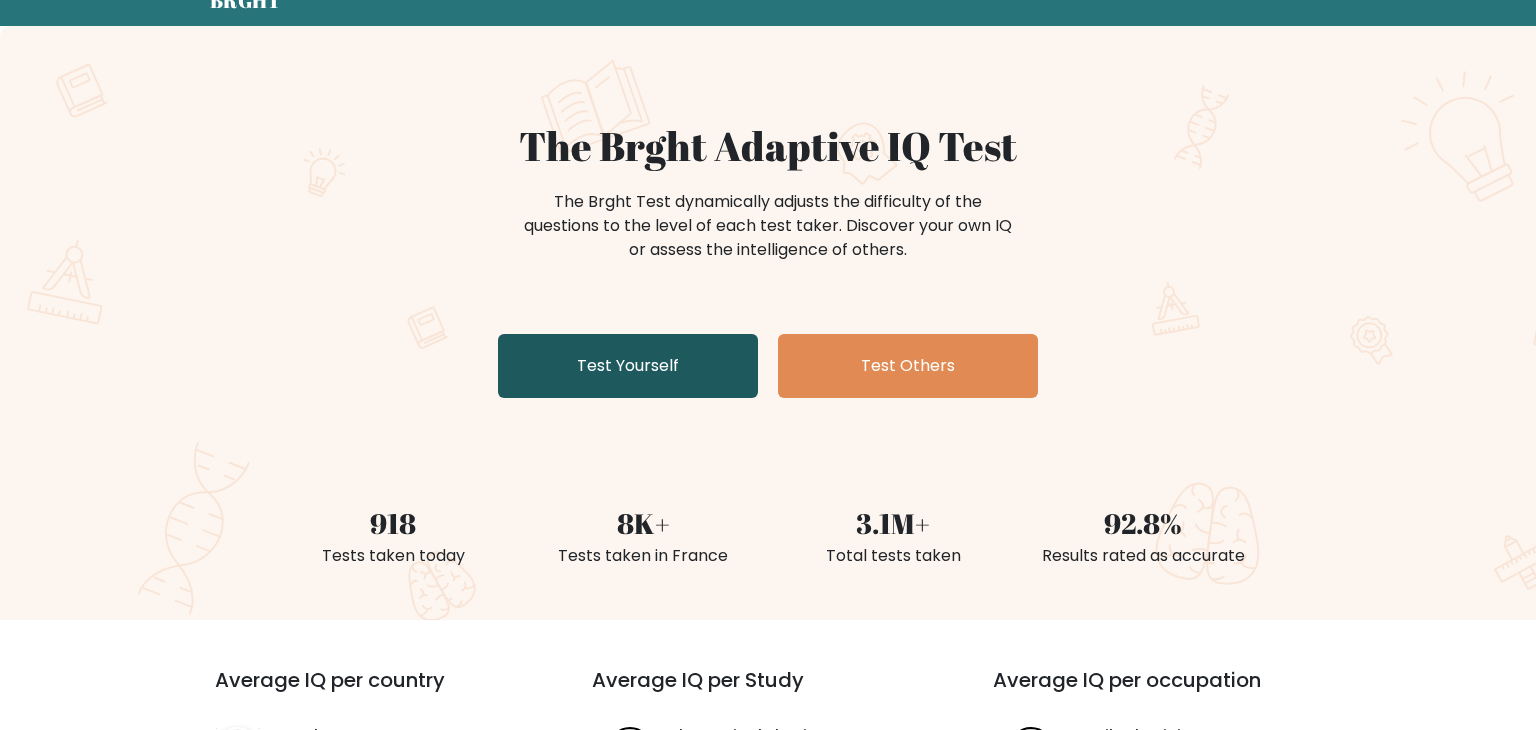 click on "Test Yourself" at bounding box center [628, 366] 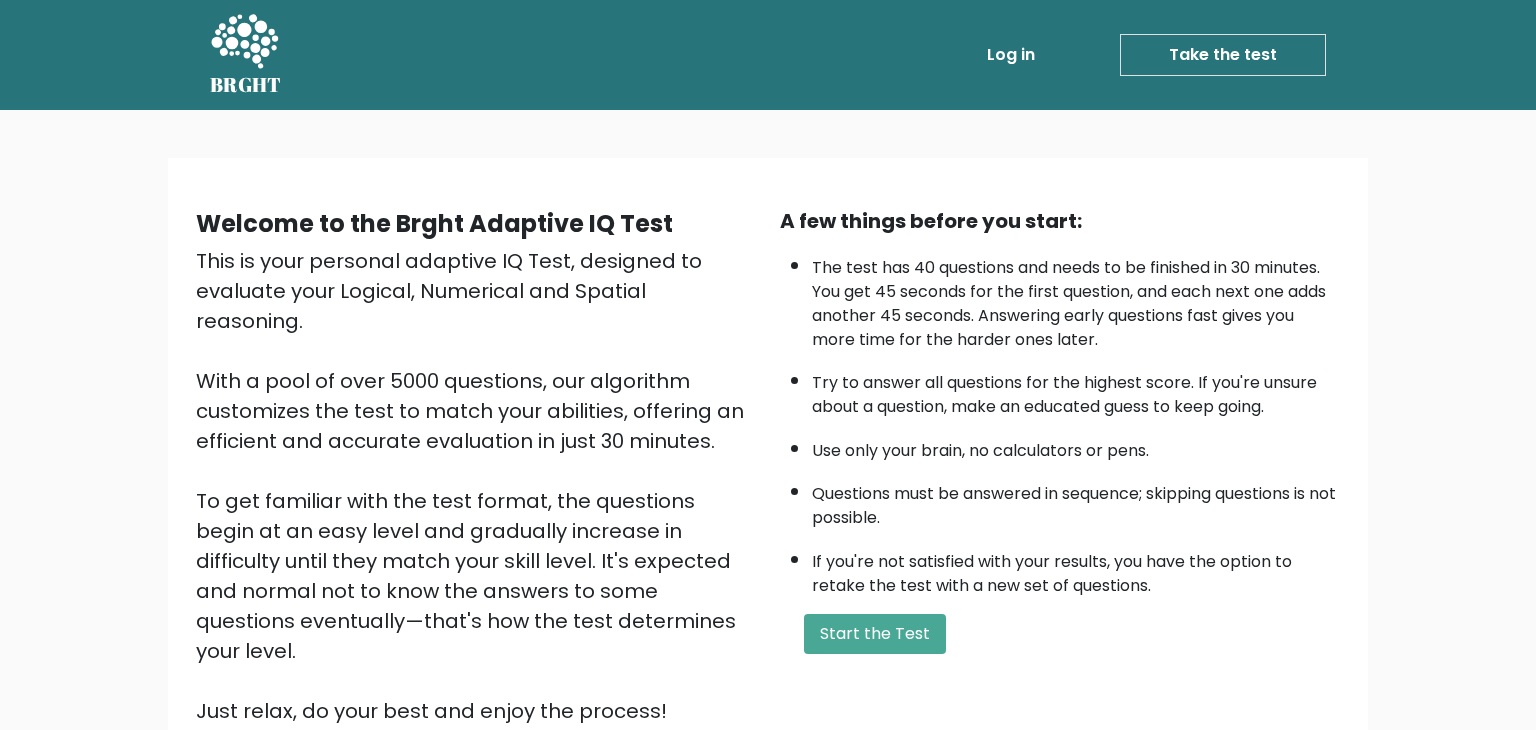 scroll, scrollTop: 0, scrollLeft: 0, axis: both 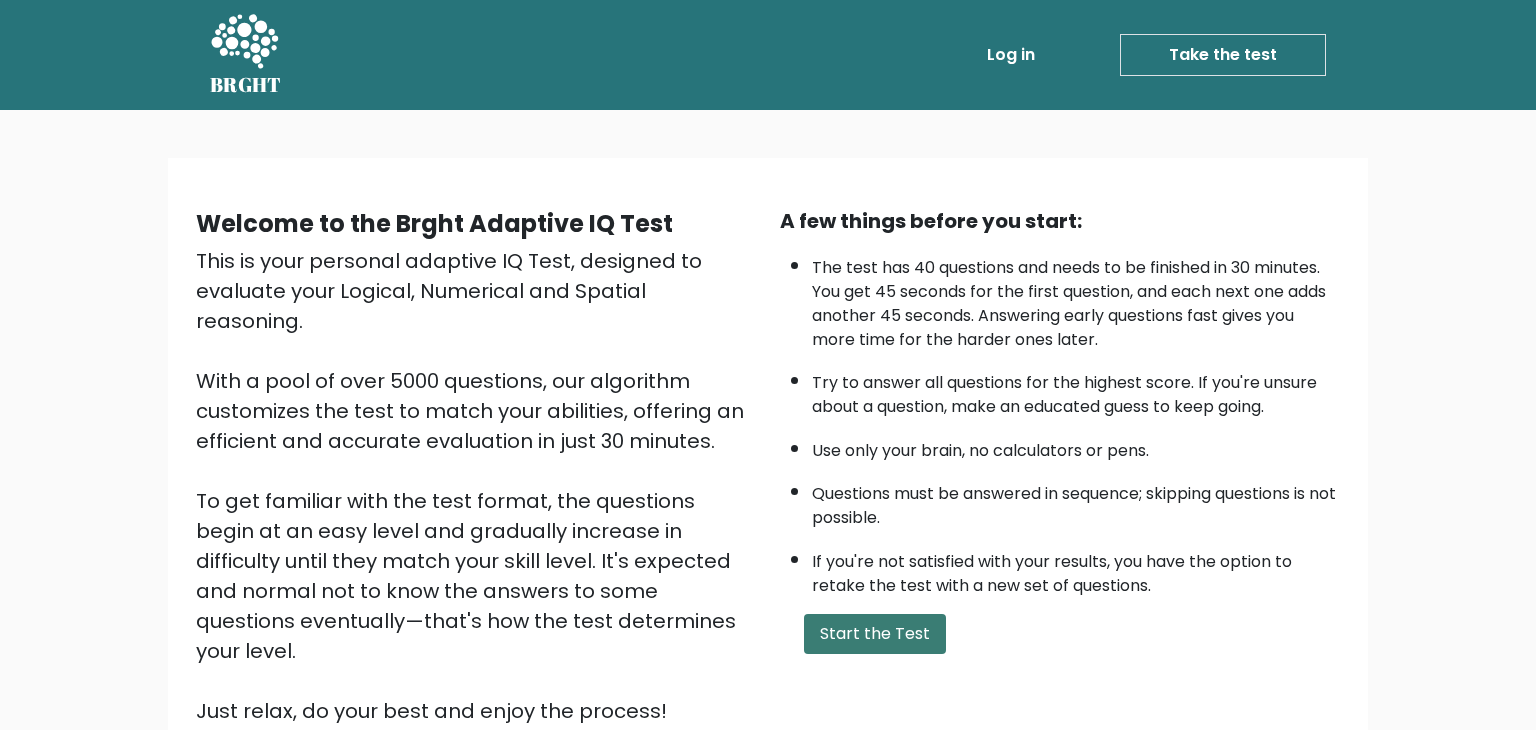 click on "Start the Test" at bounding box center (875, 634) 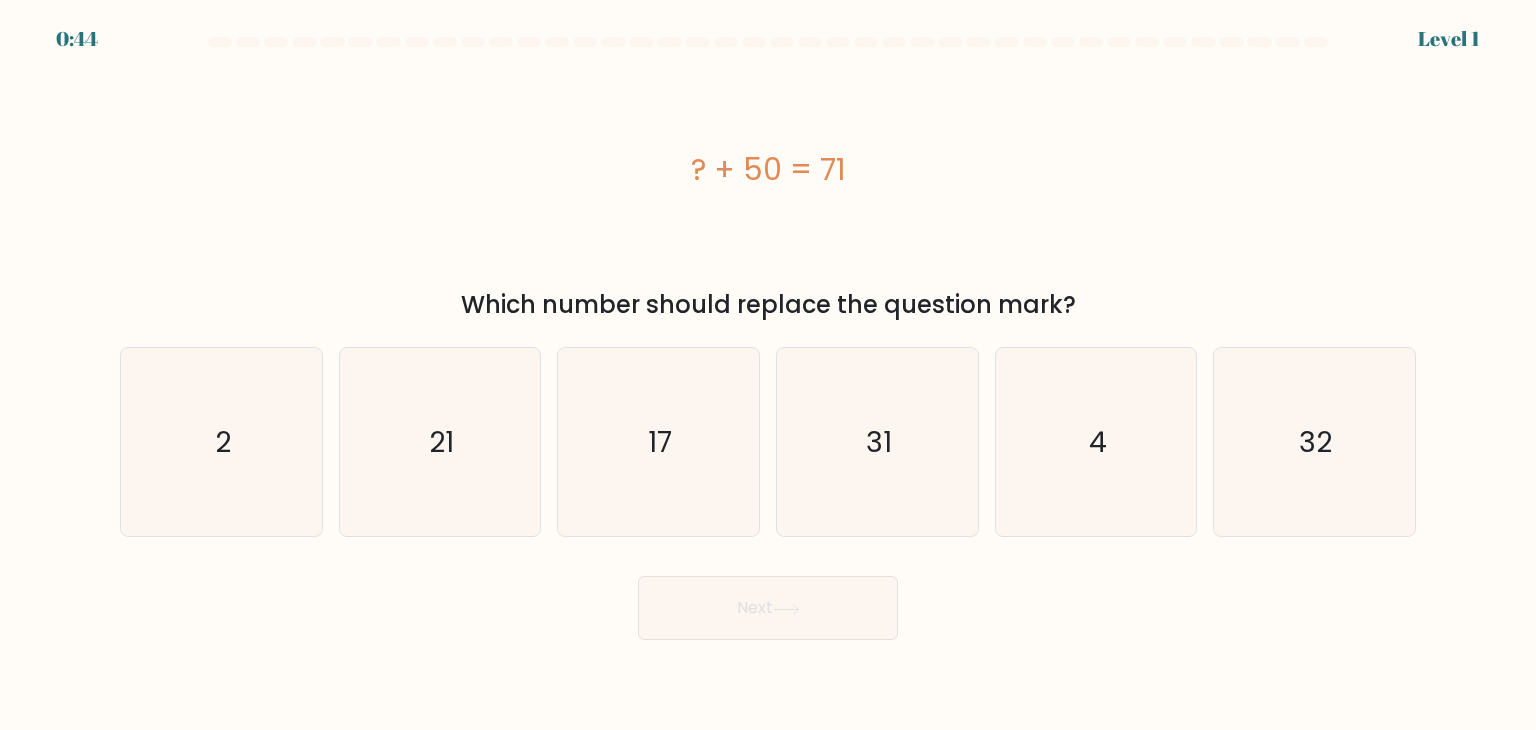 scroll, scrollTop: 0, scrollLeft: 0, axis: both 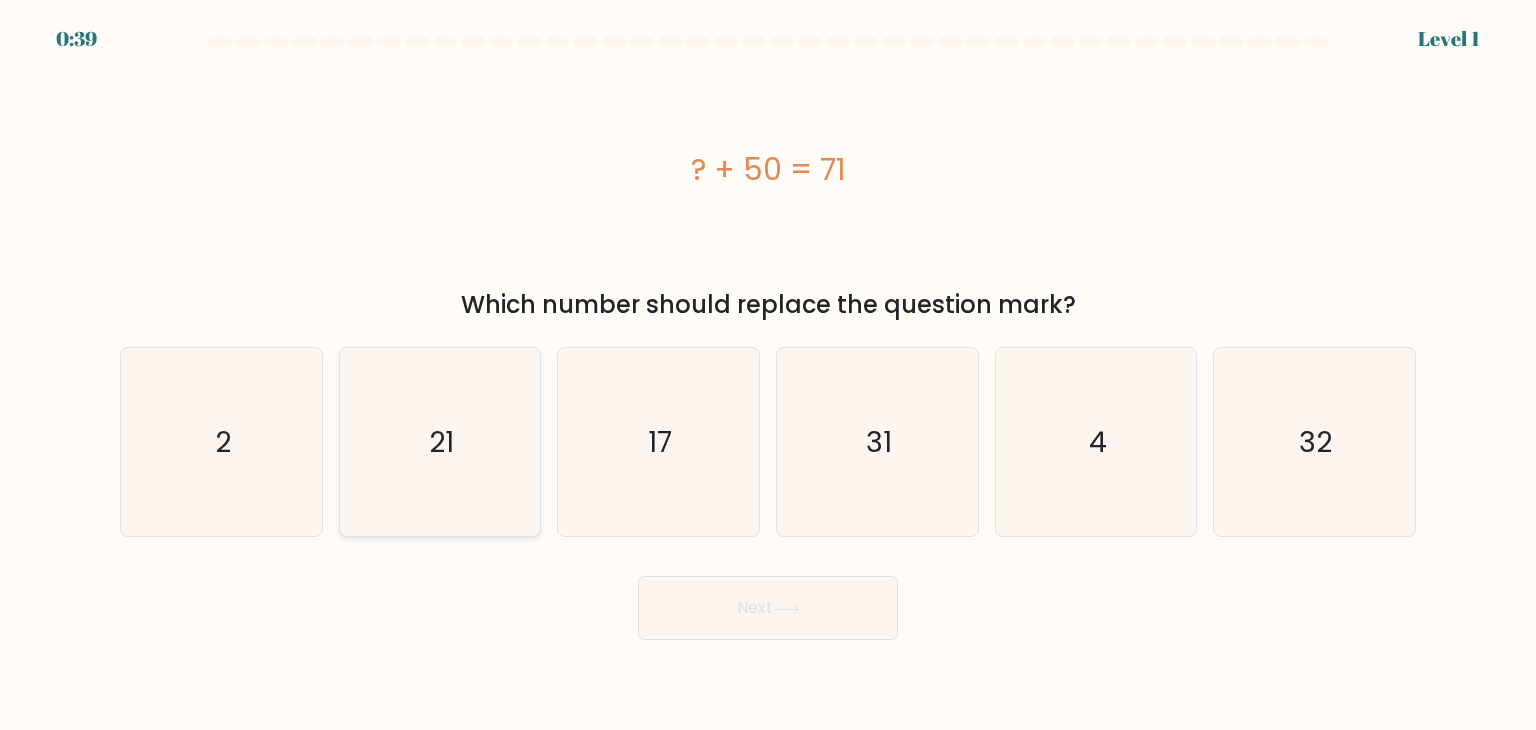 click on "21" 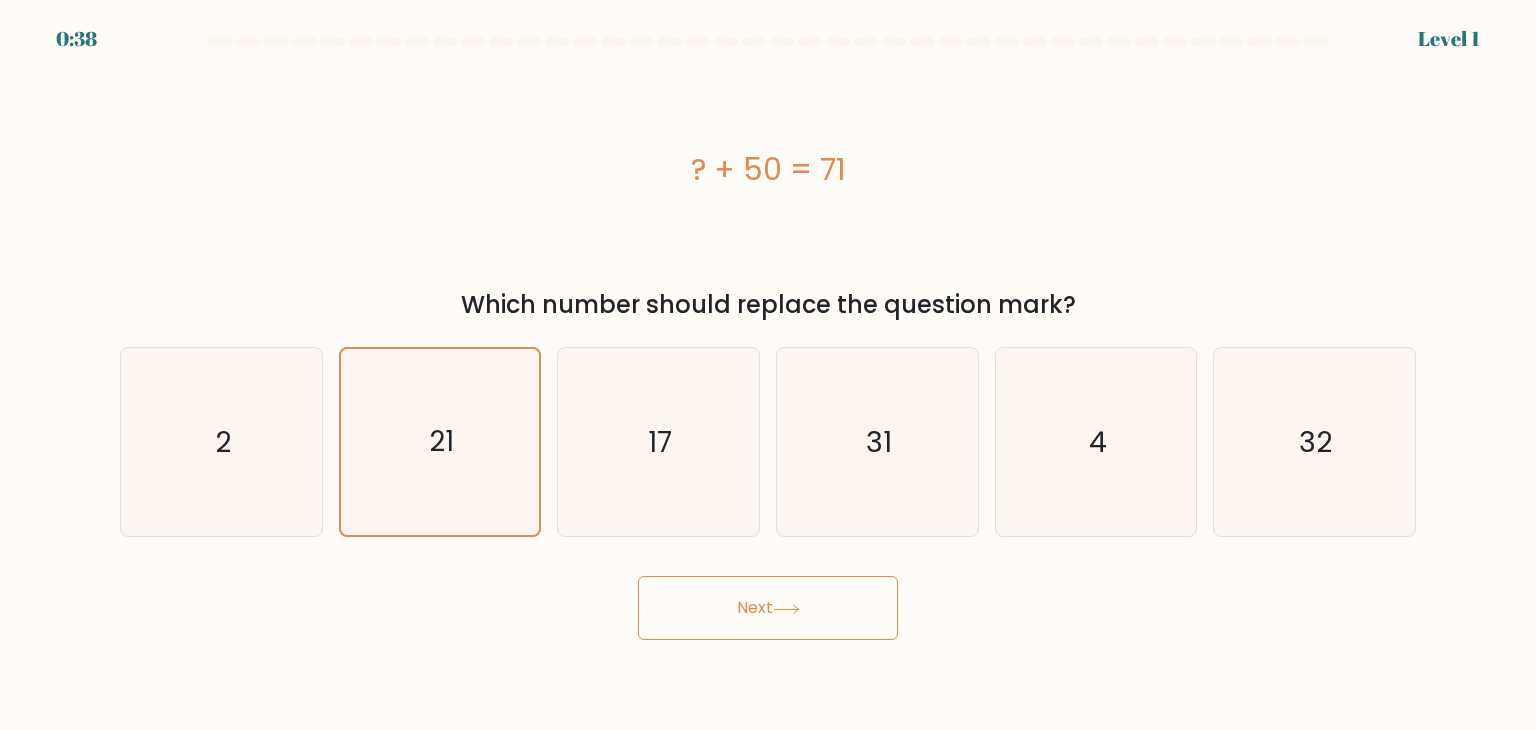 click on "Next" at bounding box center (768, 608) 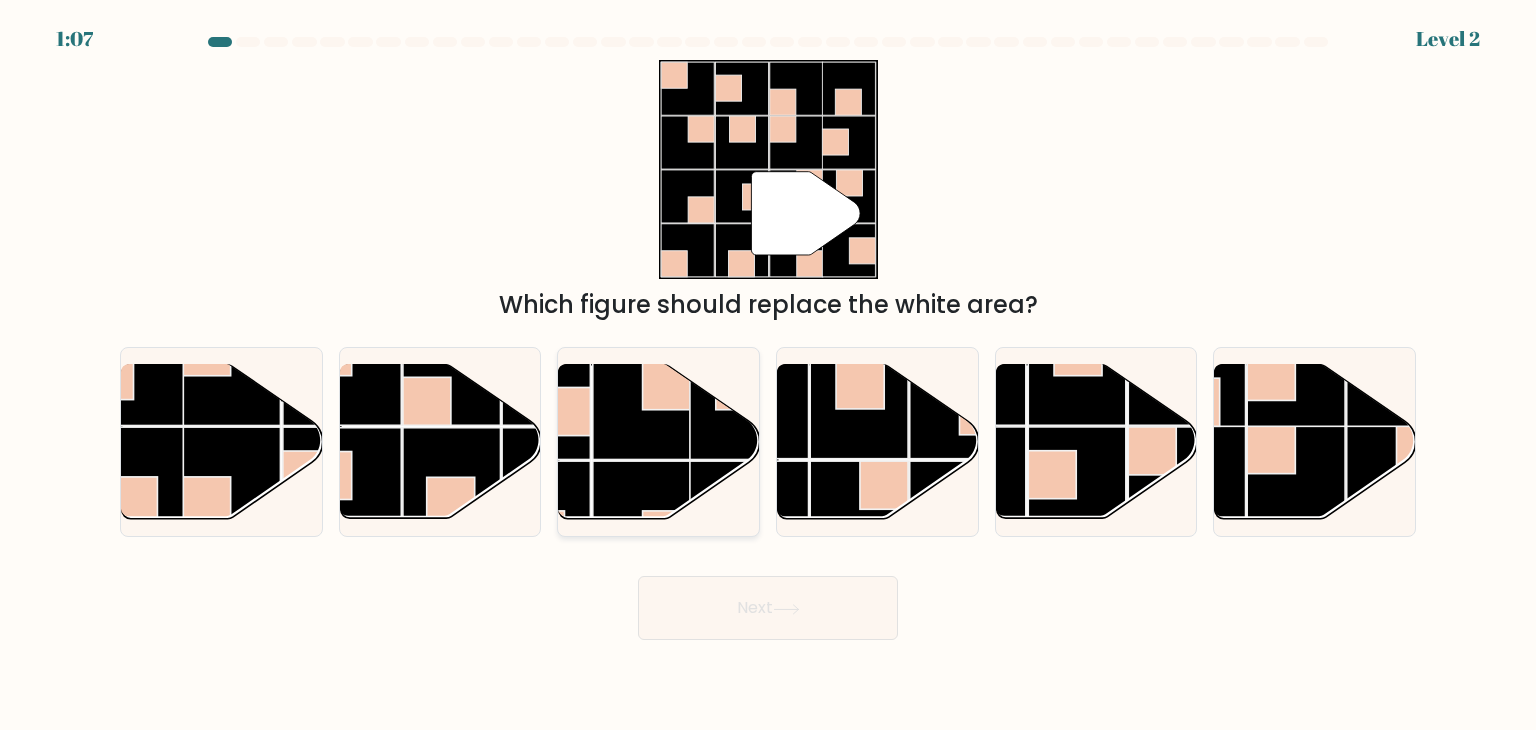 click 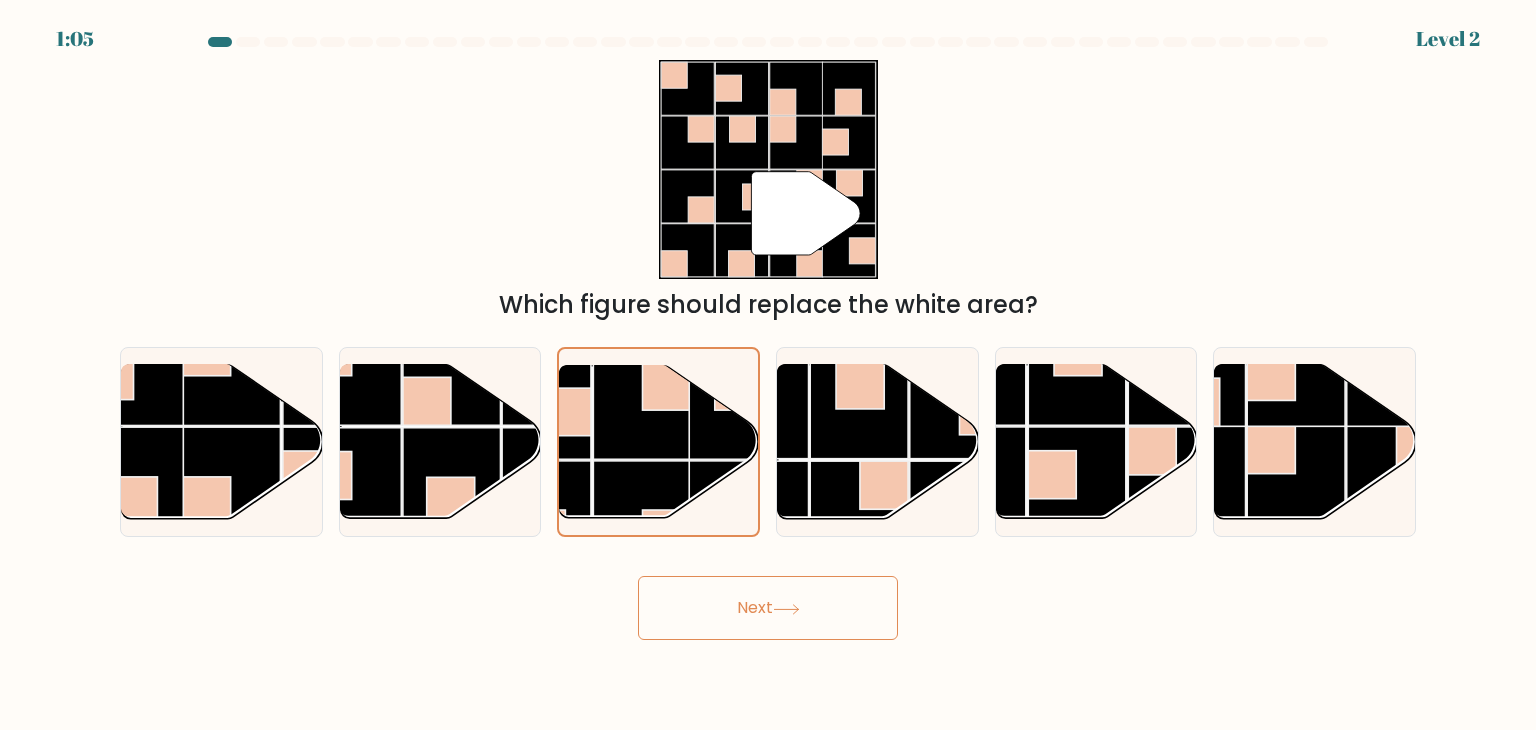 click on "Next" at bounding box center (768, 608) 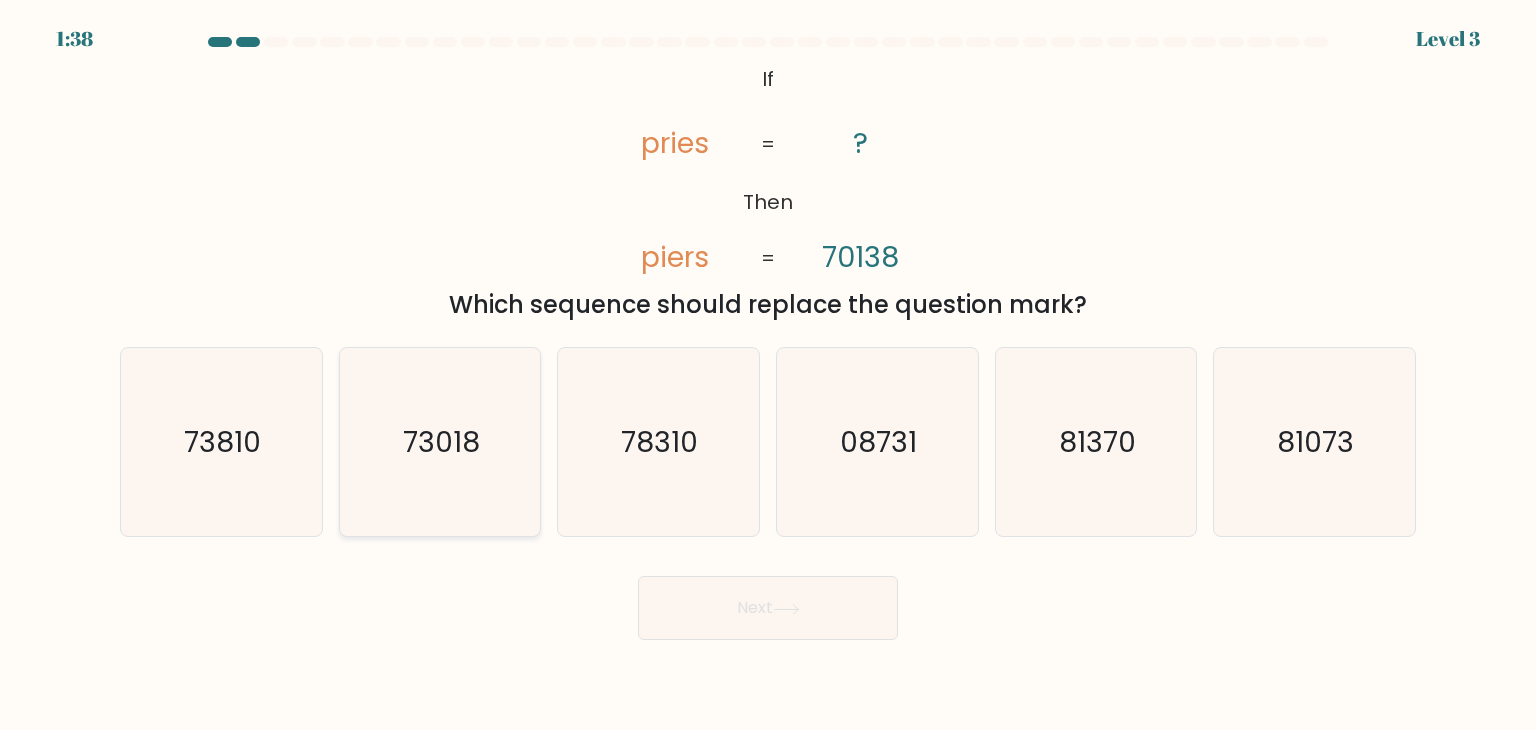 click on "73018" 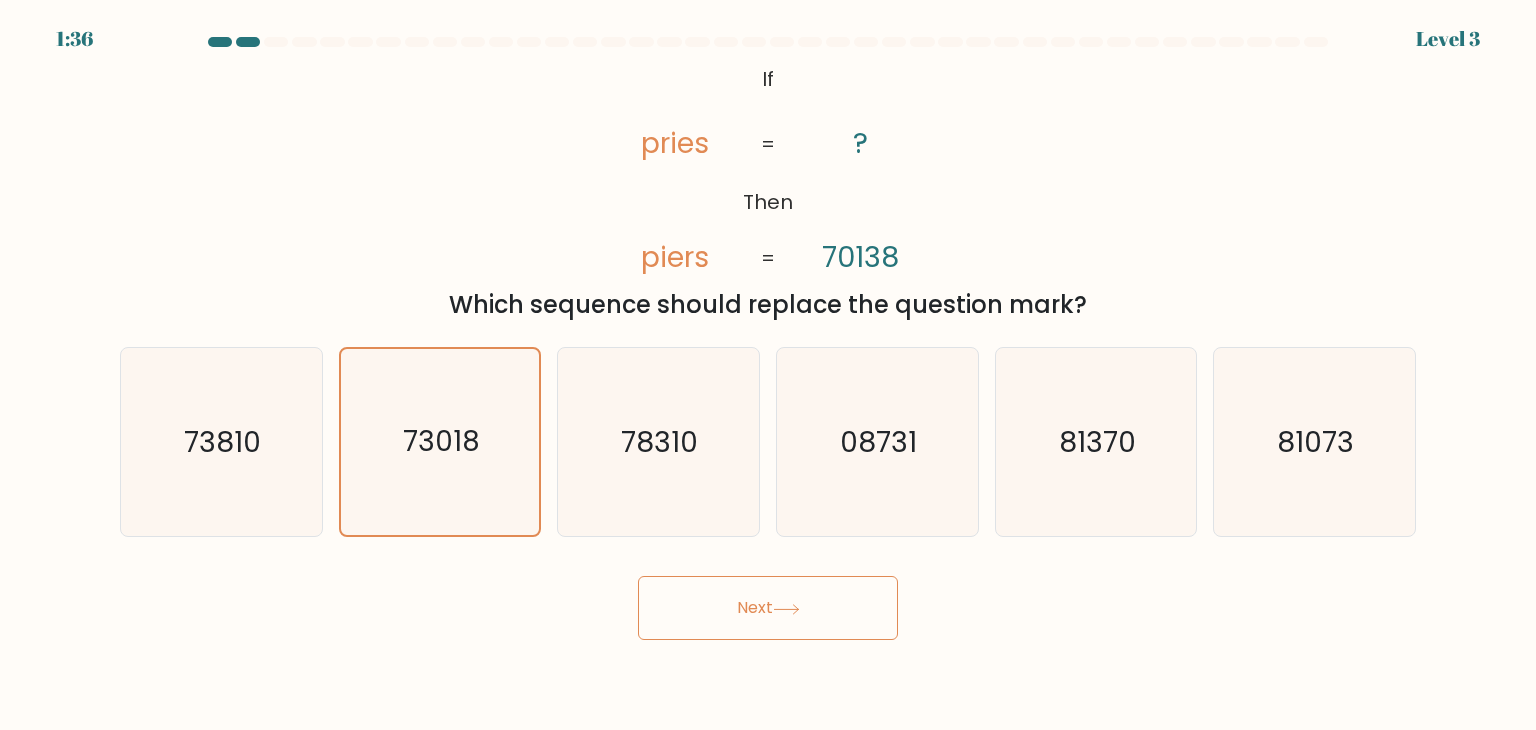 click on "Next" at bounding box center [768, 608] 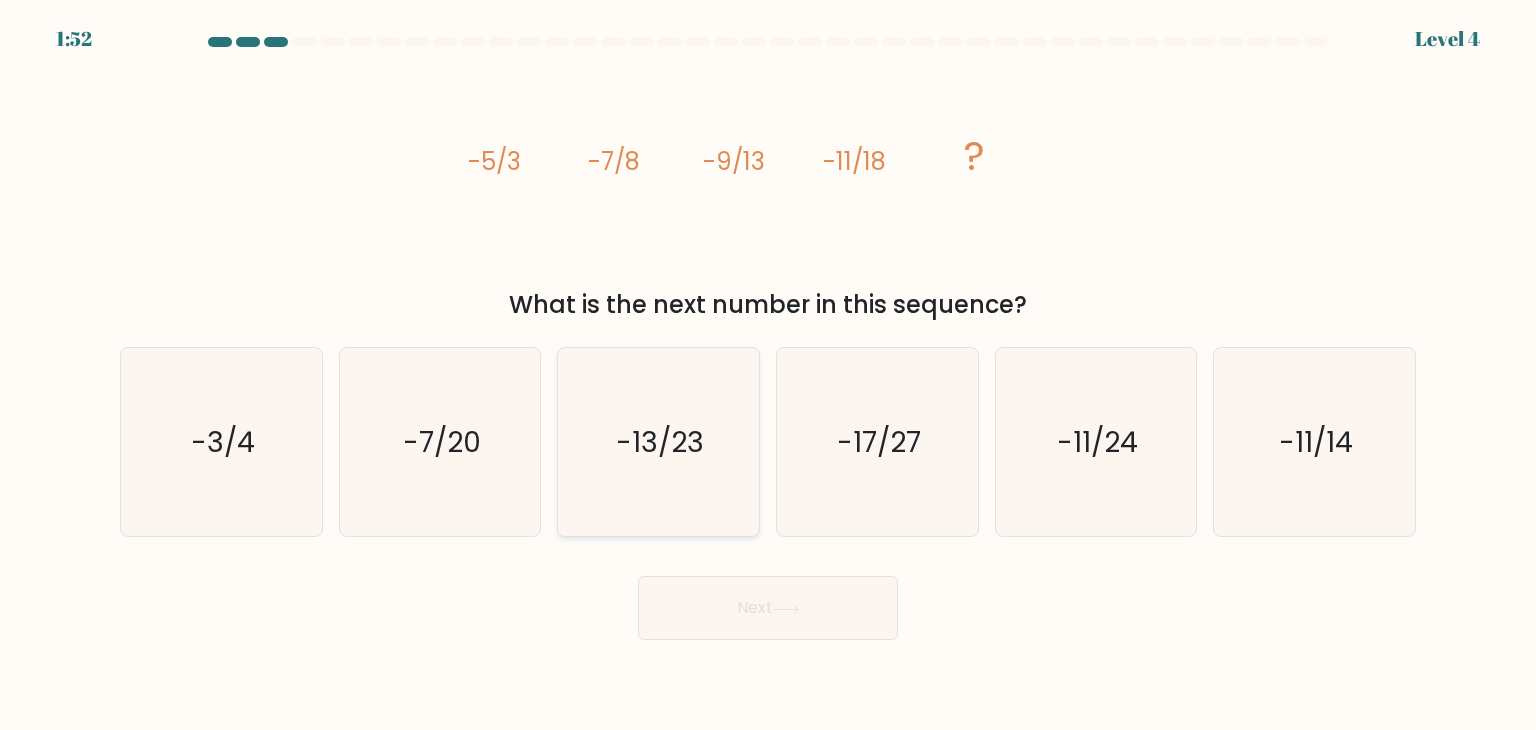 click on "-13/23" 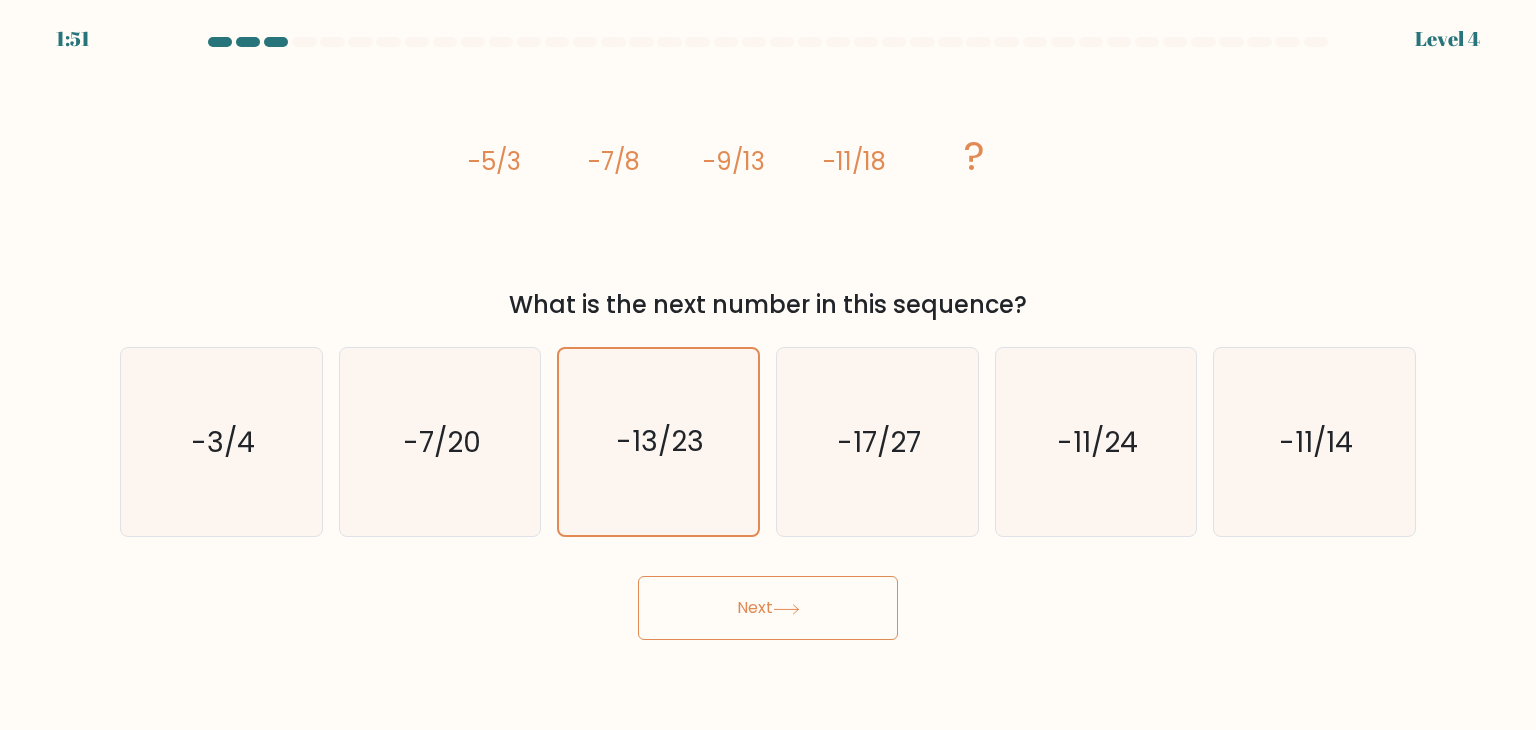 click on "Next" at bounding box center [768, 608] 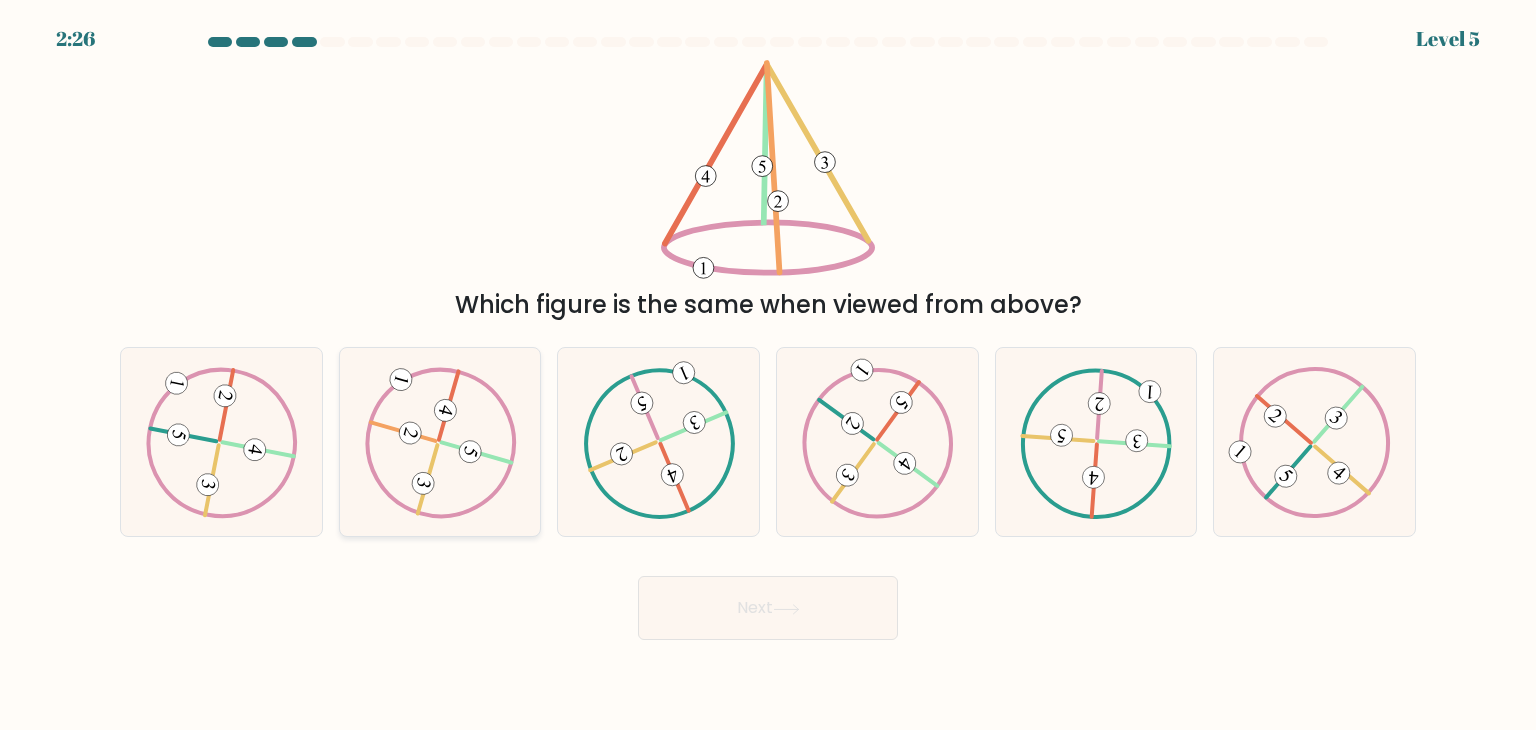 click 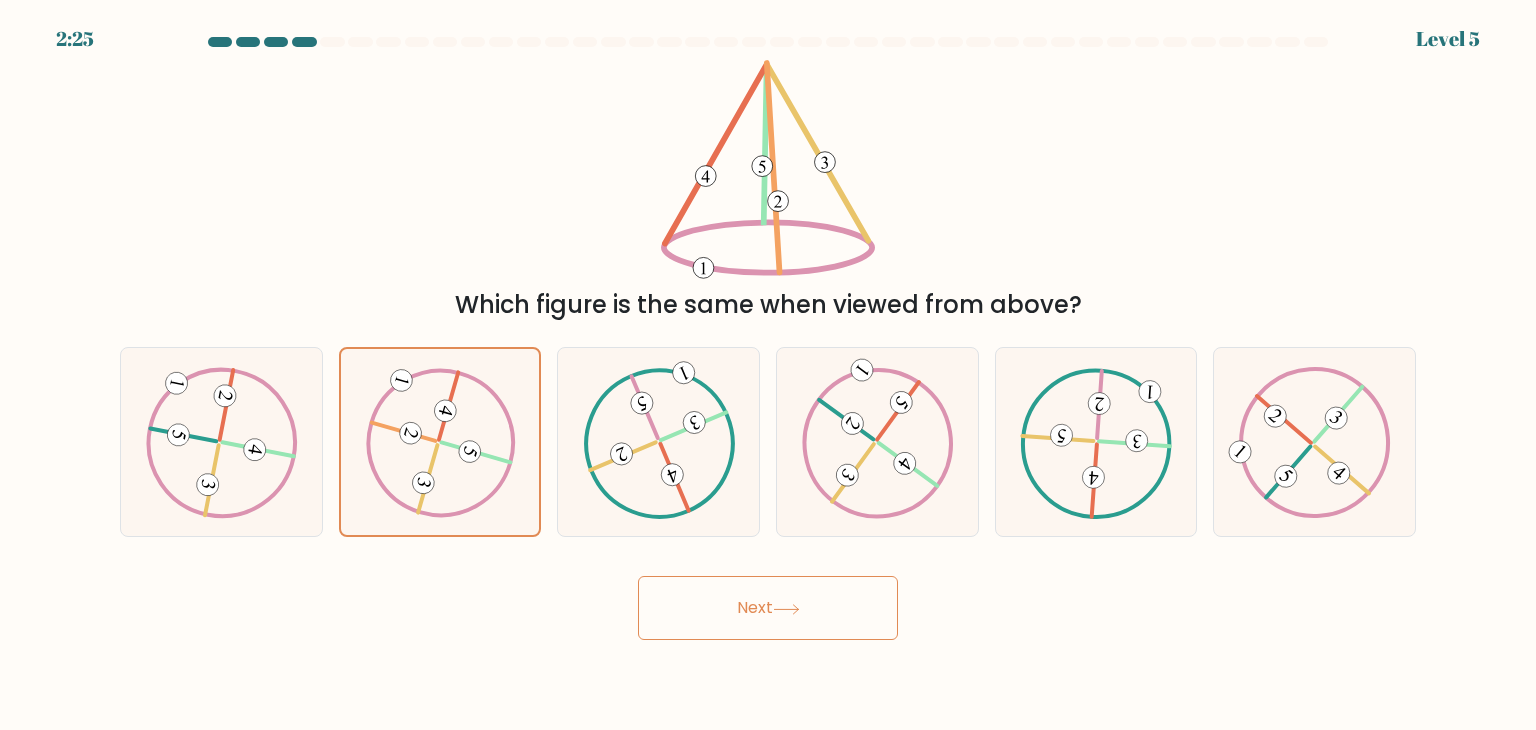 click on "Next" at bounding box center [768, 608] 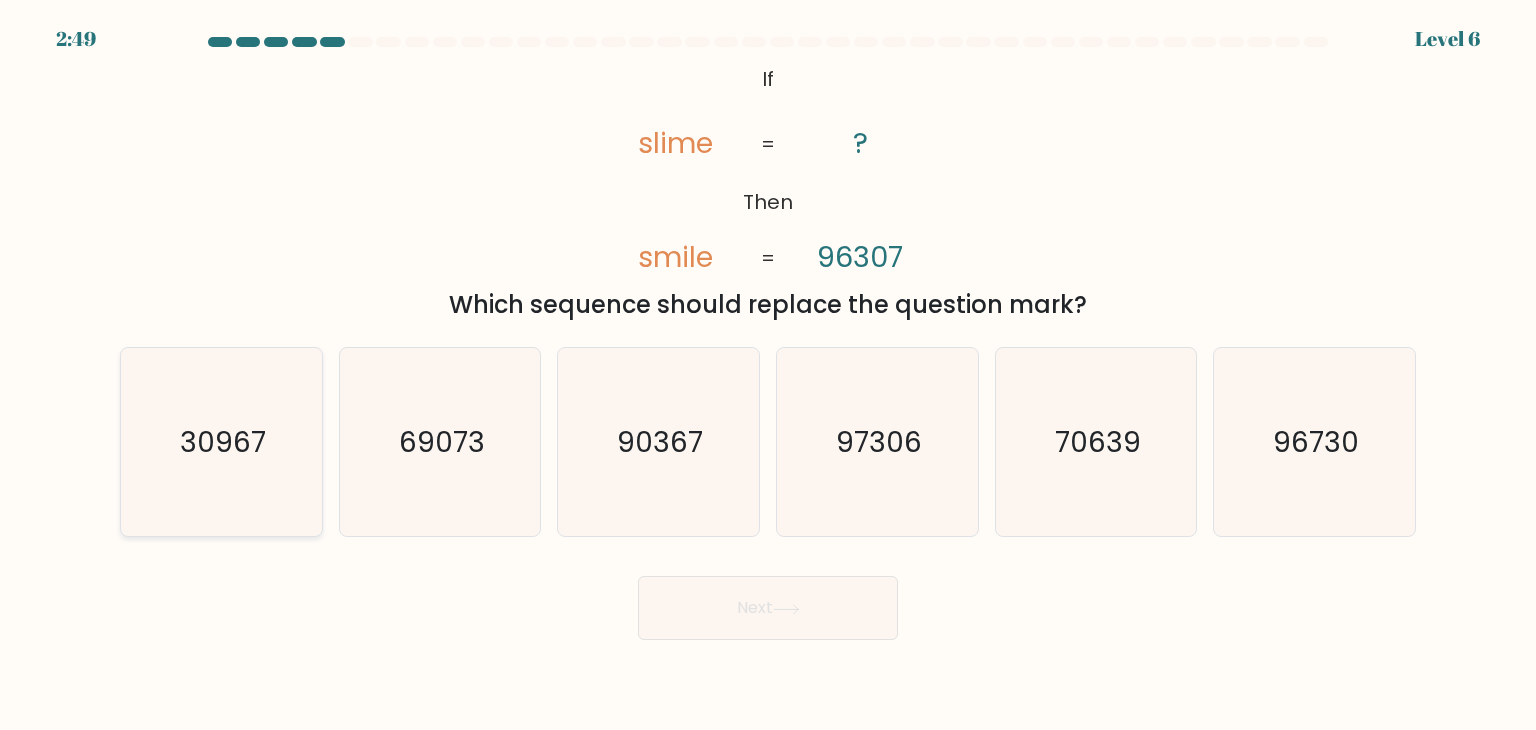 click on "30967" 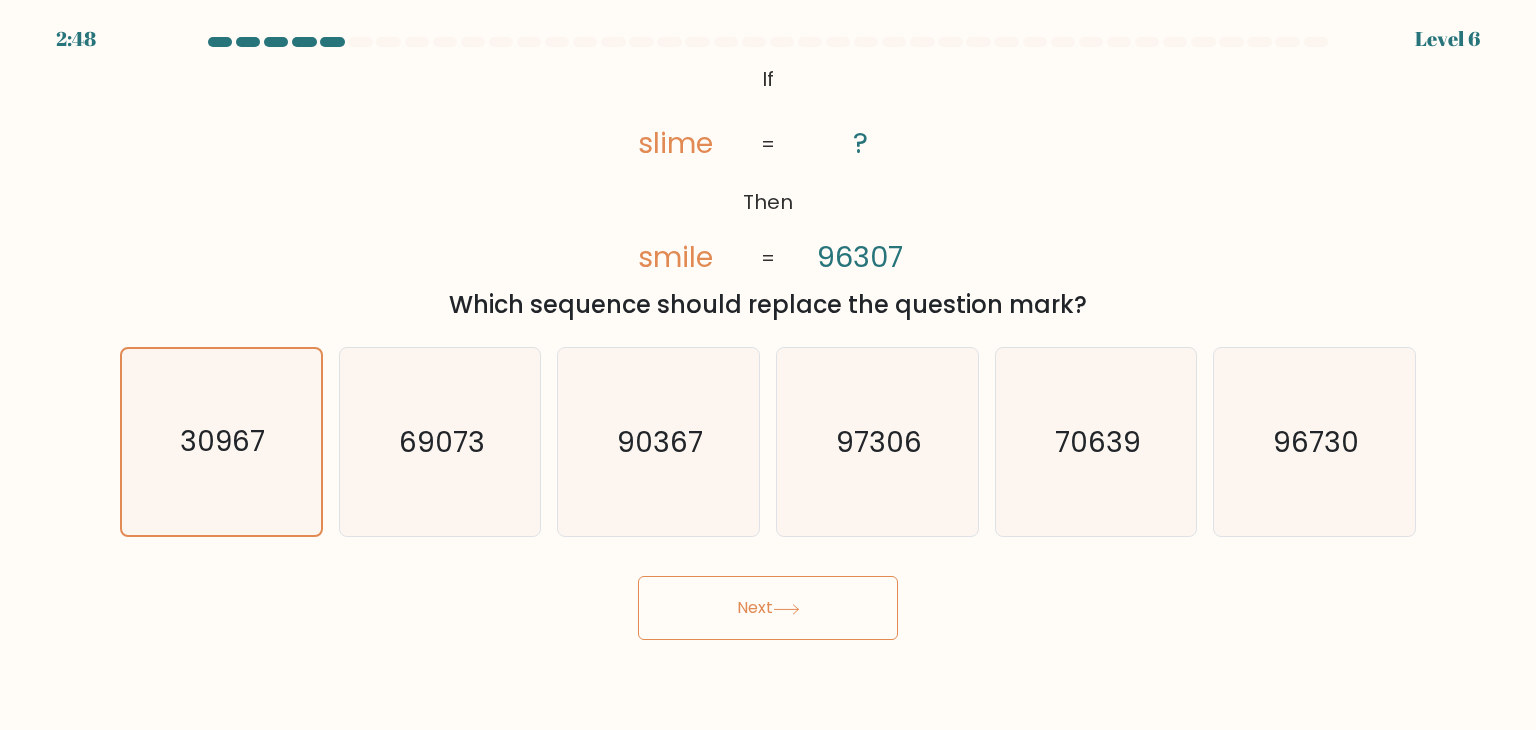 click on "Next" at bounding box center [768, 608] 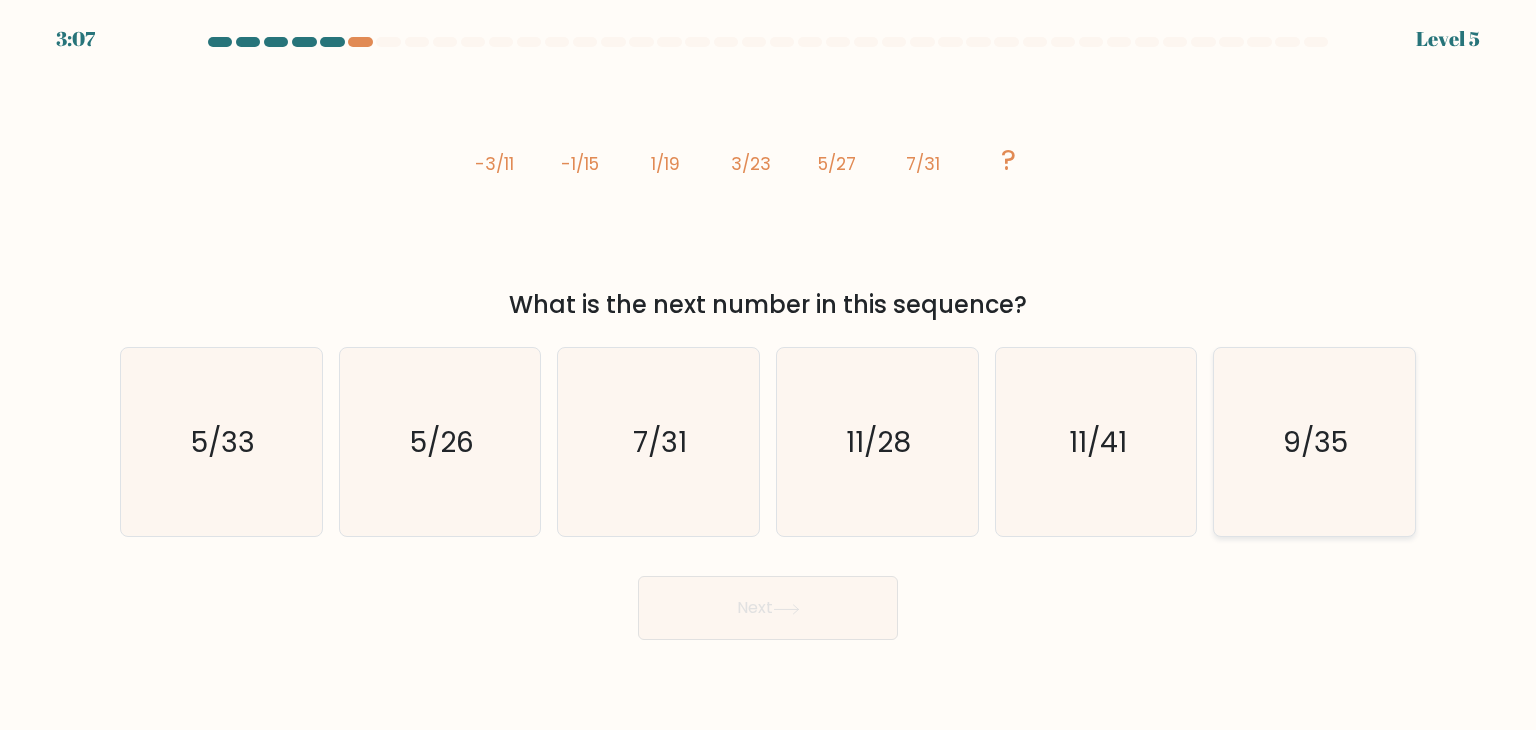 click on "9/35" 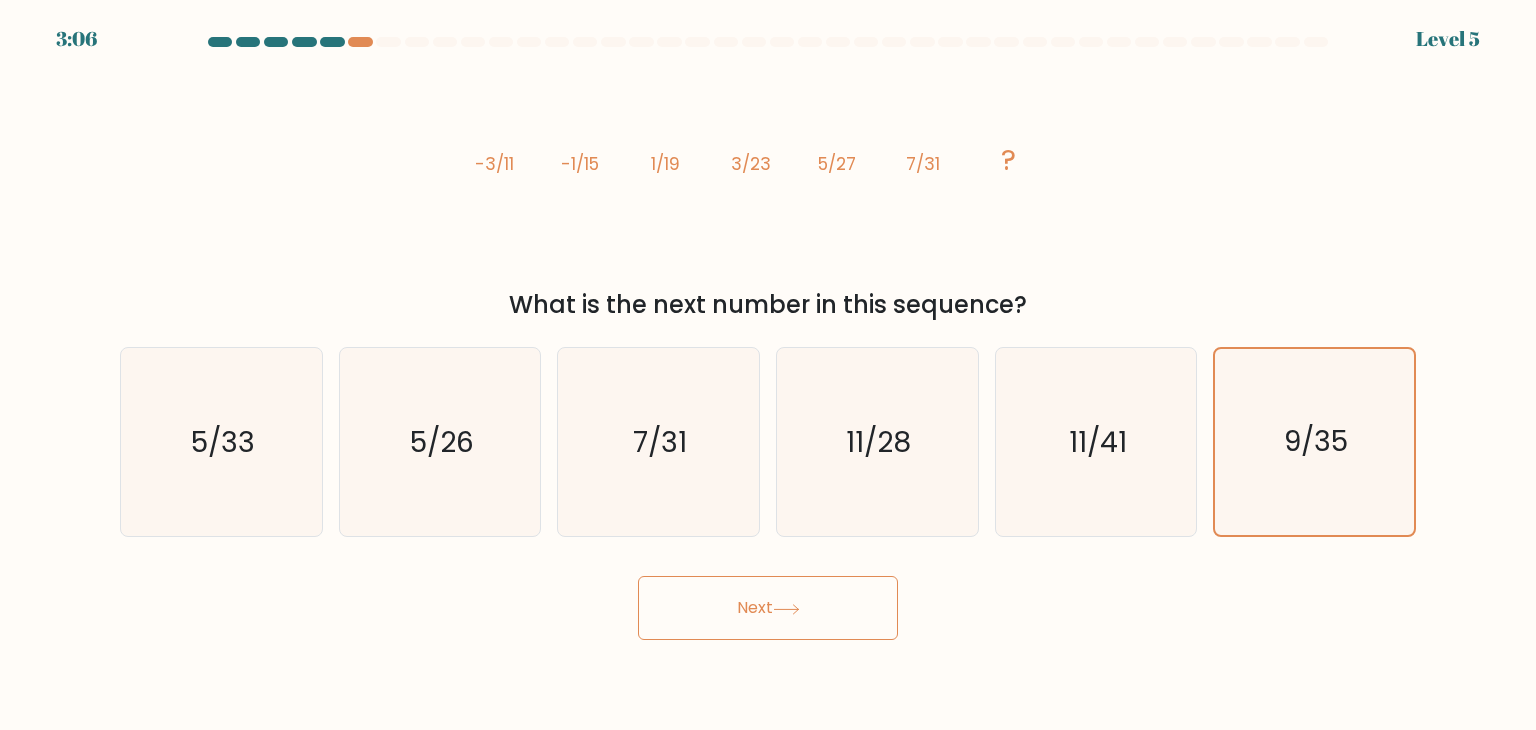 click on "Next" at bounding box center [768, 600] 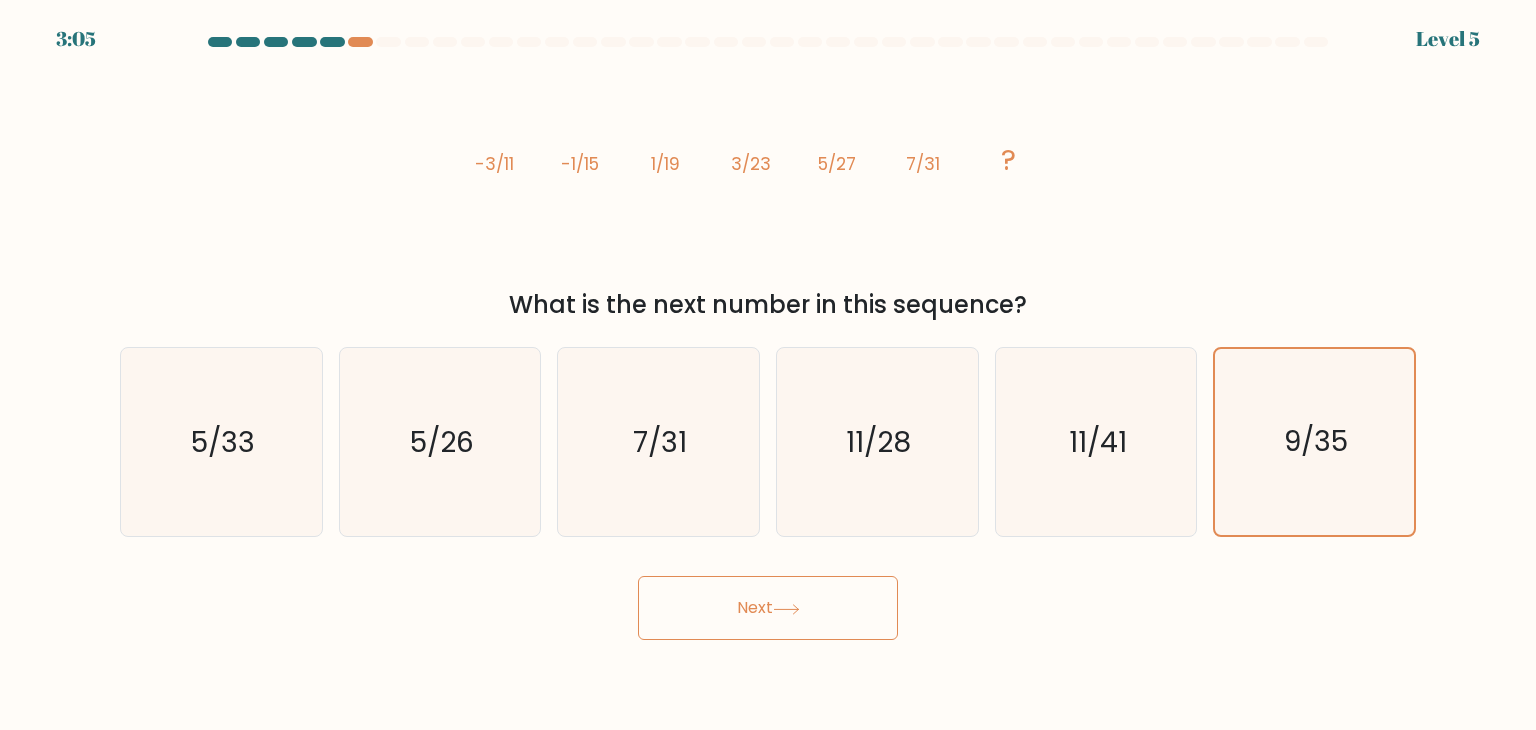 click on "Next" at bounding box center [768, 608] 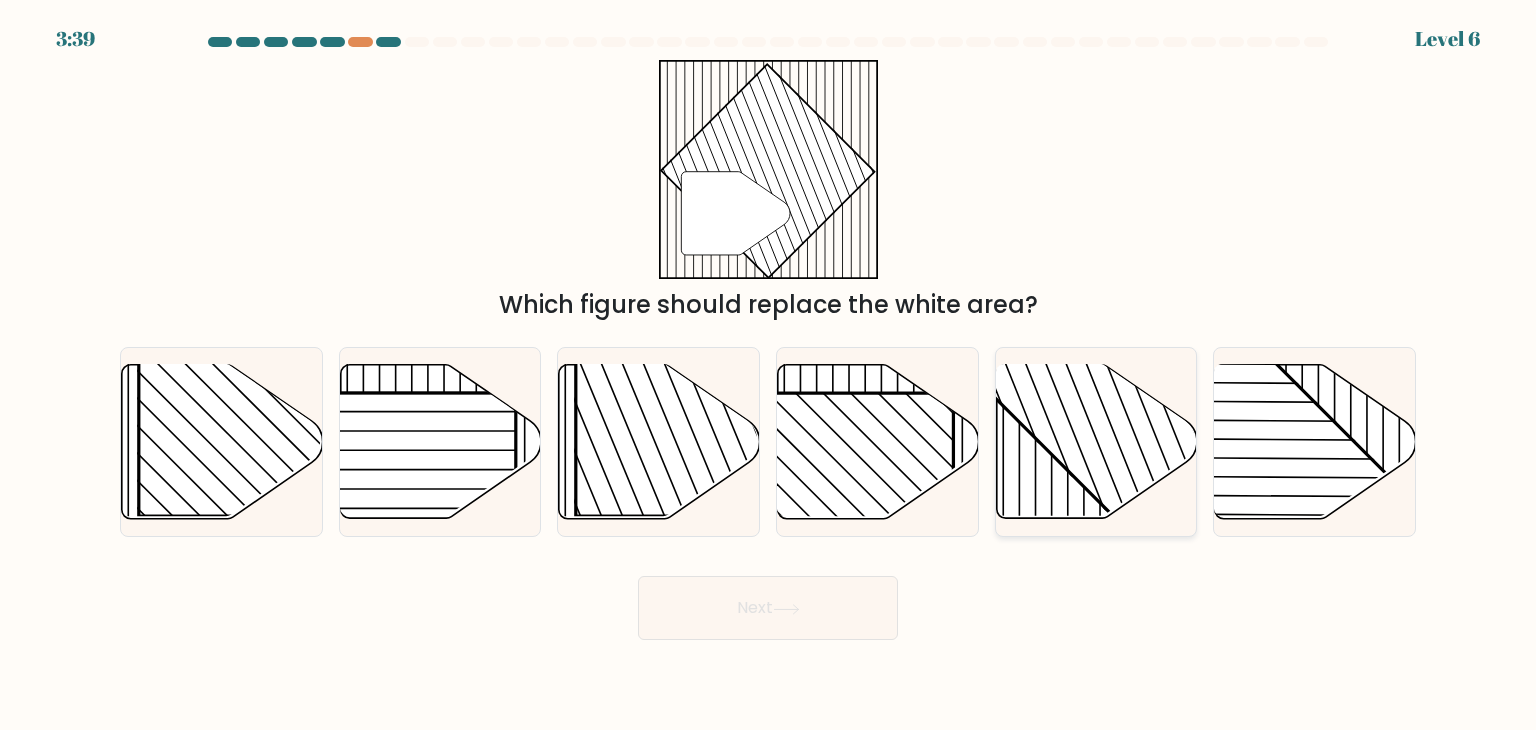 click 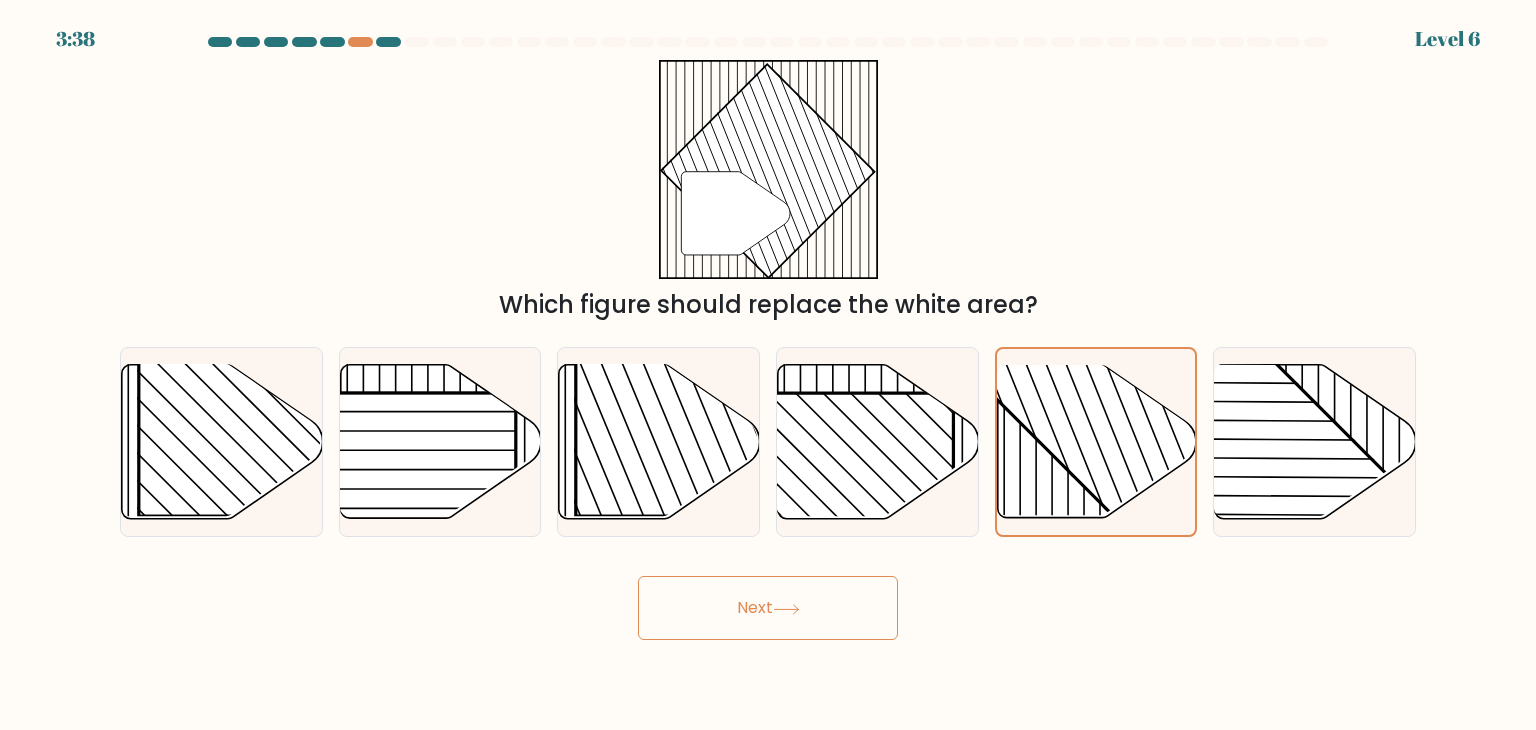 click on "Next" at bounding box center [768, 608] 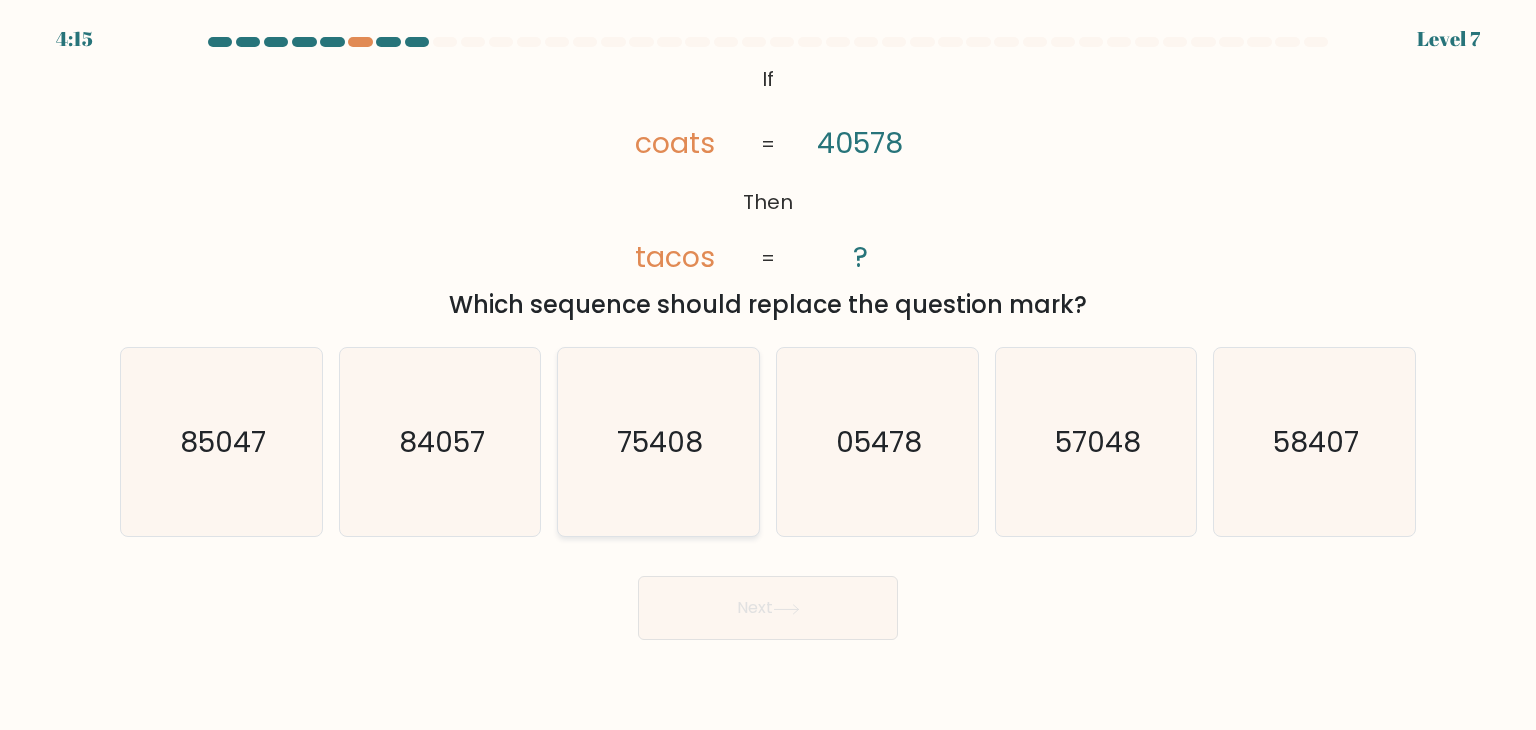 click on "75408" 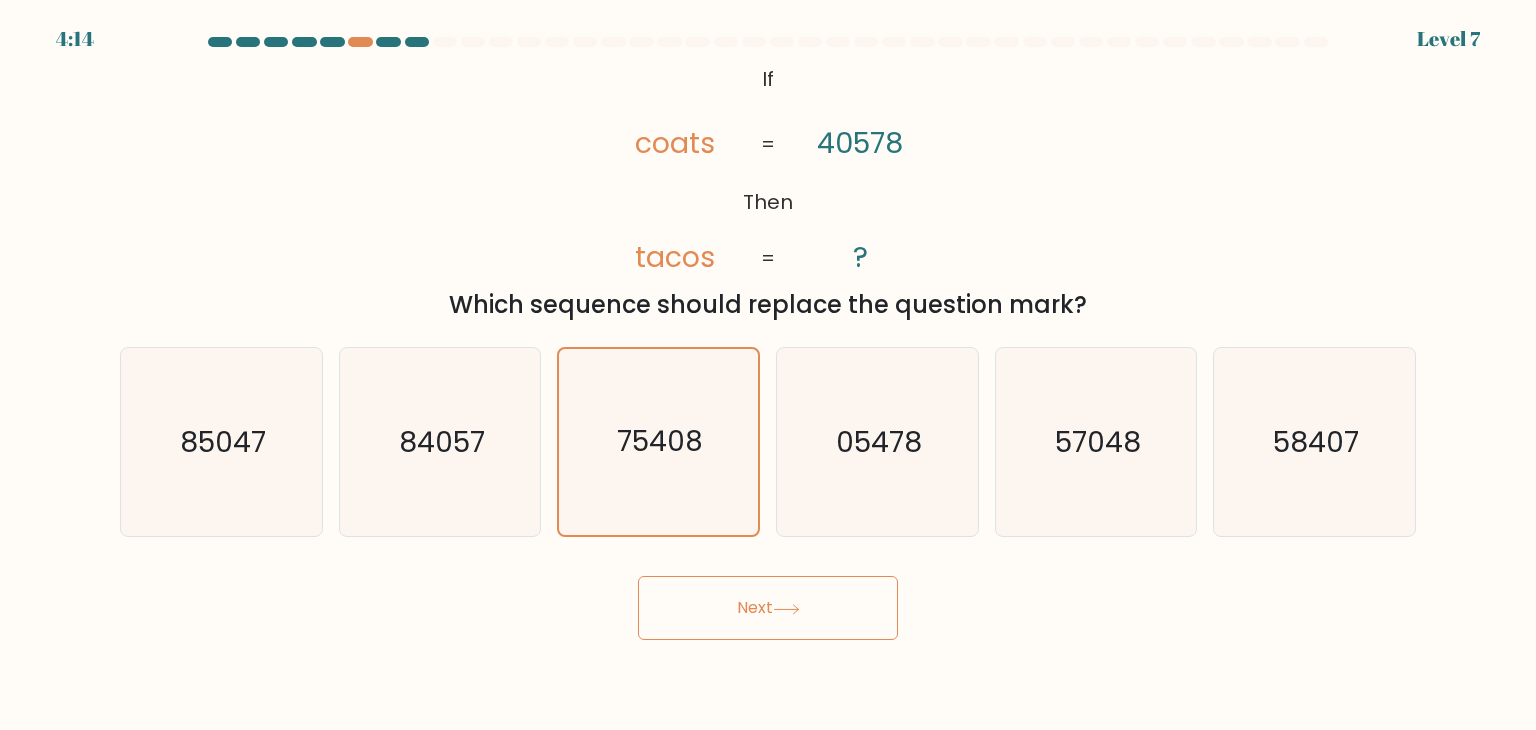 click on "Next" at bounding box center [768, 608] 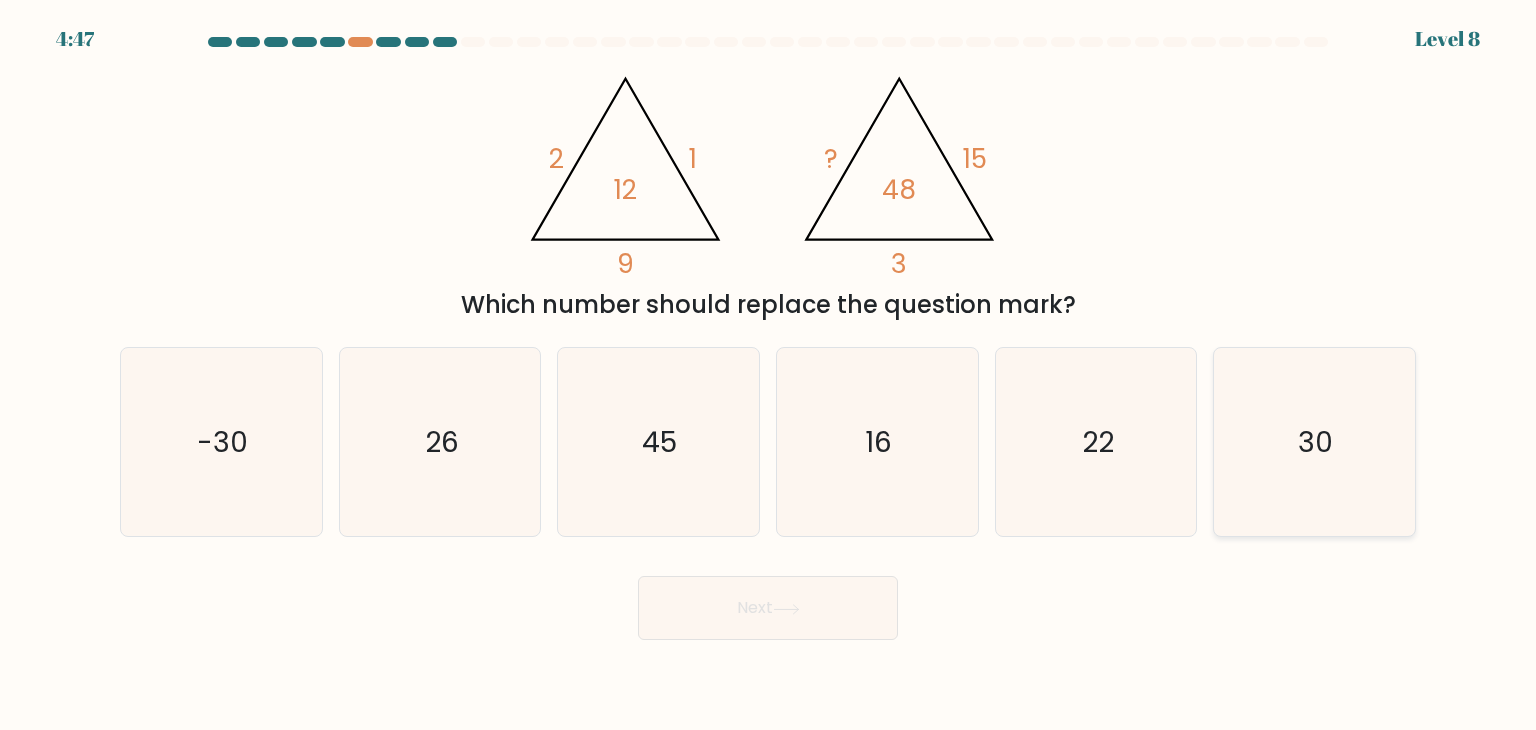 click on "30" 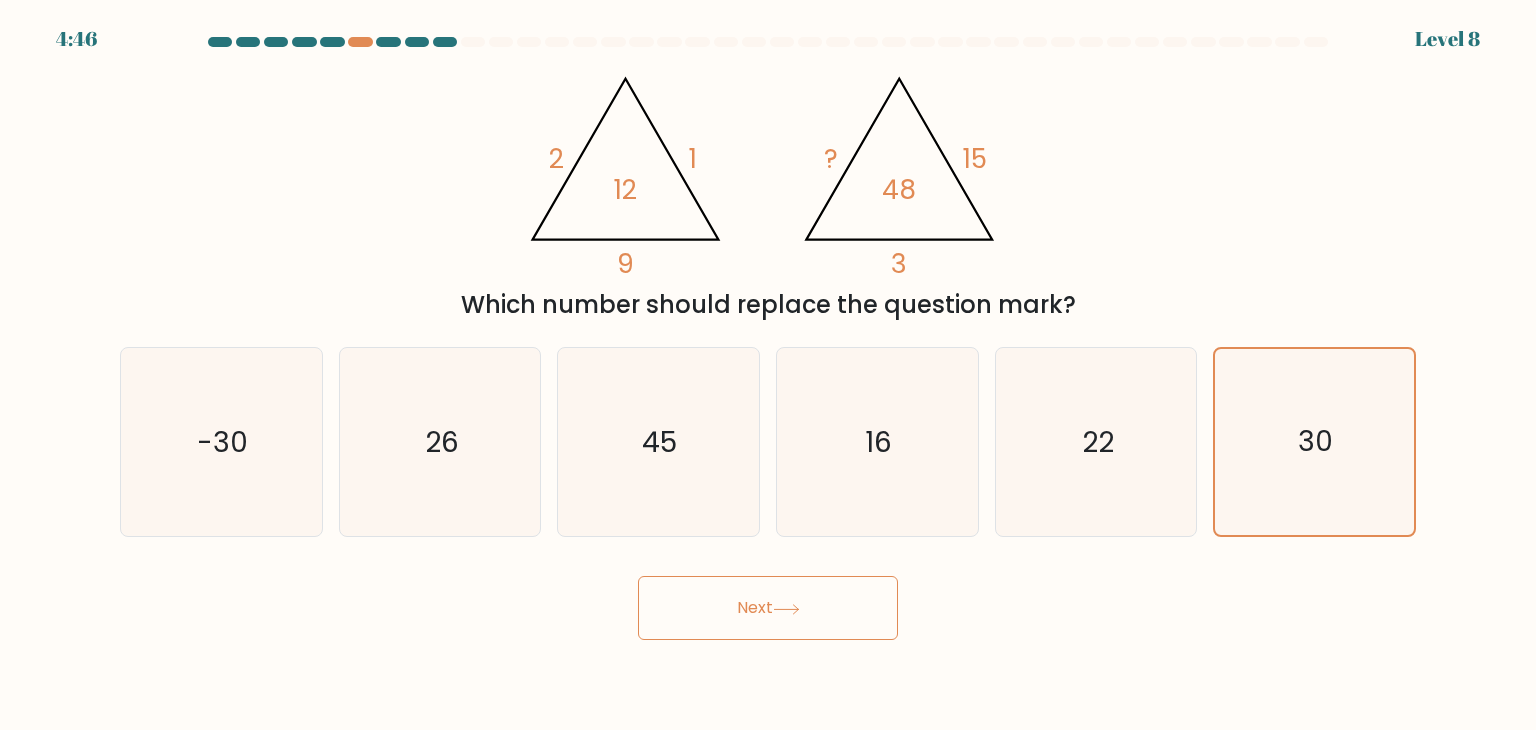 click on "Next" at bounding box center [768, 608] 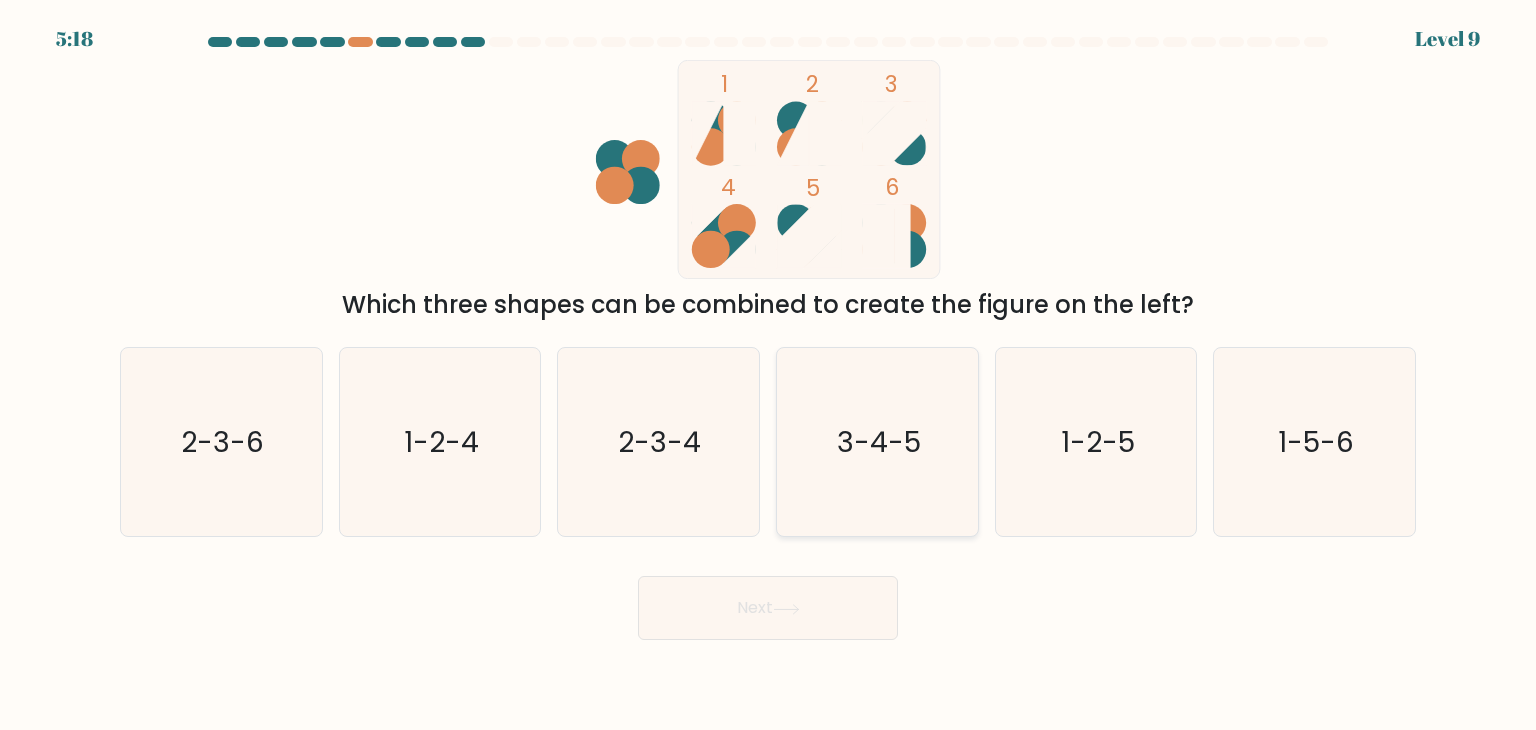click on "3-4-5" 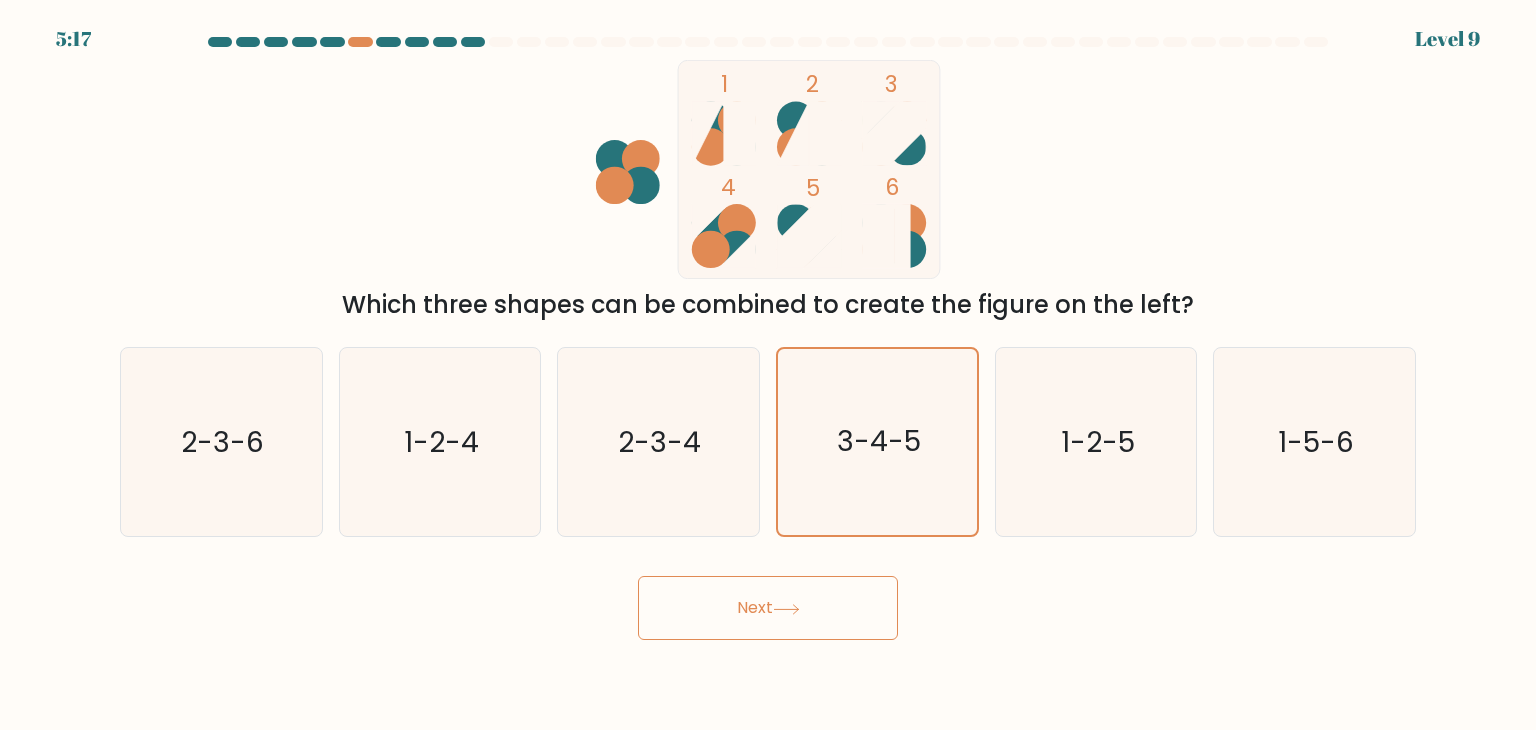 click on "Next" at bounding box center (768, 608) 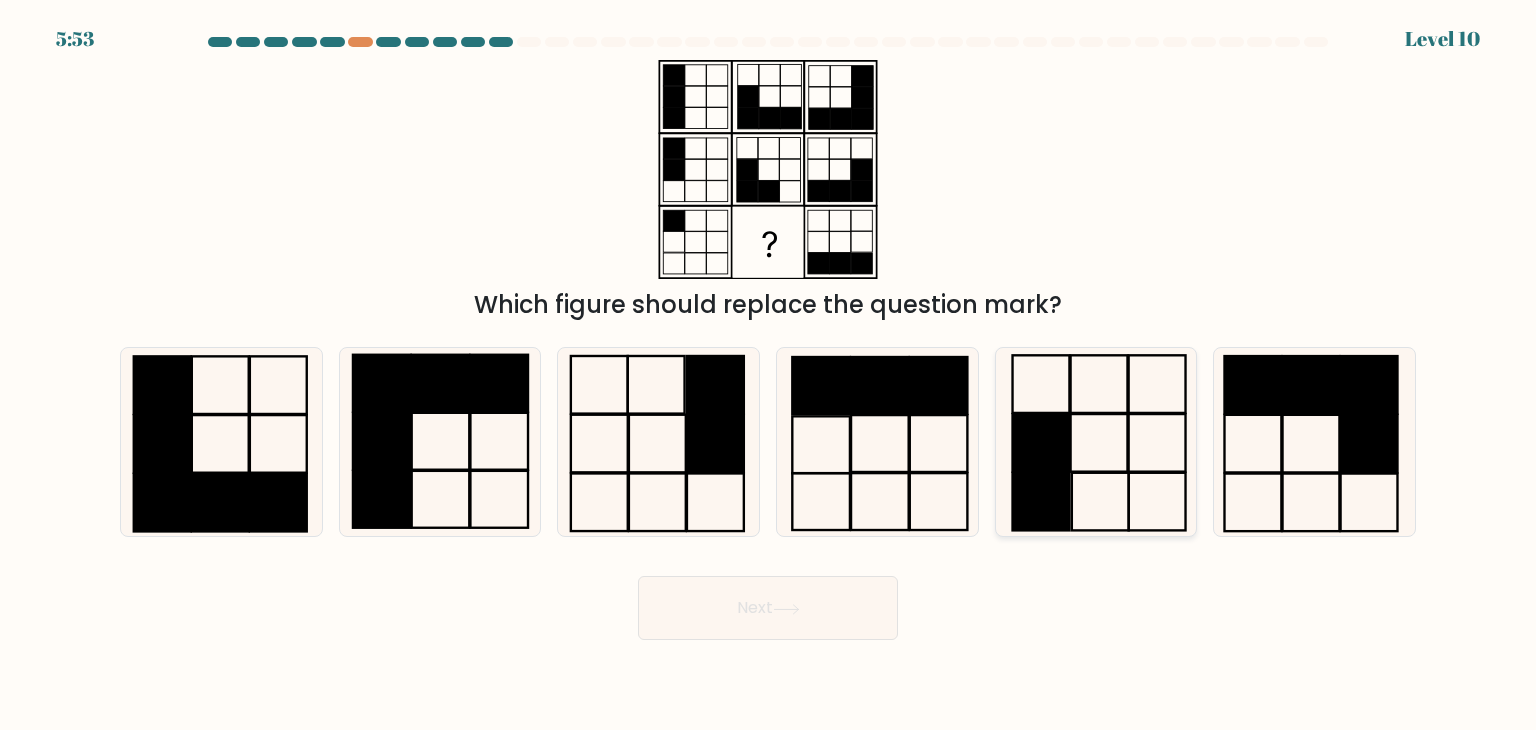 click 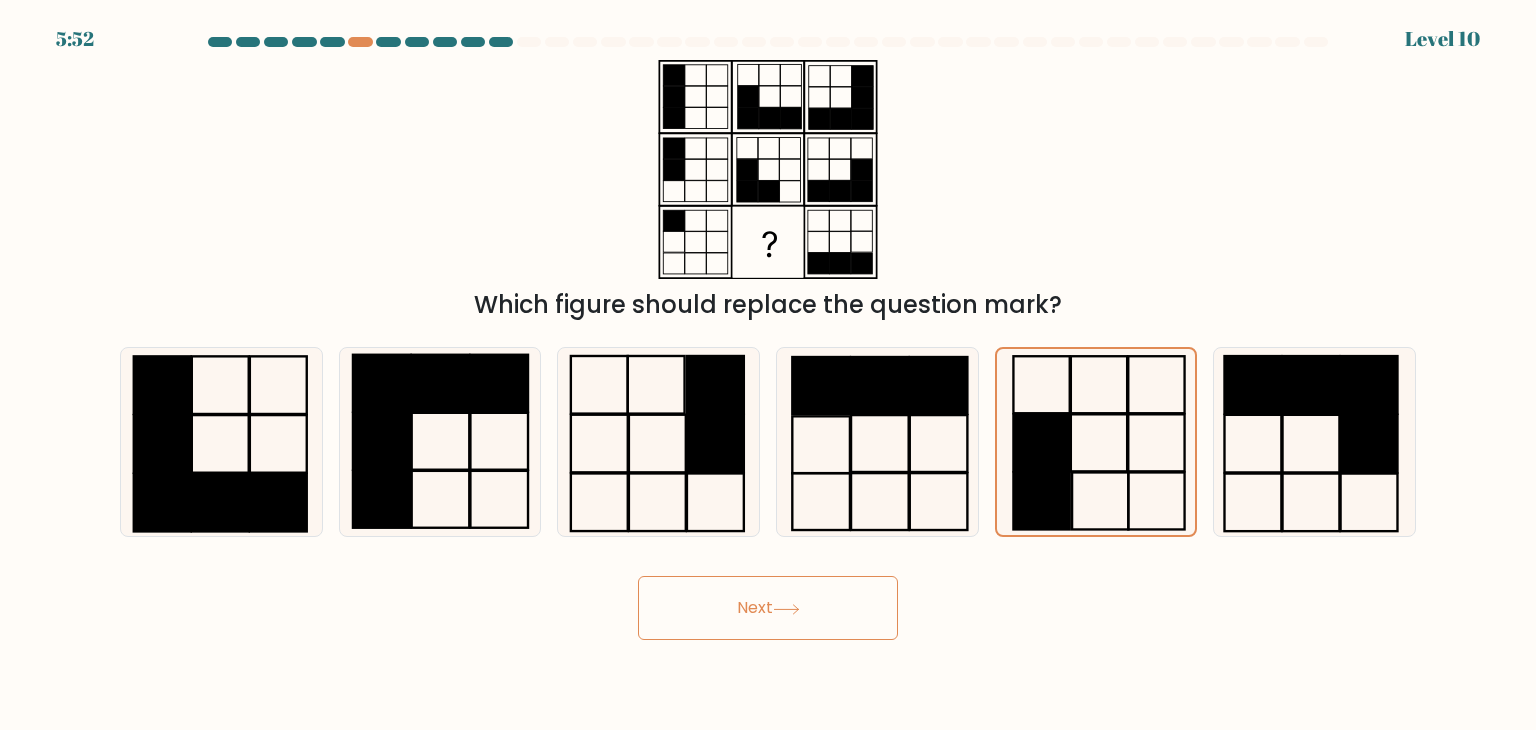 click on "Next" at bounding box center [768, 608] 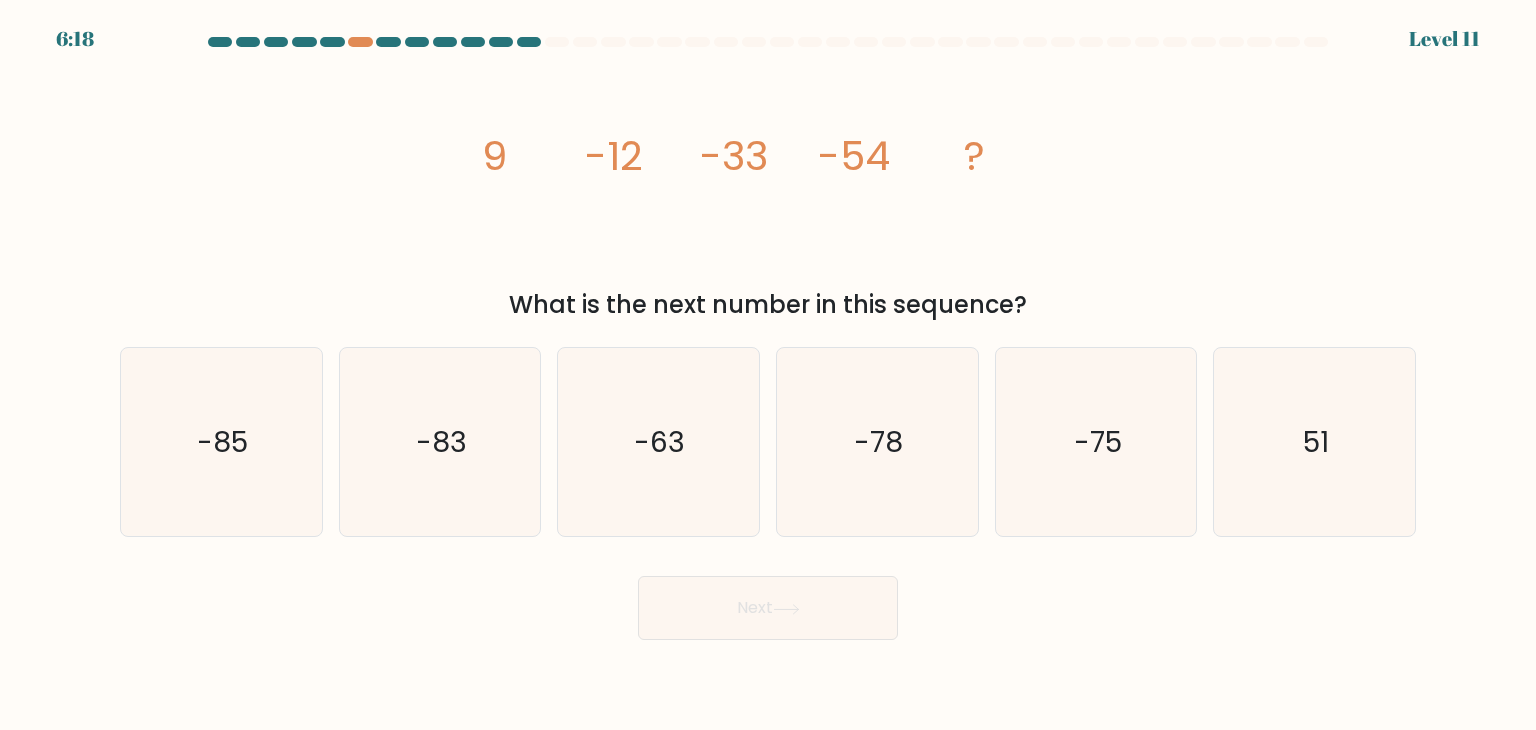 click on "a.
-85
b.
-83" at bounding box center (768, 434) 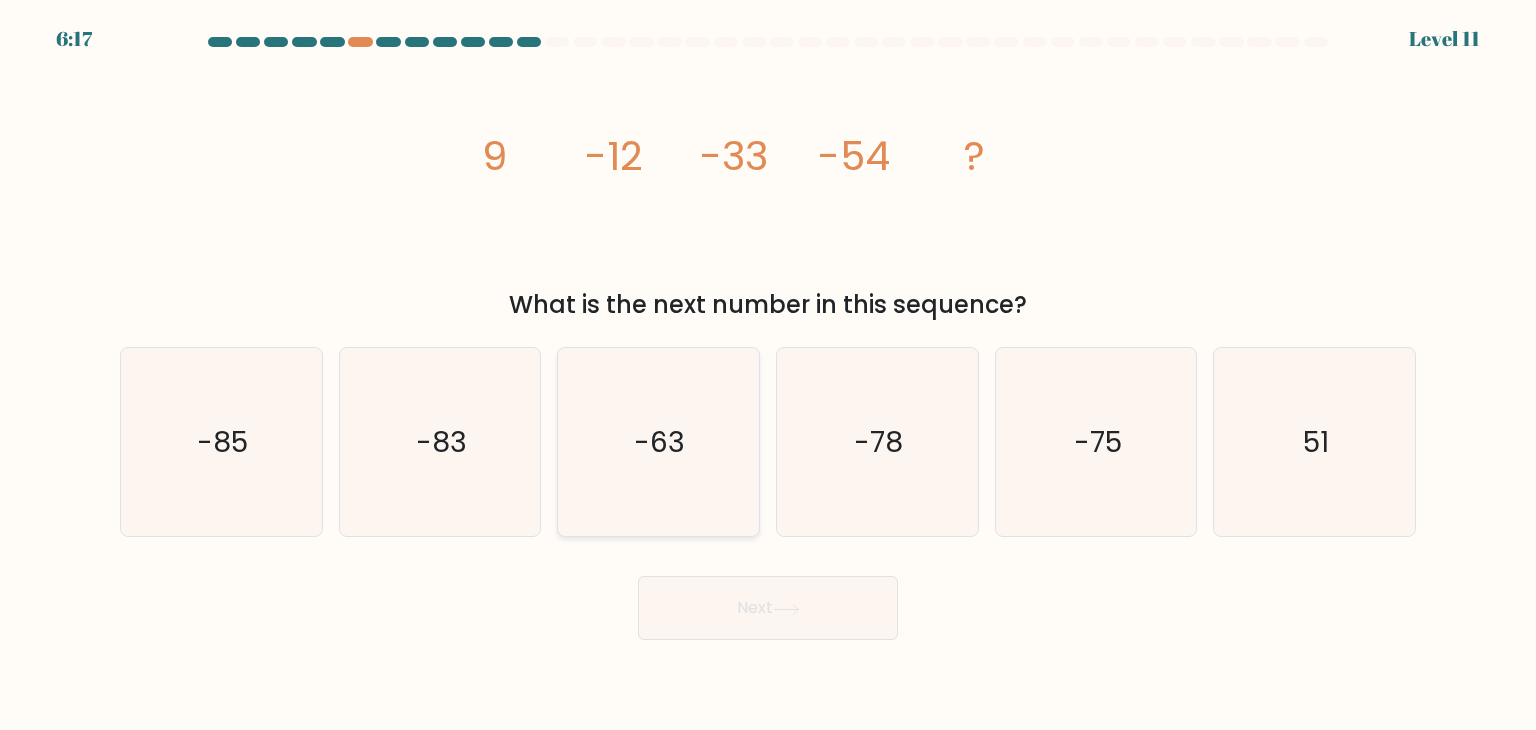 click on "-63" 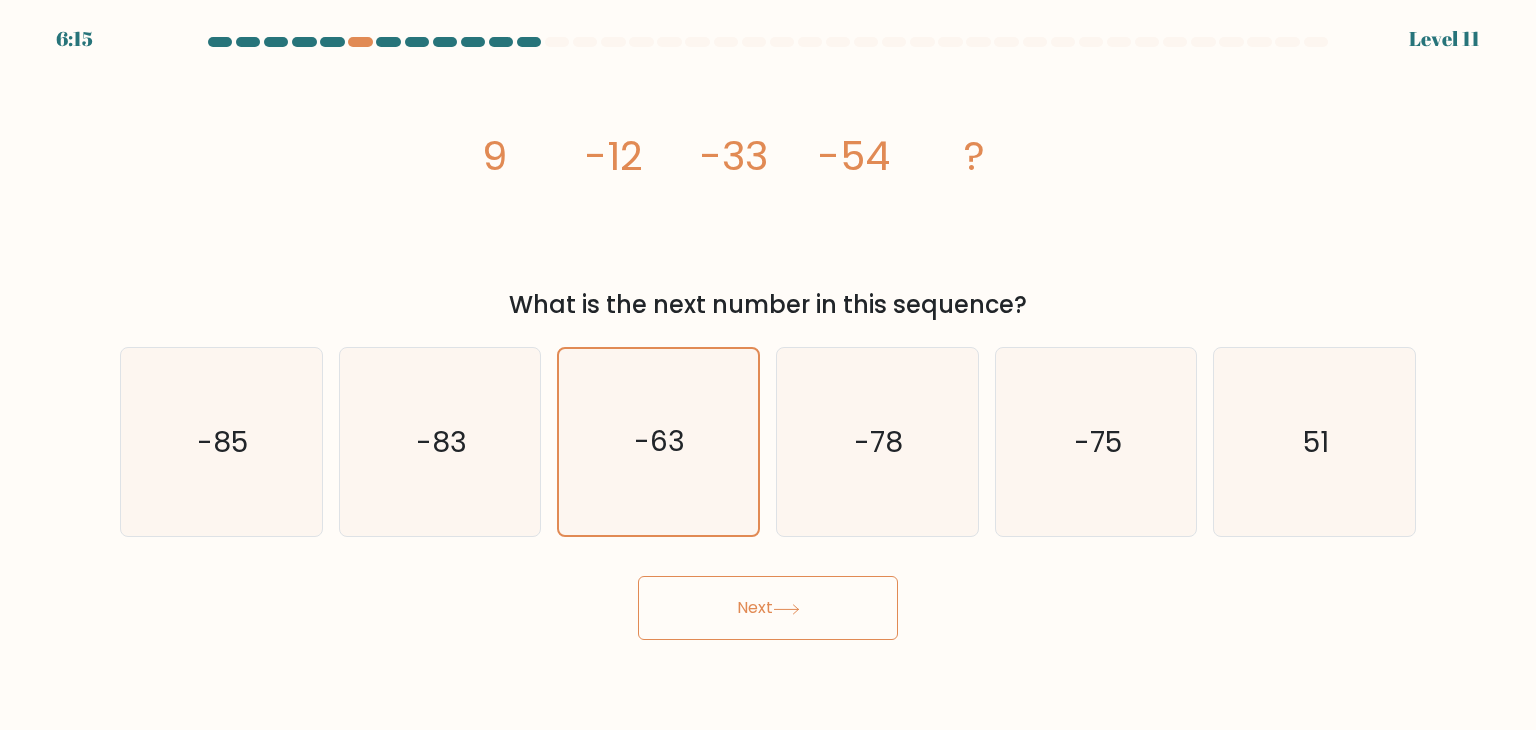 click on "Next" at bounding box center [768, 608] 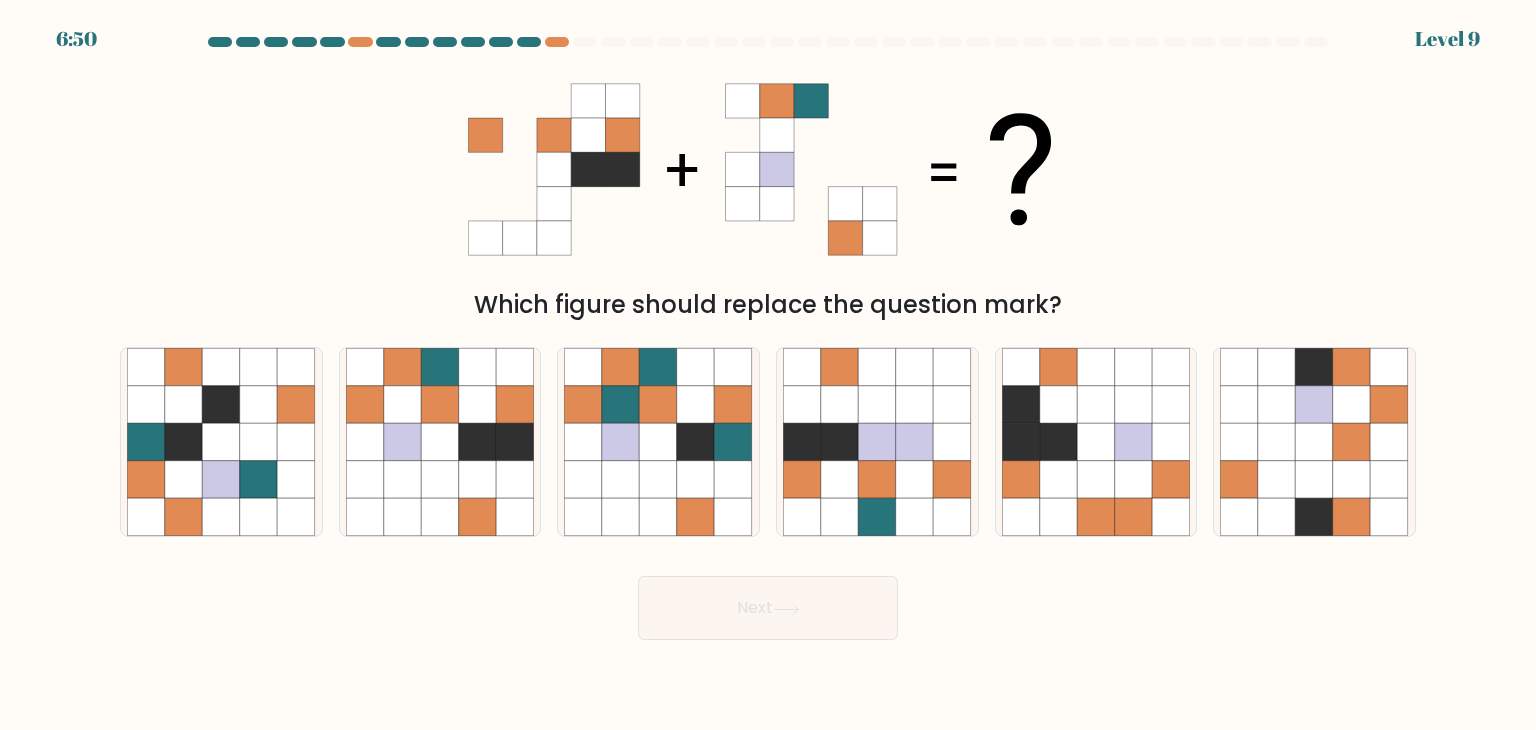 scroll, scrollTop: 0, scrollLeft: 0, axis: both 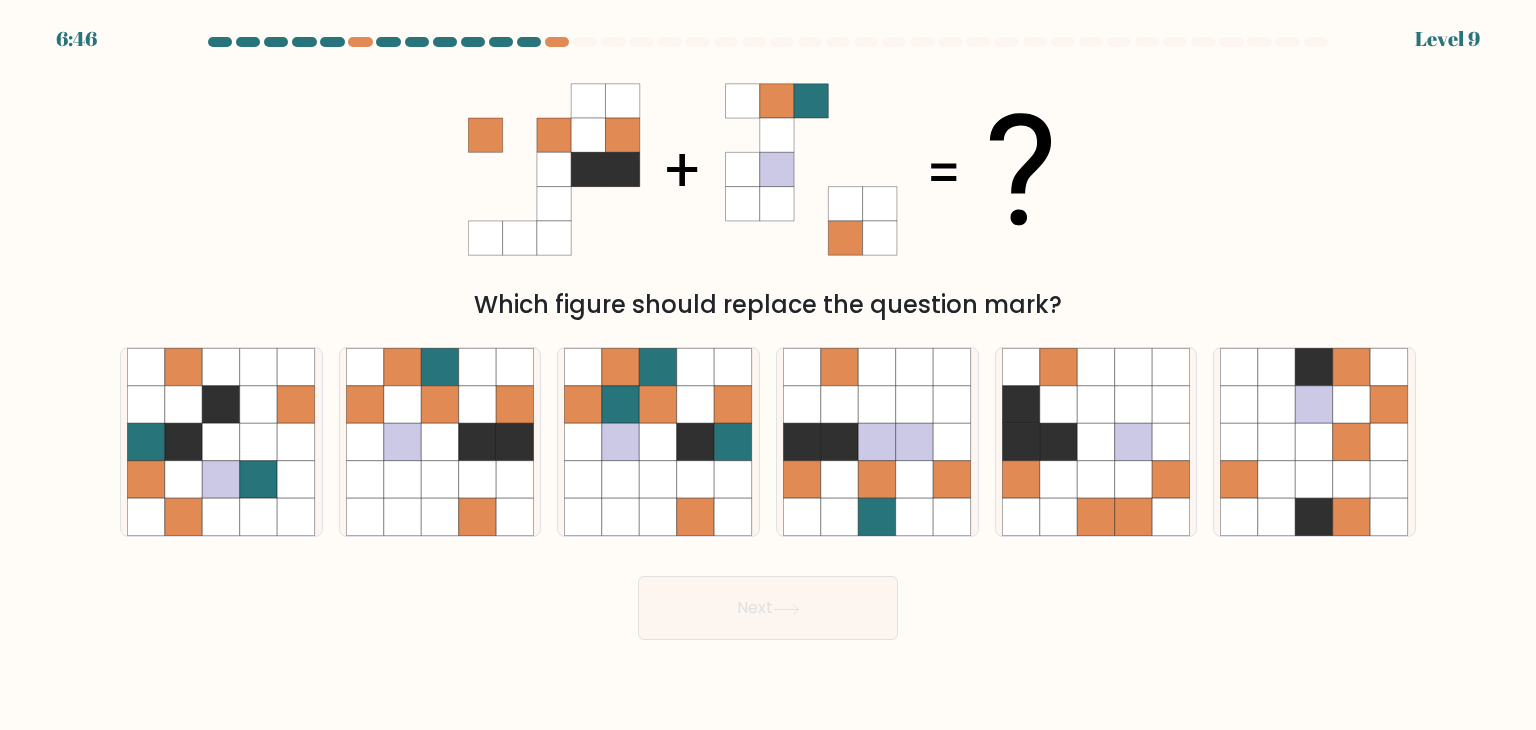 click at bounding box center (529, 42) 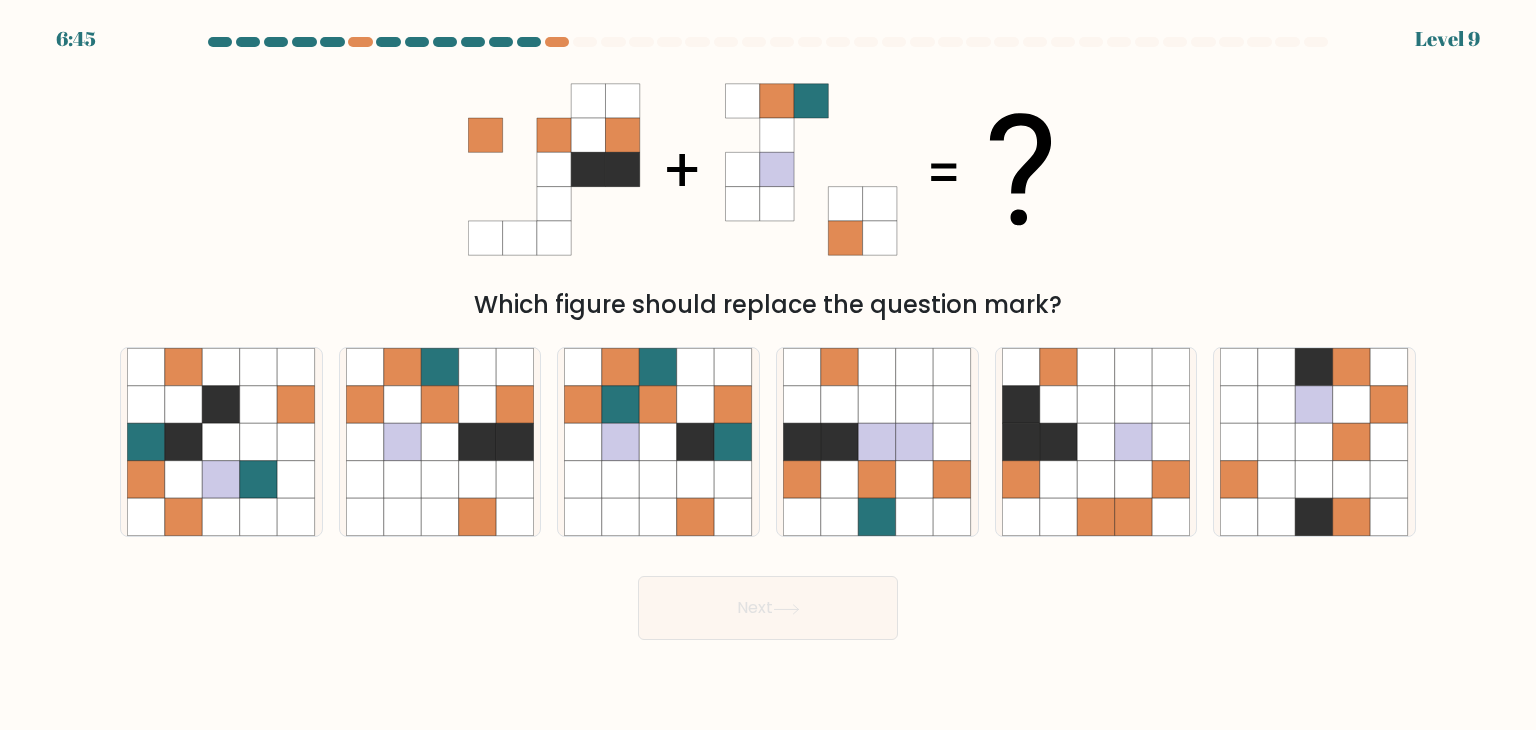 click at bounding box center [529, 42] 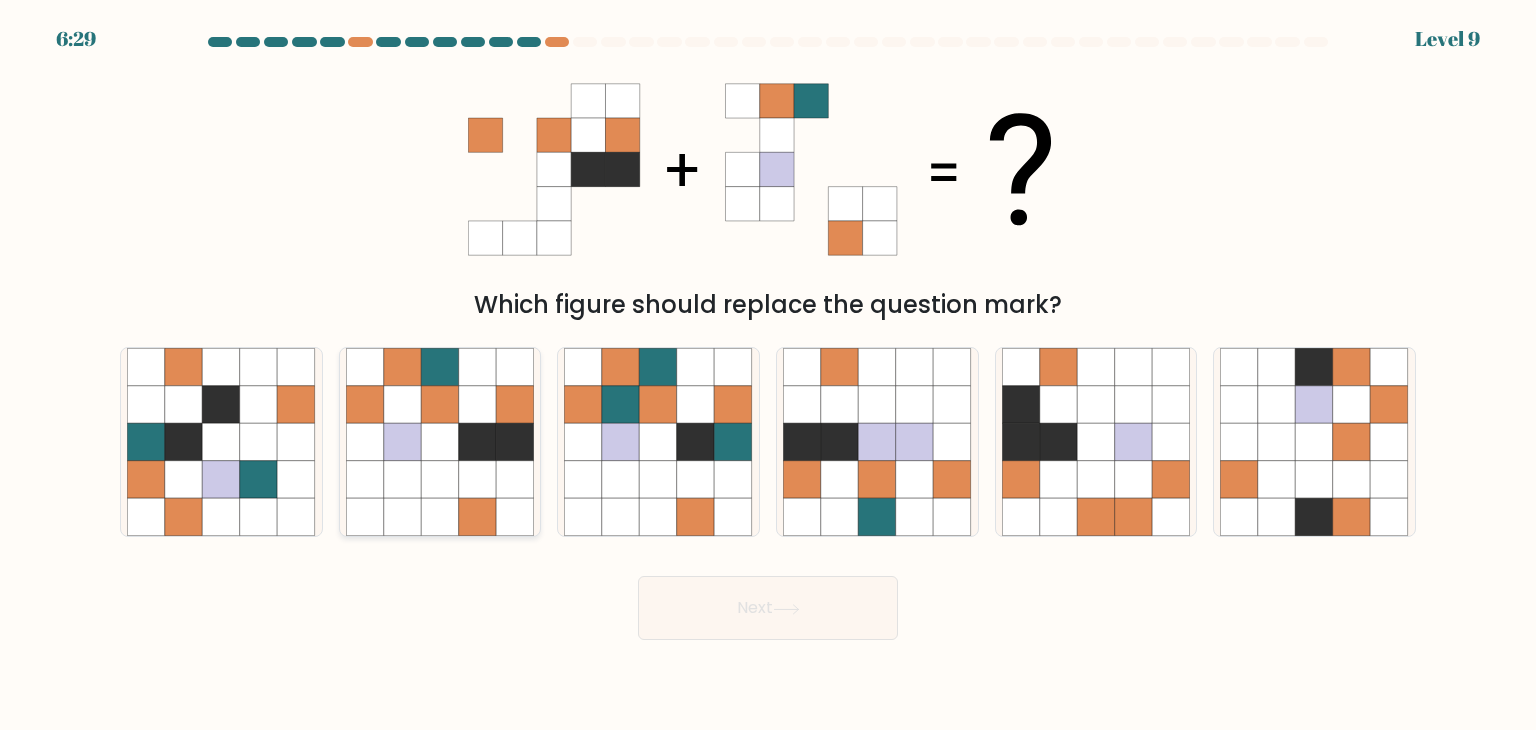 click 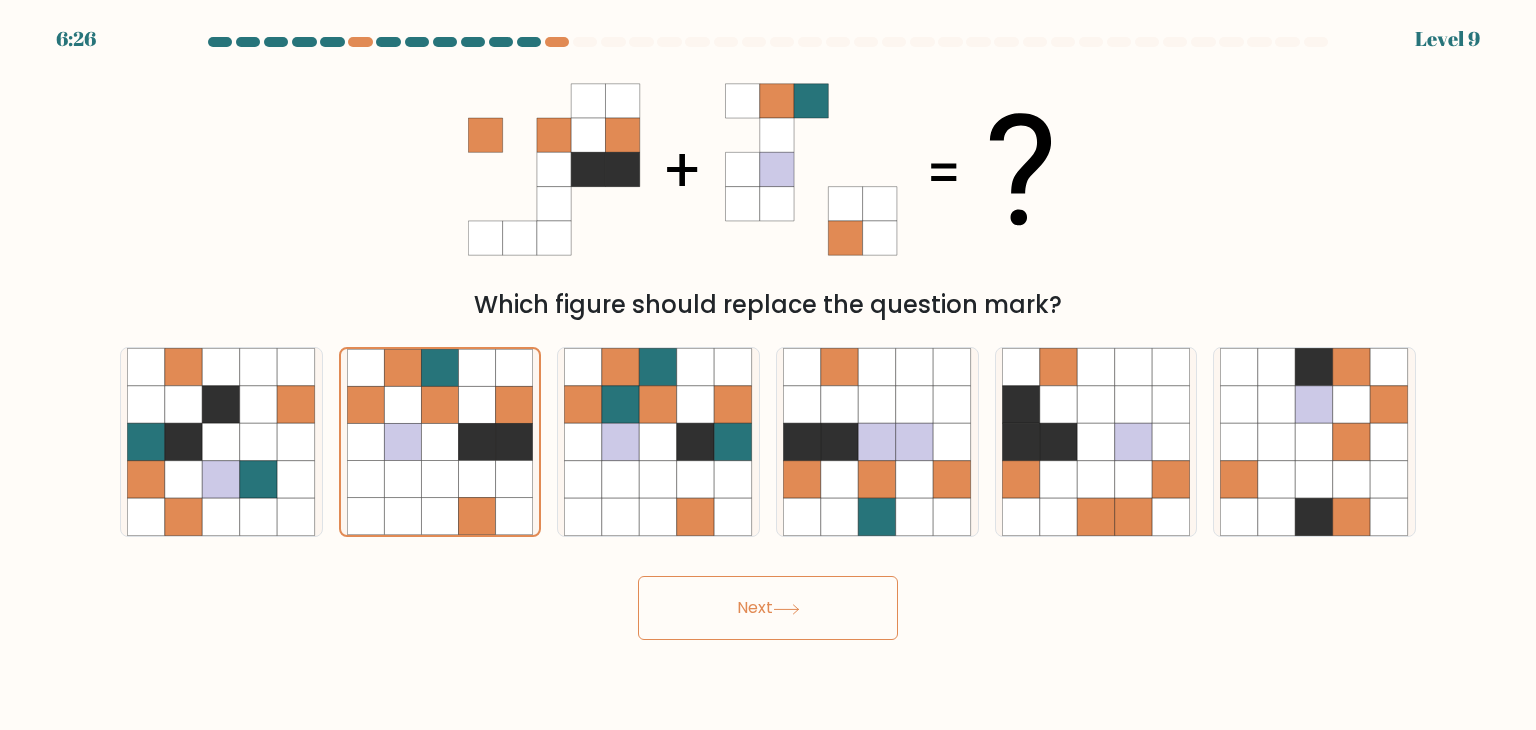 click on "Next" at bounding box center (768, 608) 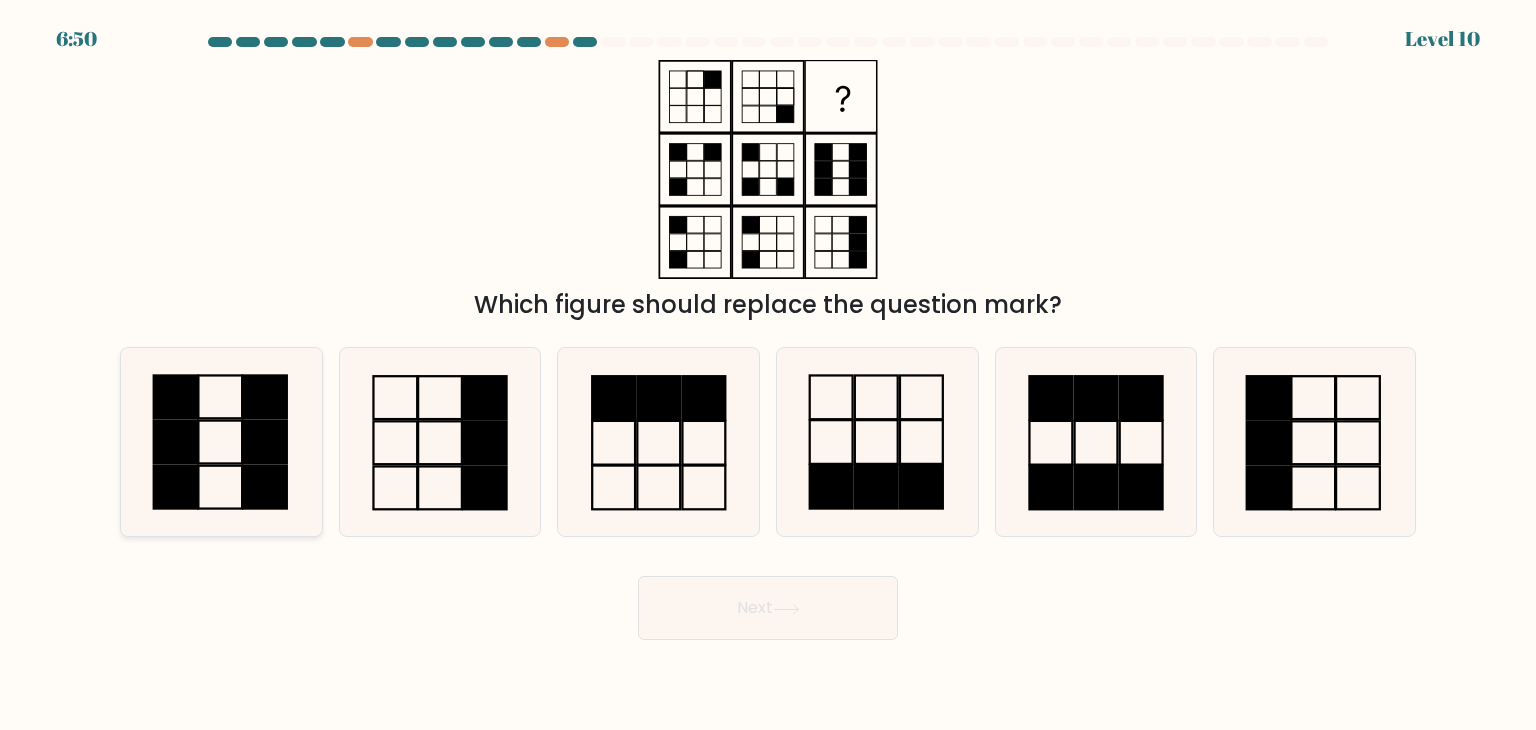 click 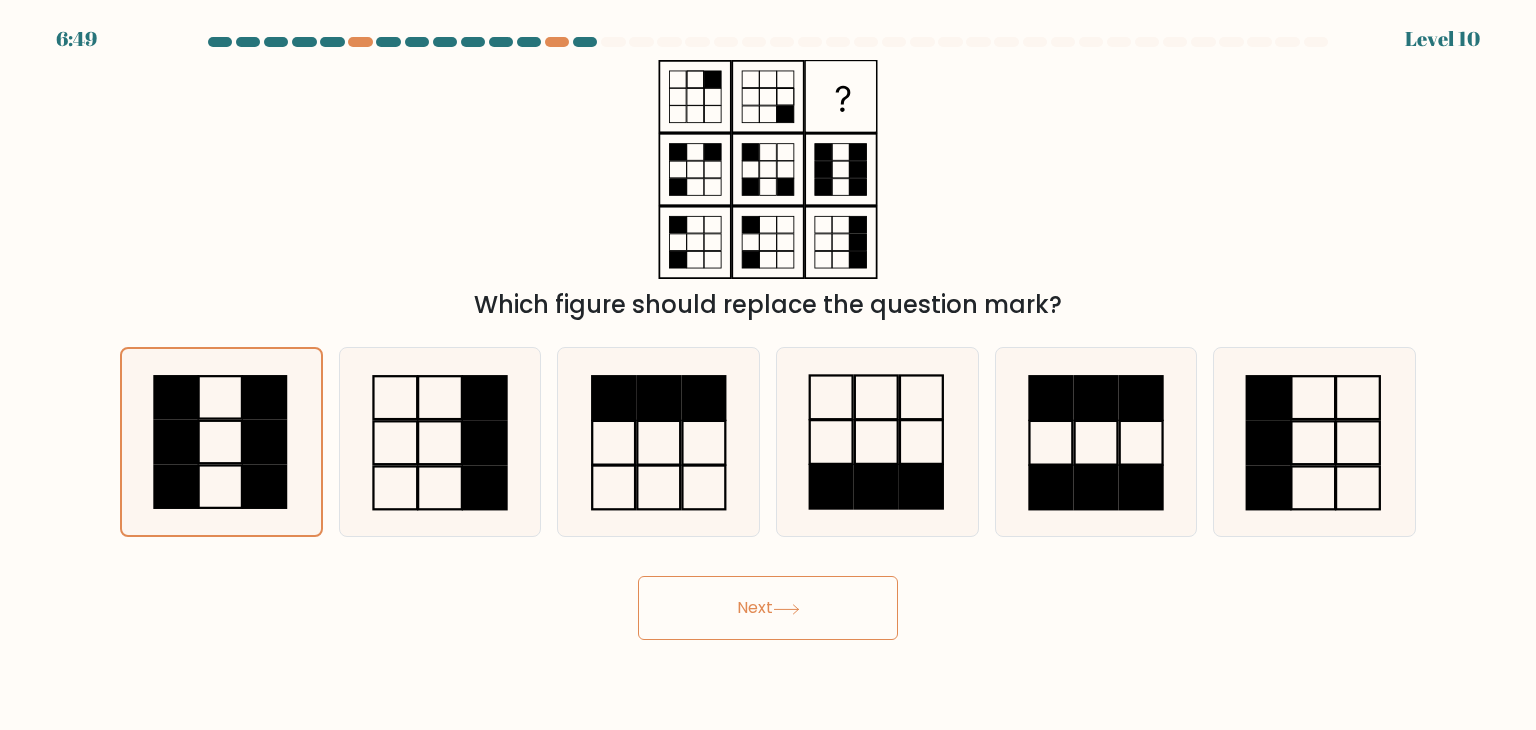 click on "Next" at bounding box center [768, 608] 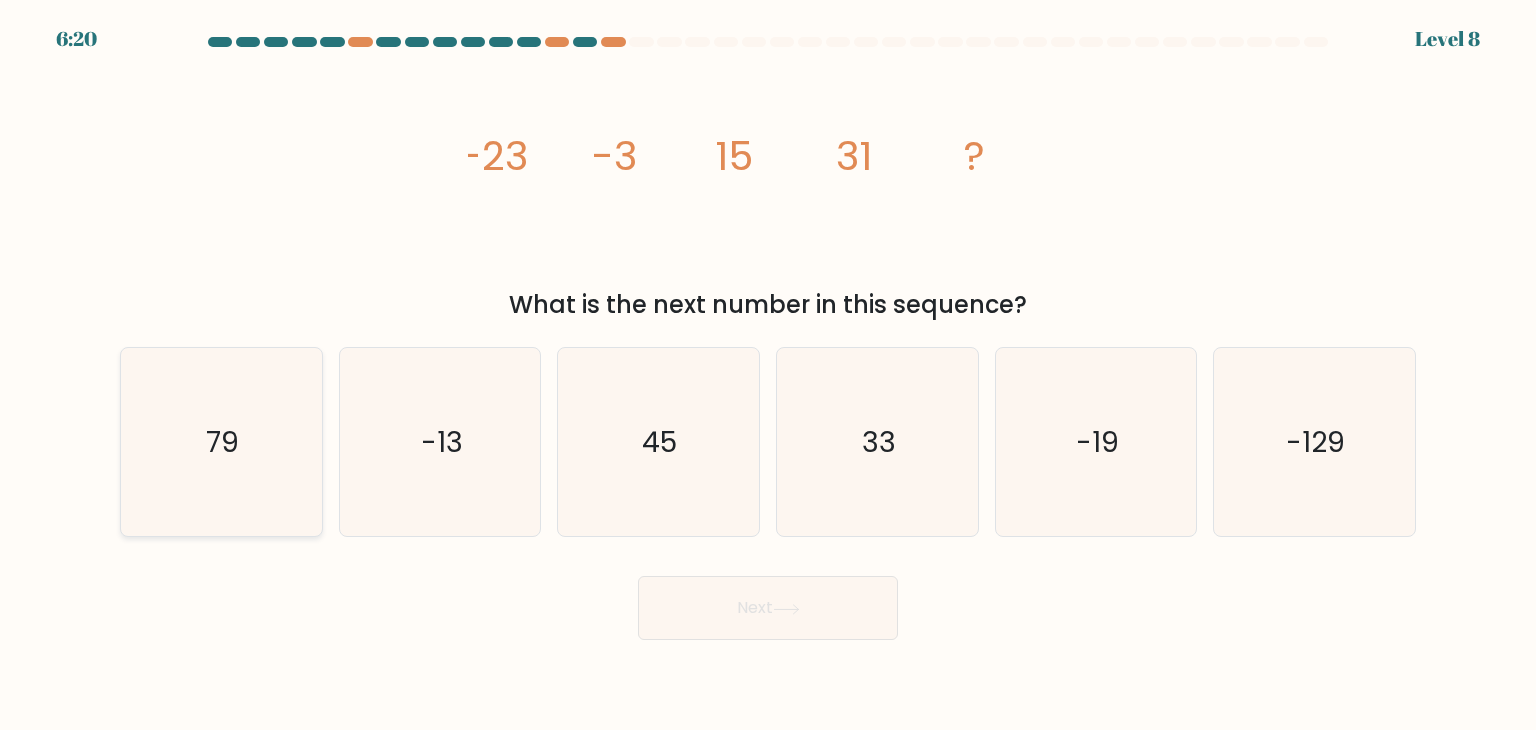click on "79" 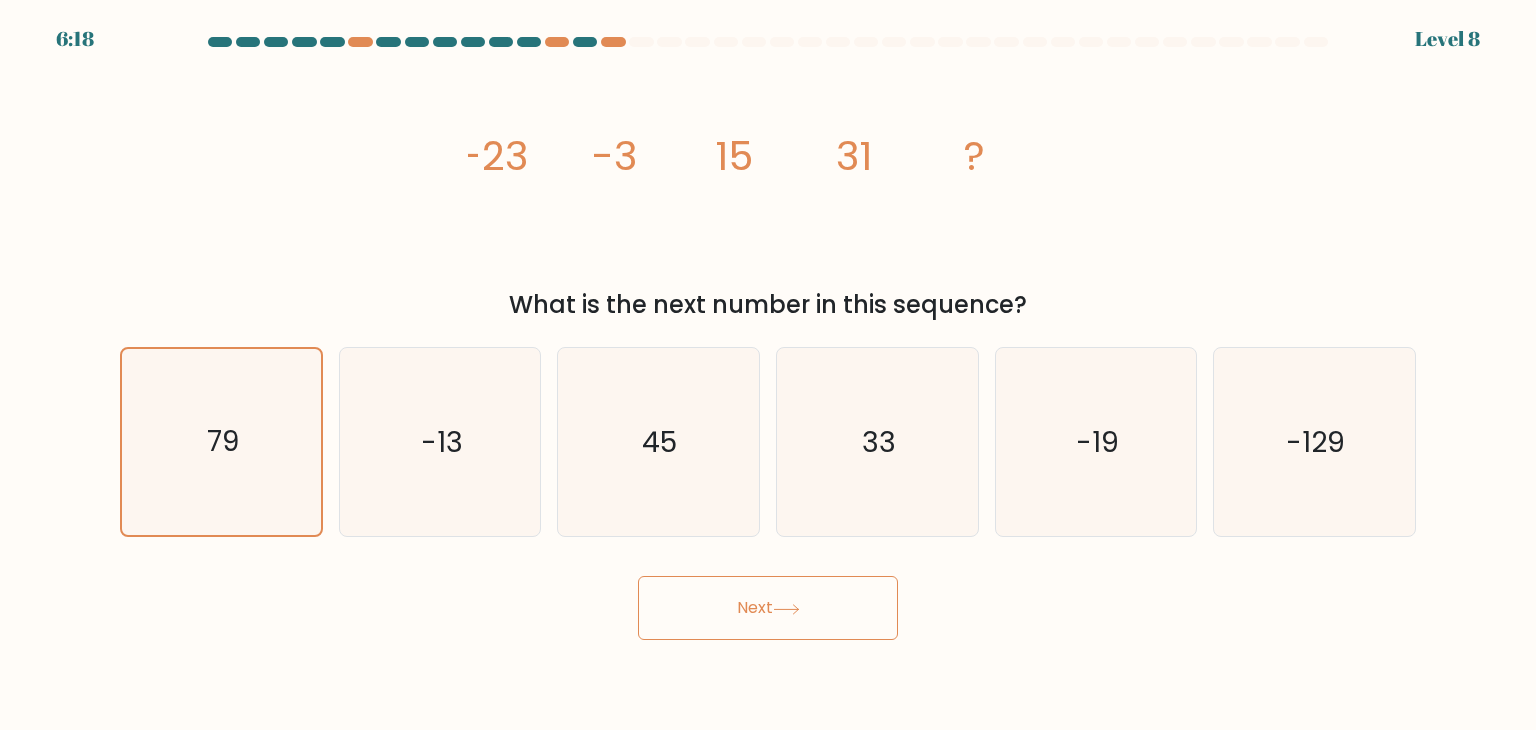 click on "Next" at bounding box center [768, 608] 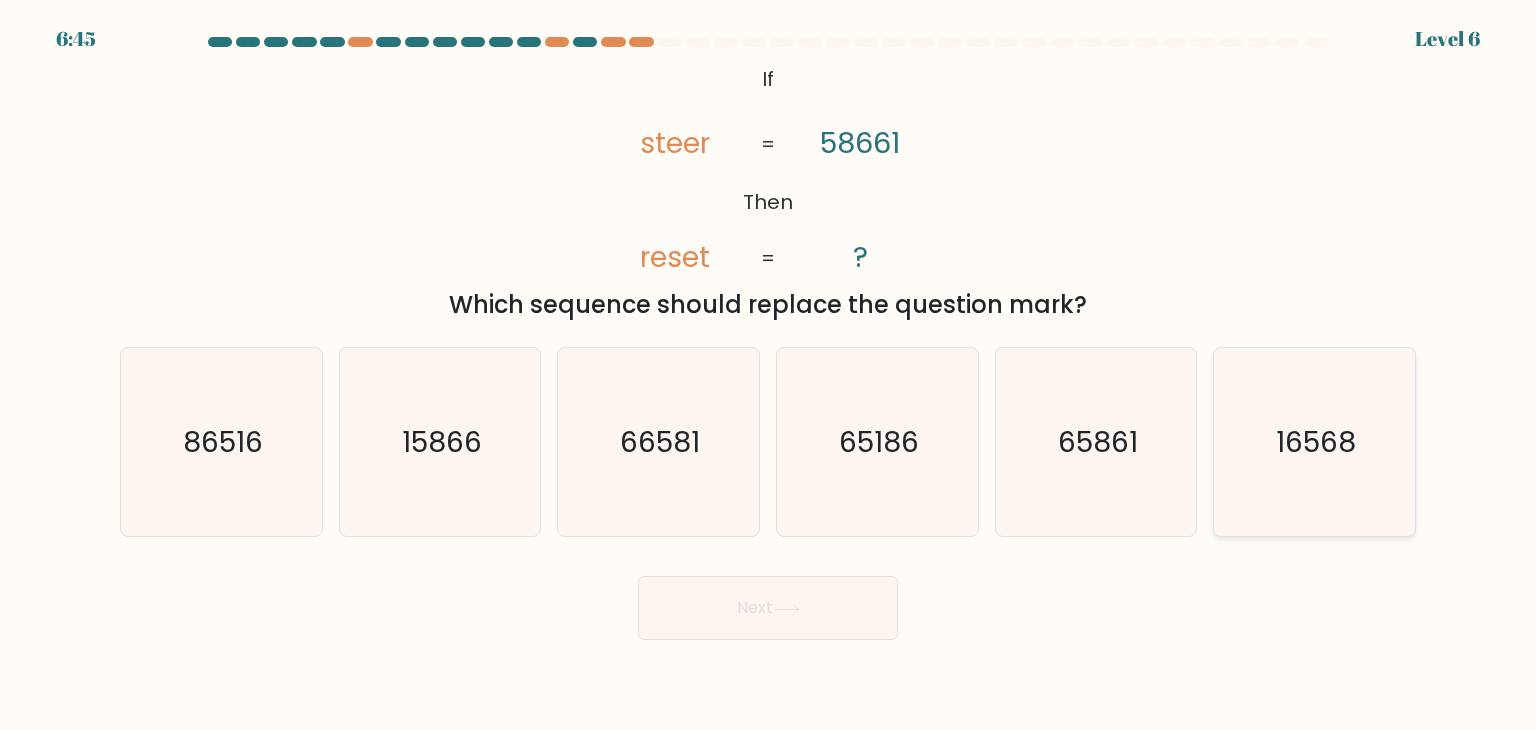 click on "16568" 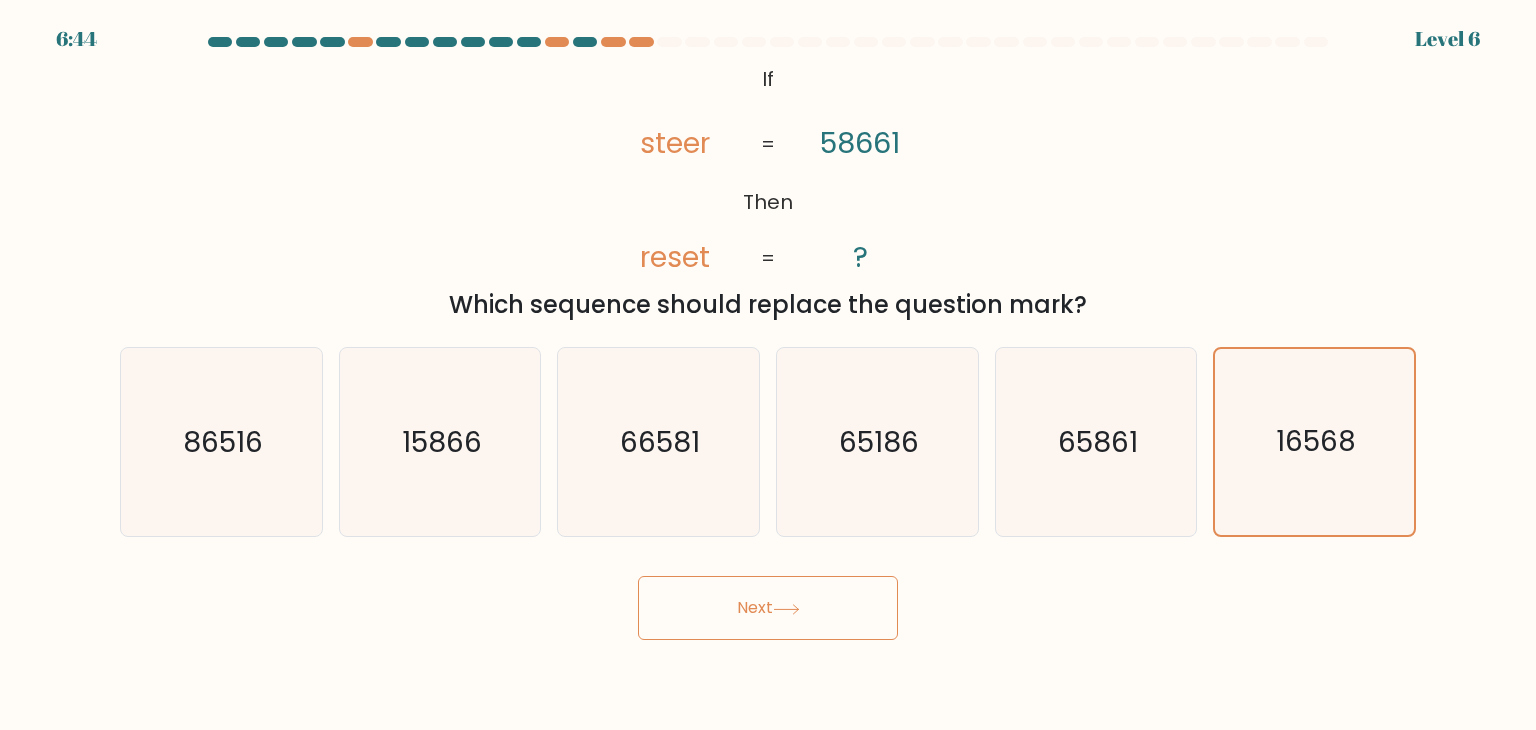 click on "Next" at bounding box center (768, 600) 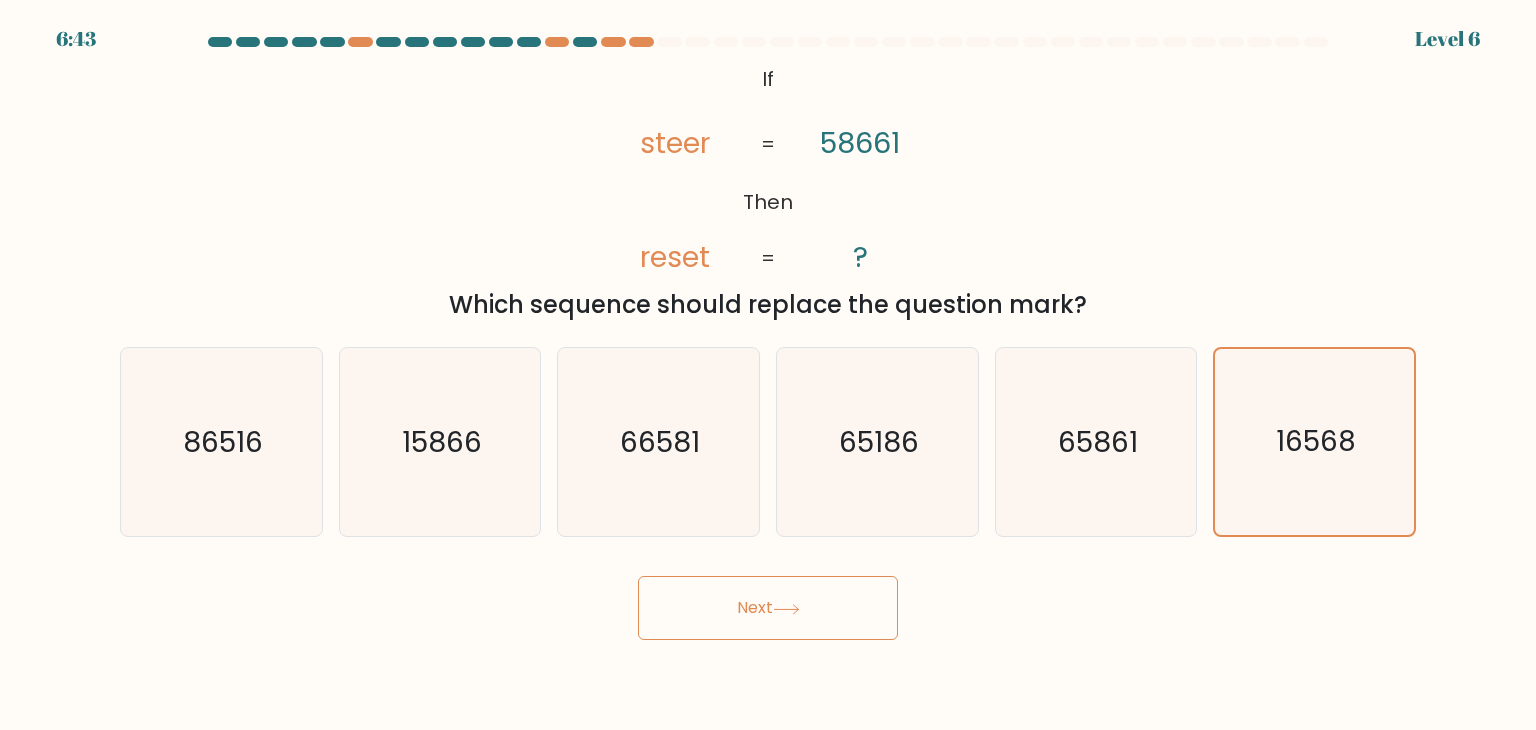 click on "Next" at bounding box center (768, 608) 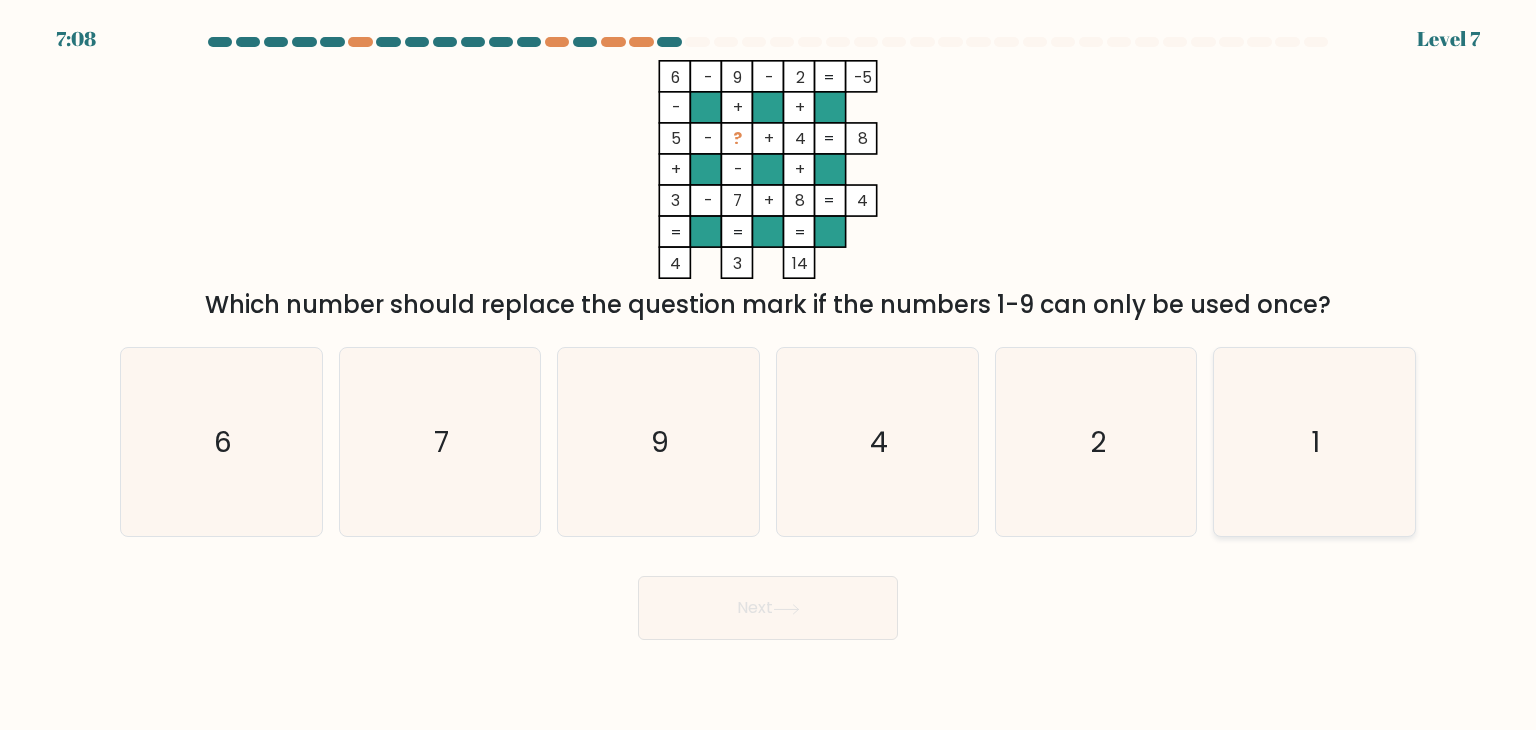 click on "1" 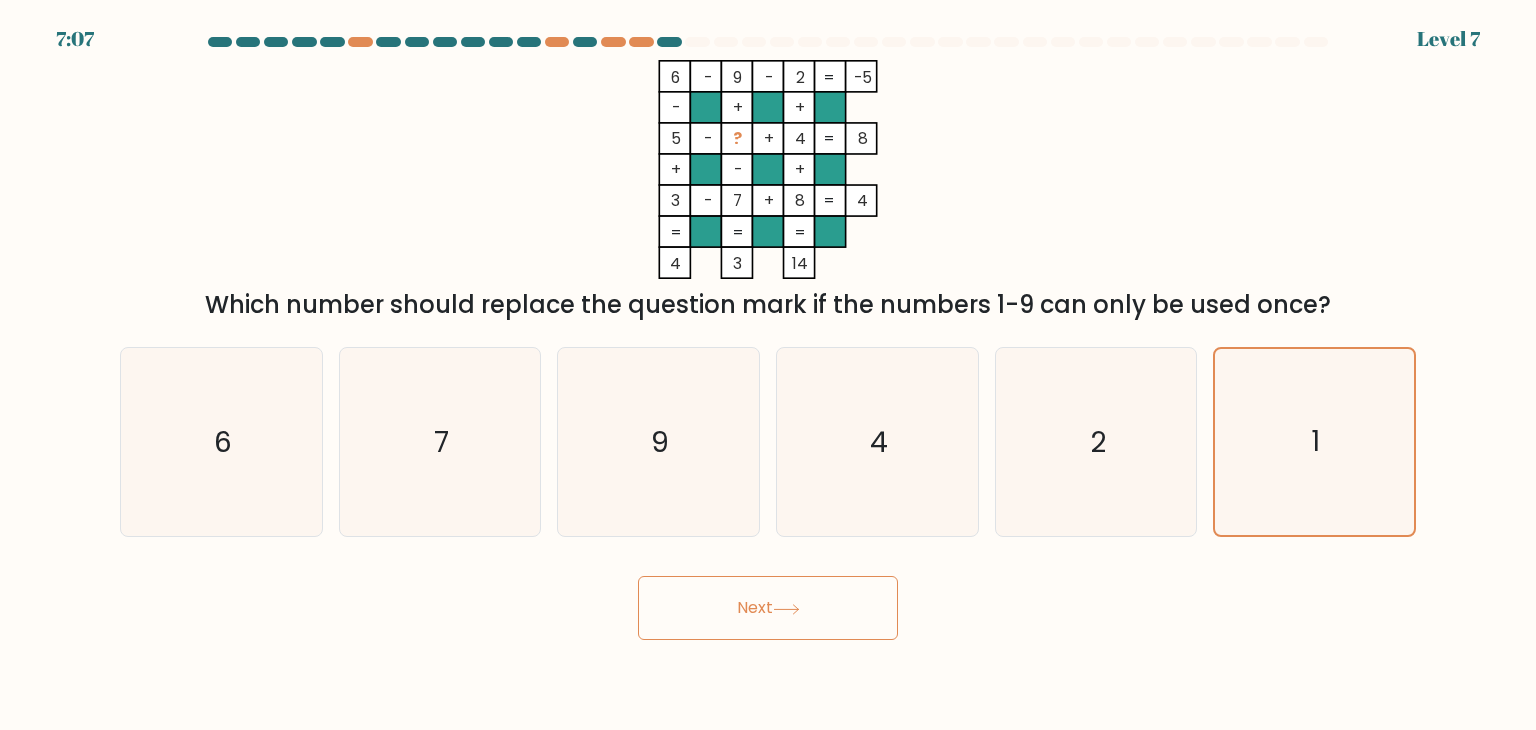 click on "Next" at bounding box center [768, 608] 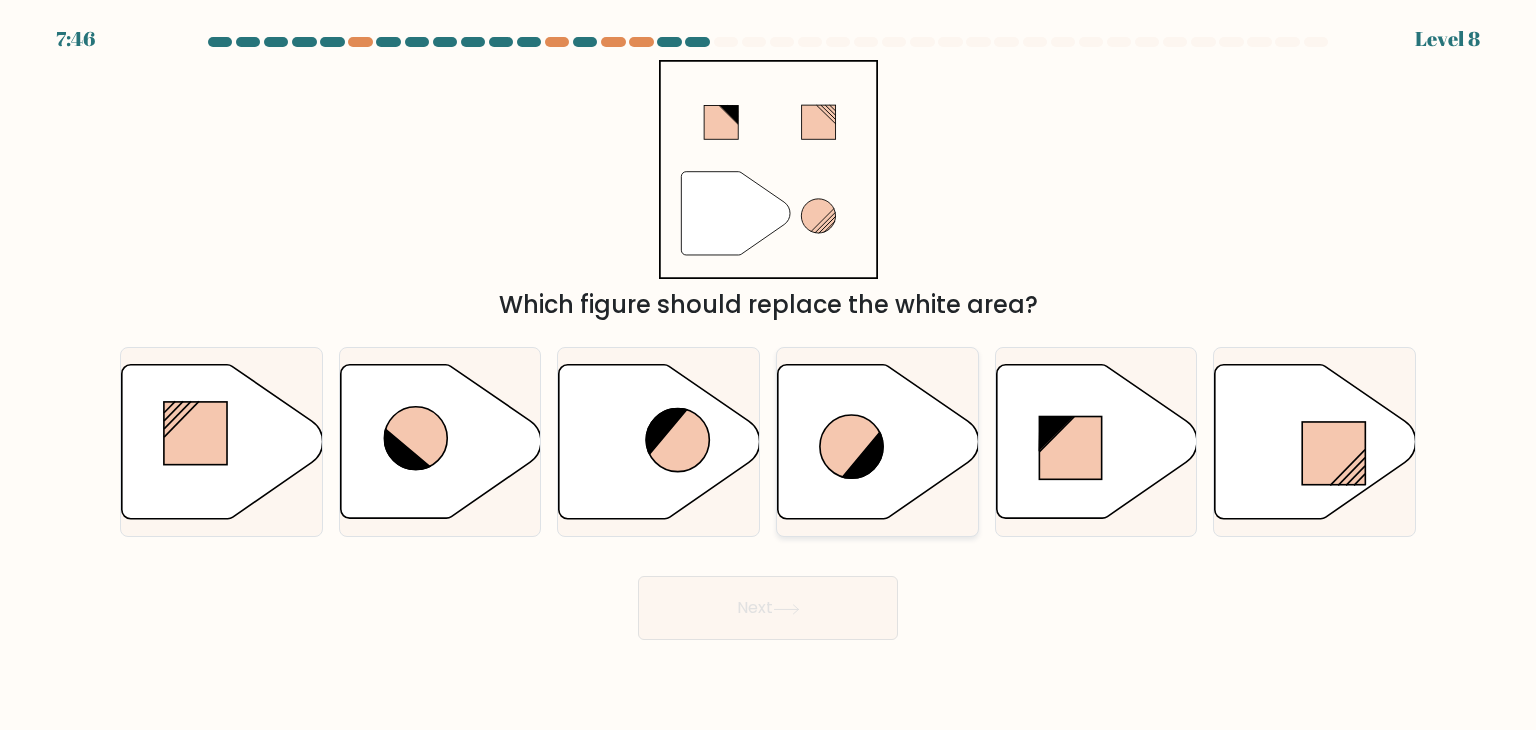 click 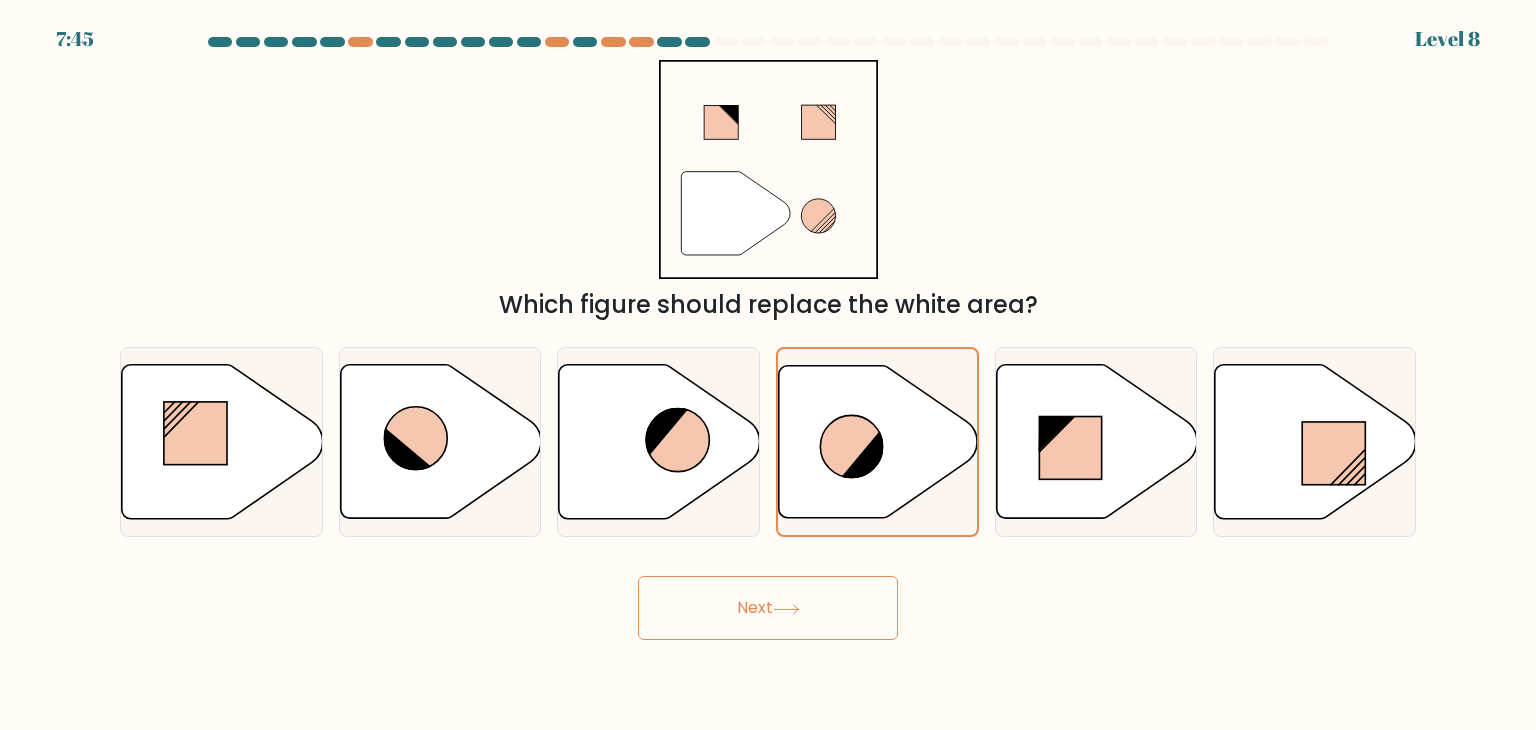 click on "Next" at bounding box center (768, 608) 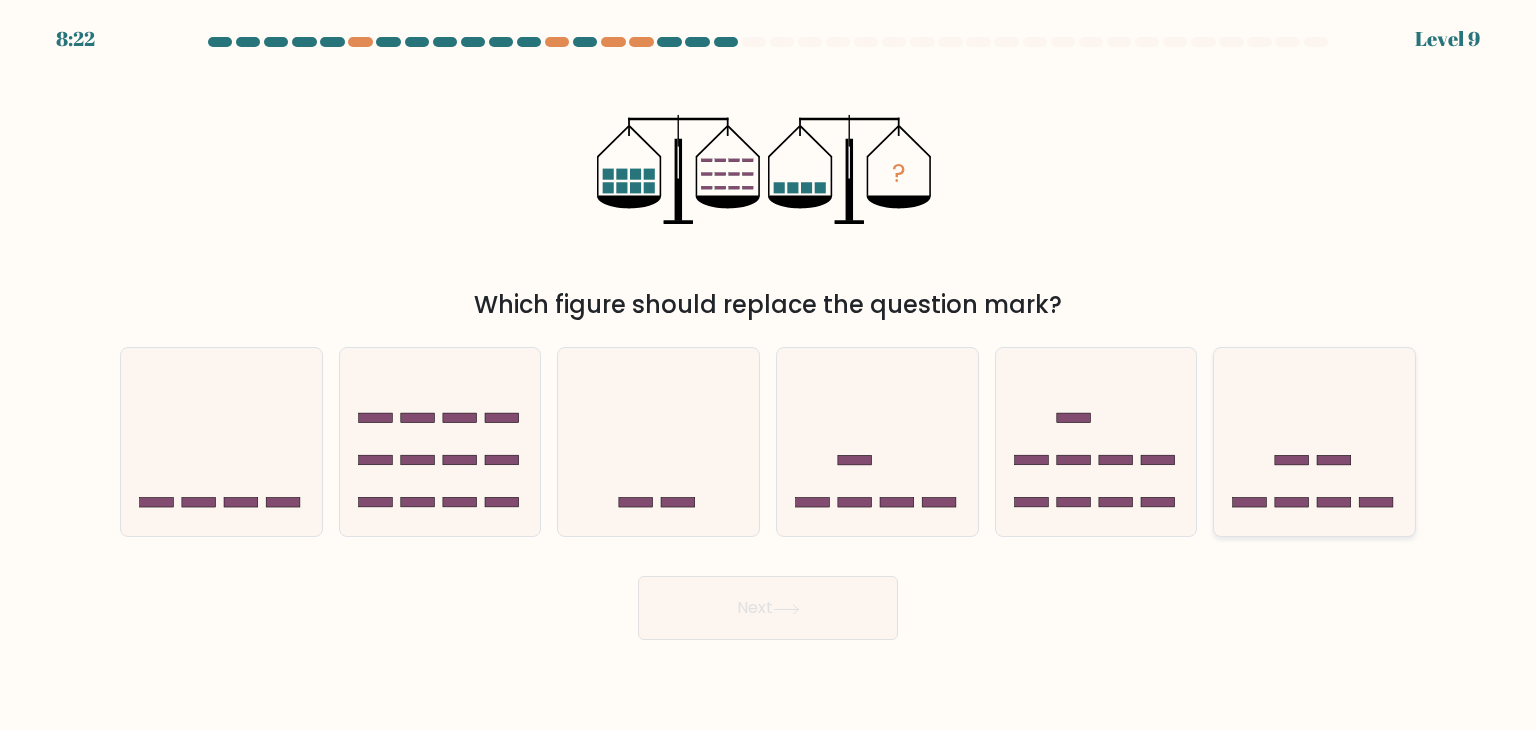 click 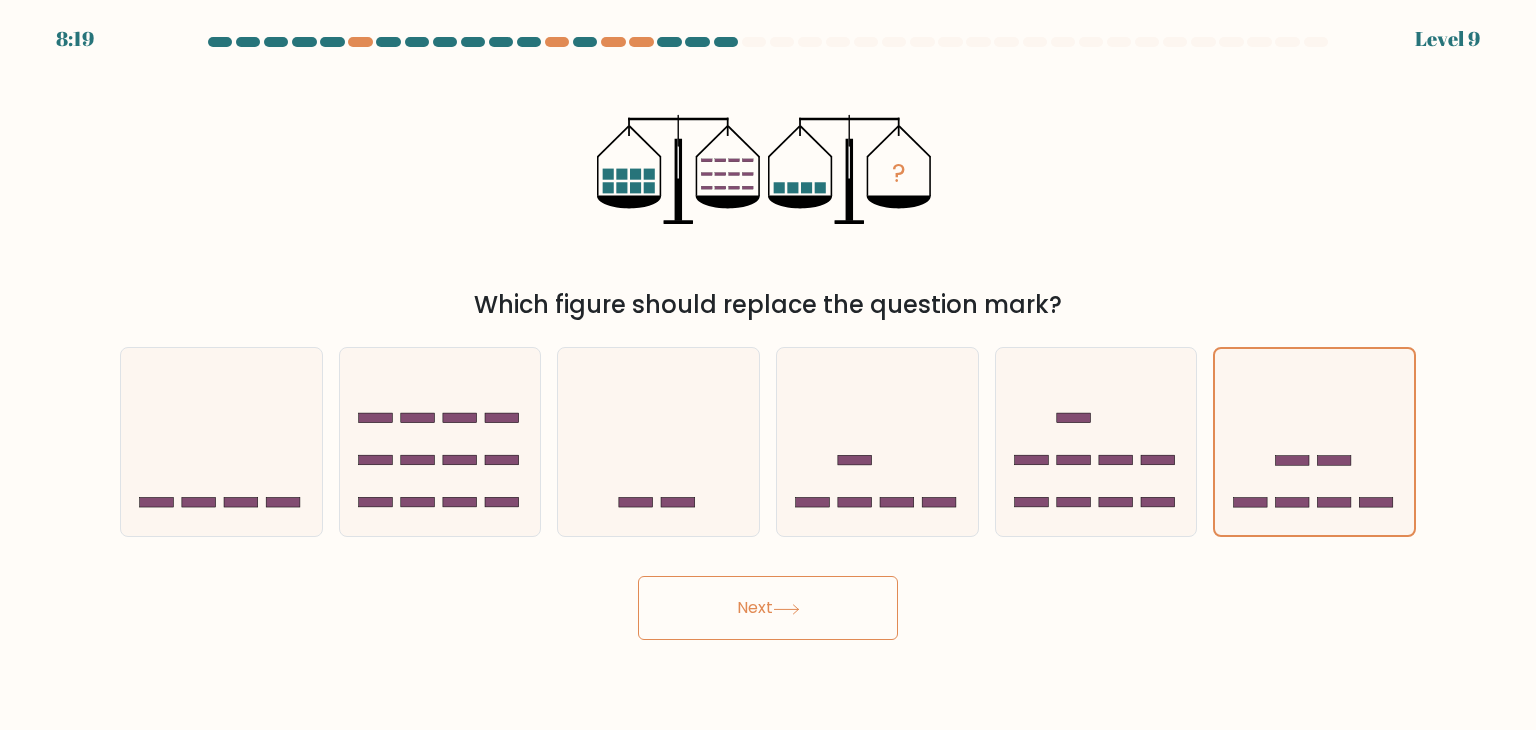 click on "Next" at bounding box center [768, 608] 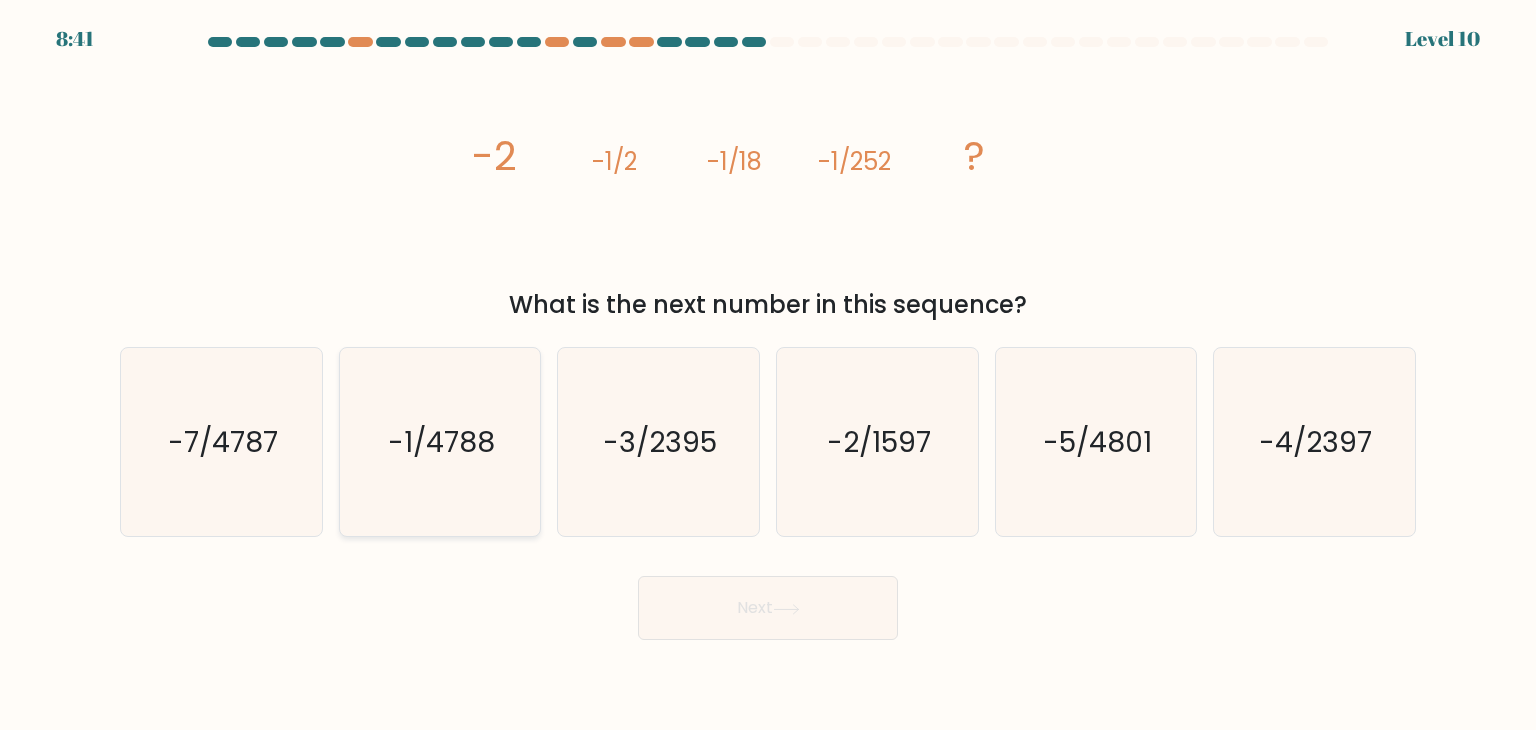 click on "-1/4788" 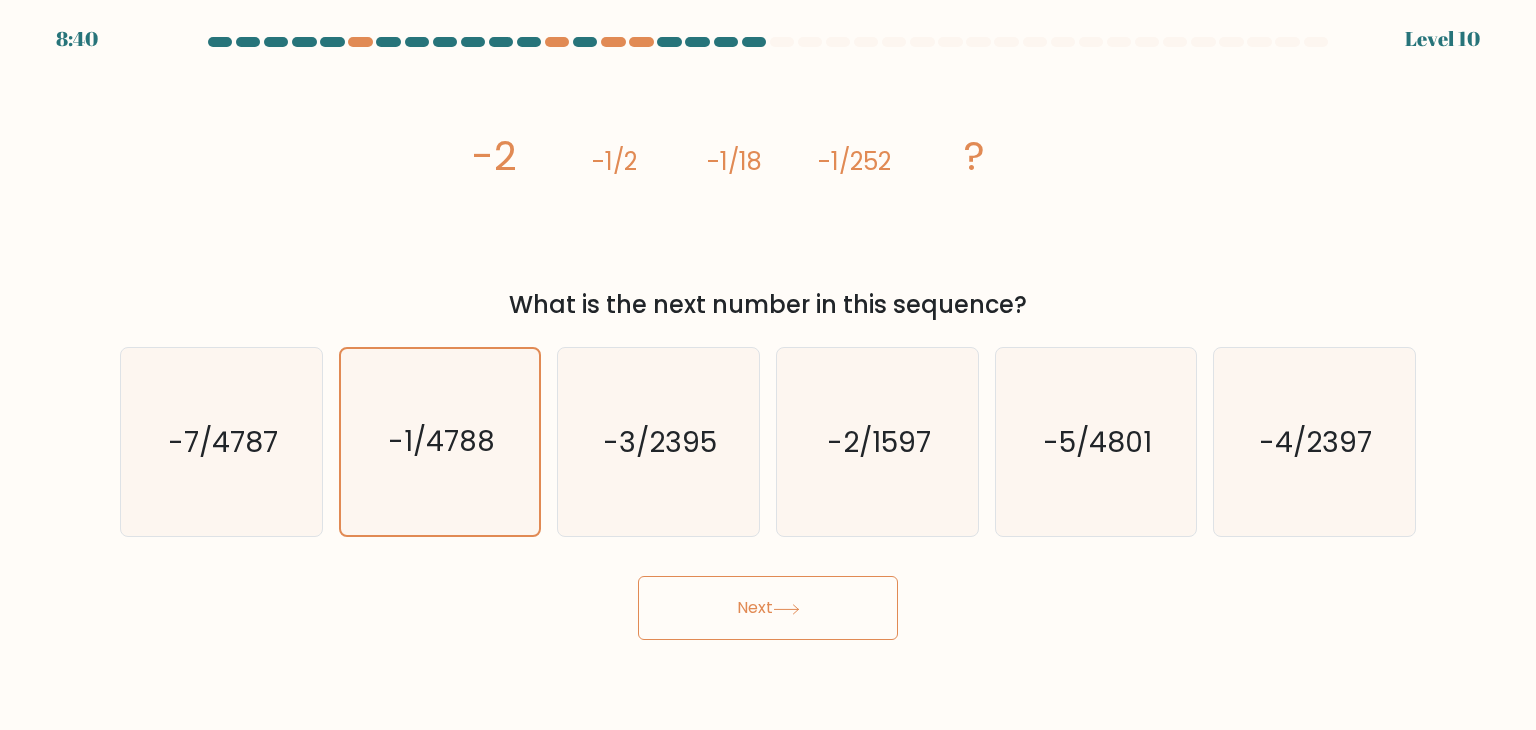 click on "Next" at bounding box center [768, 608] 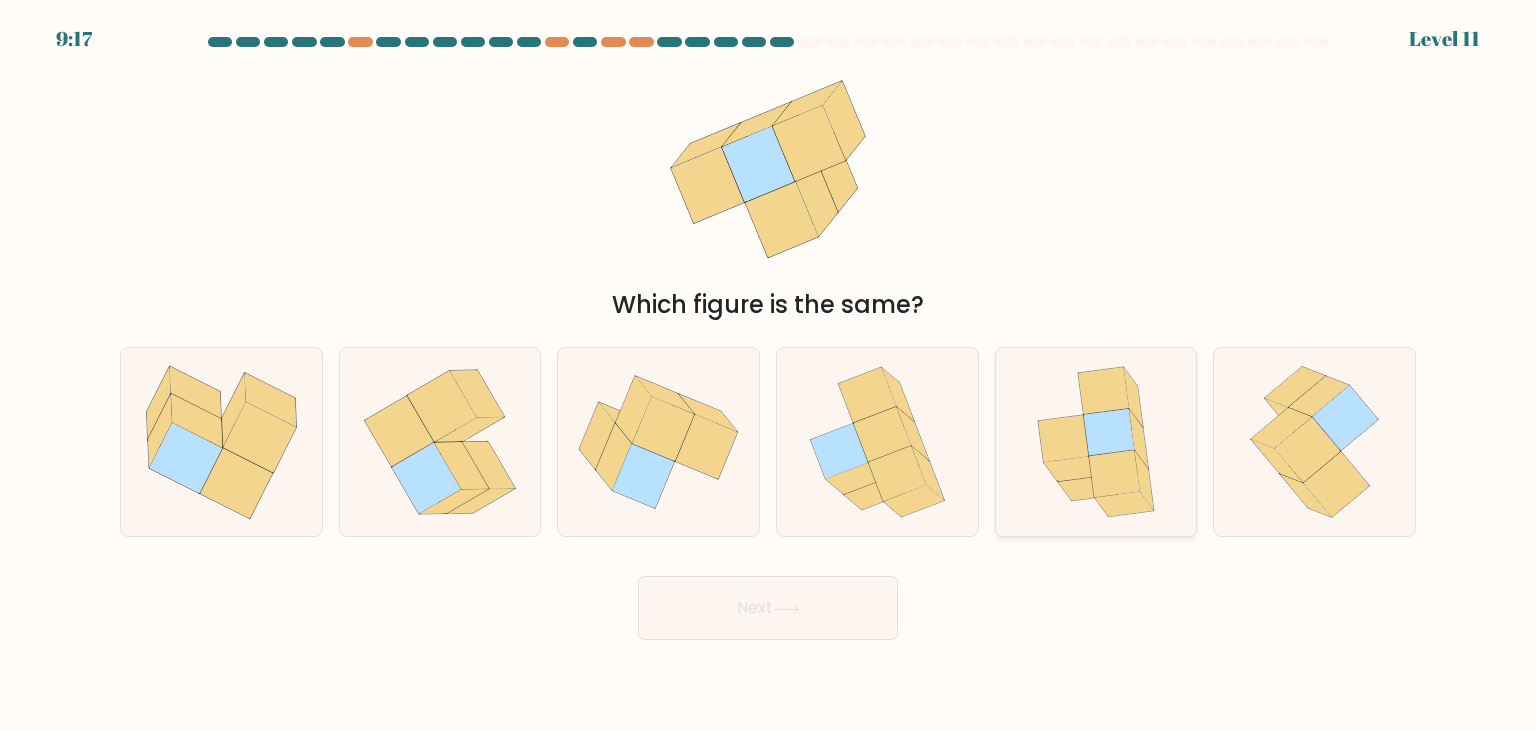 click 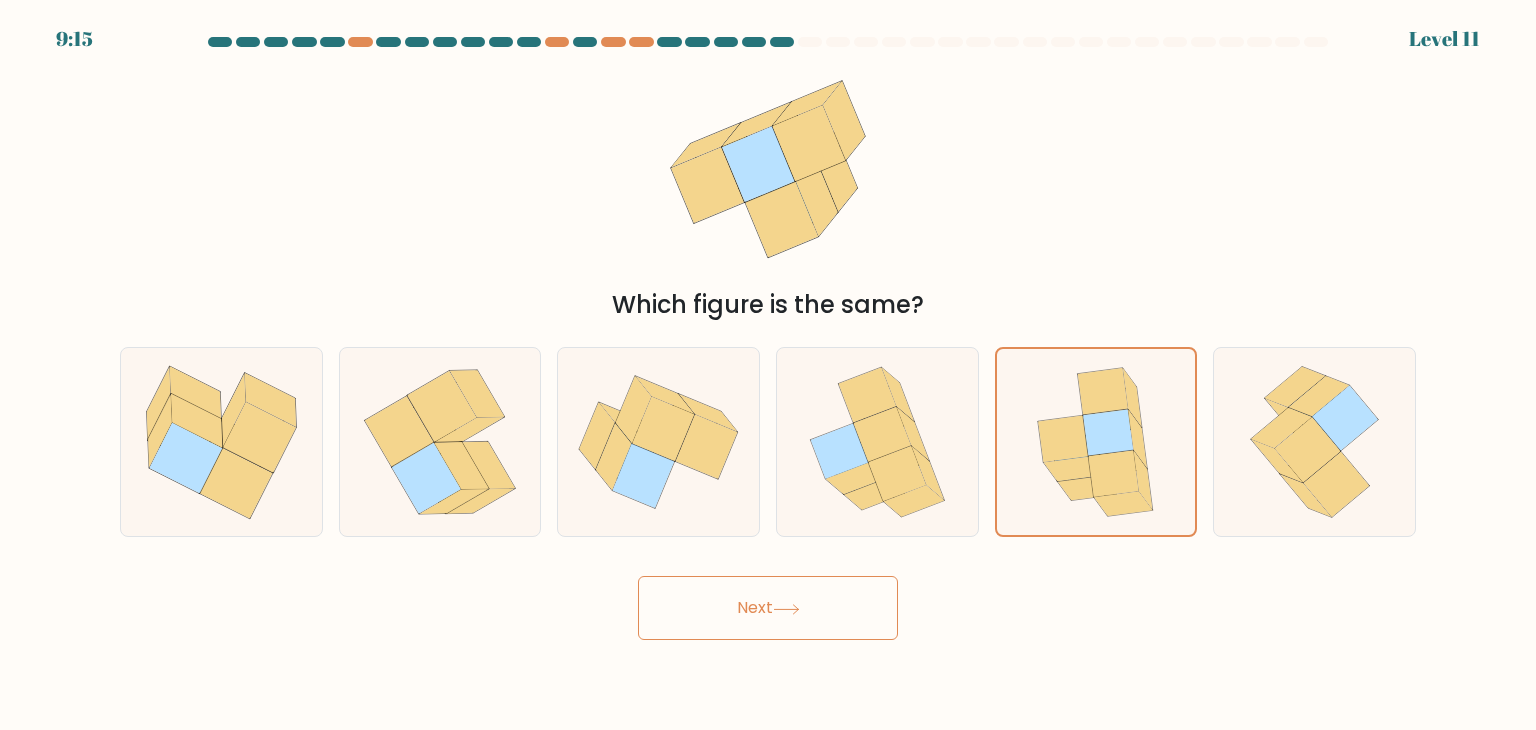click on "Next" at bounding box center [768, 608] 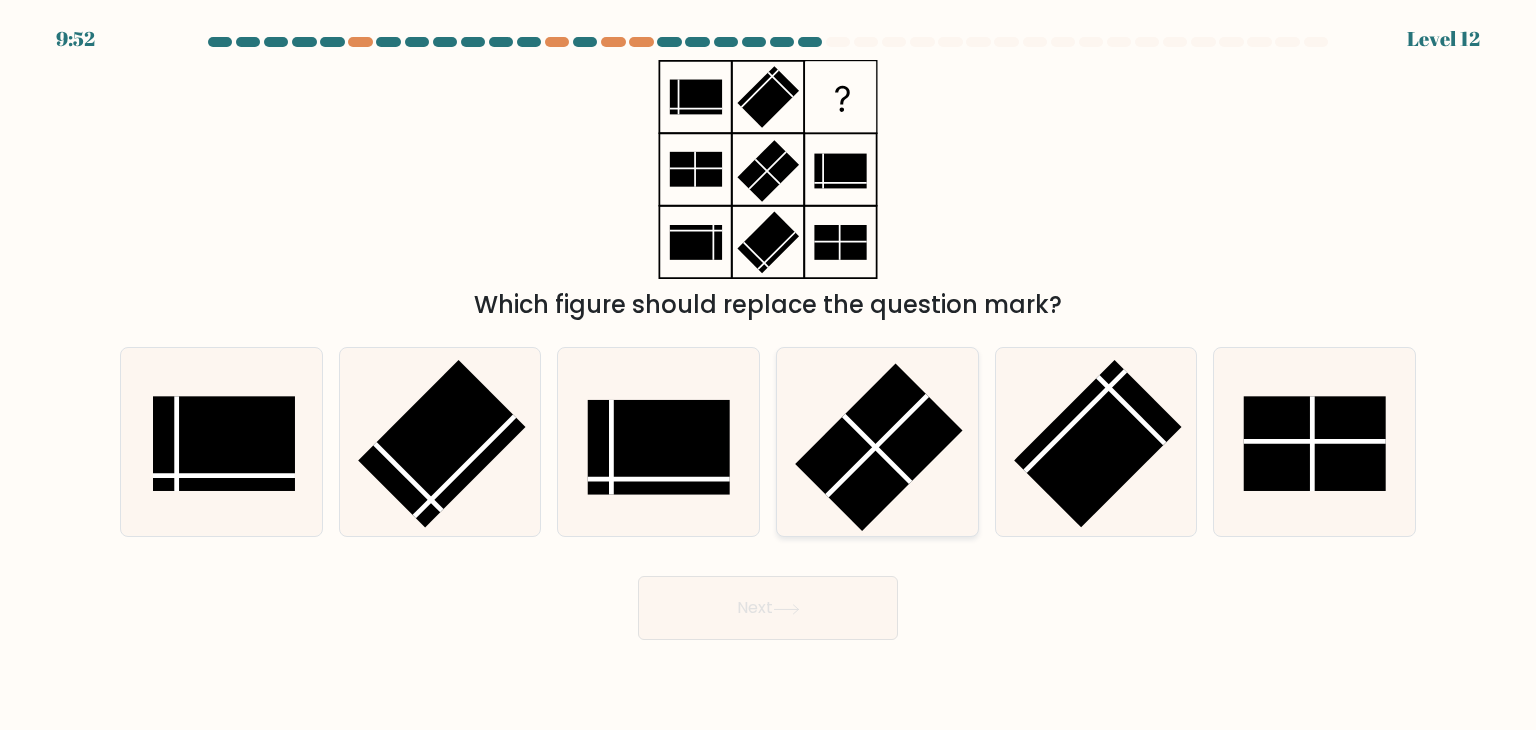 click 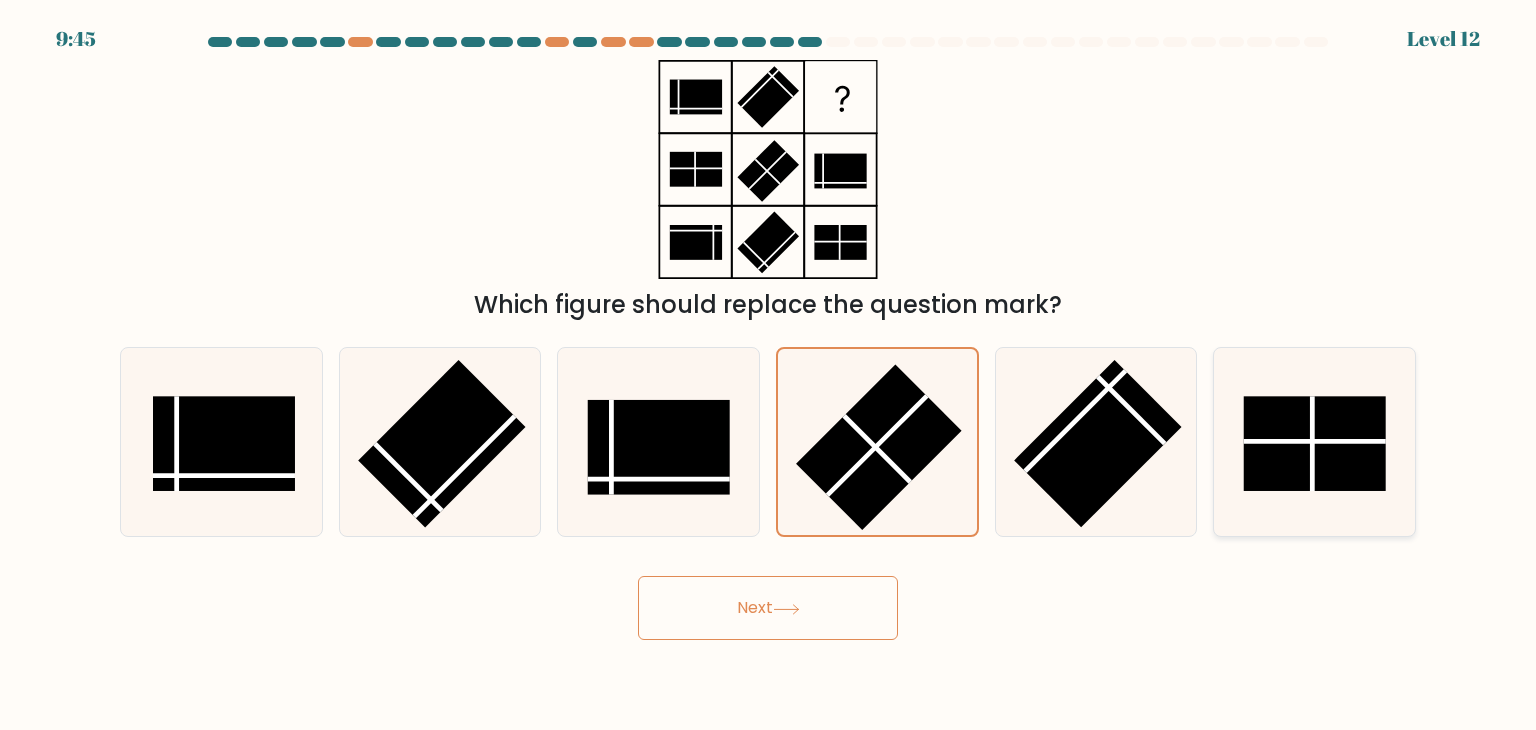 click 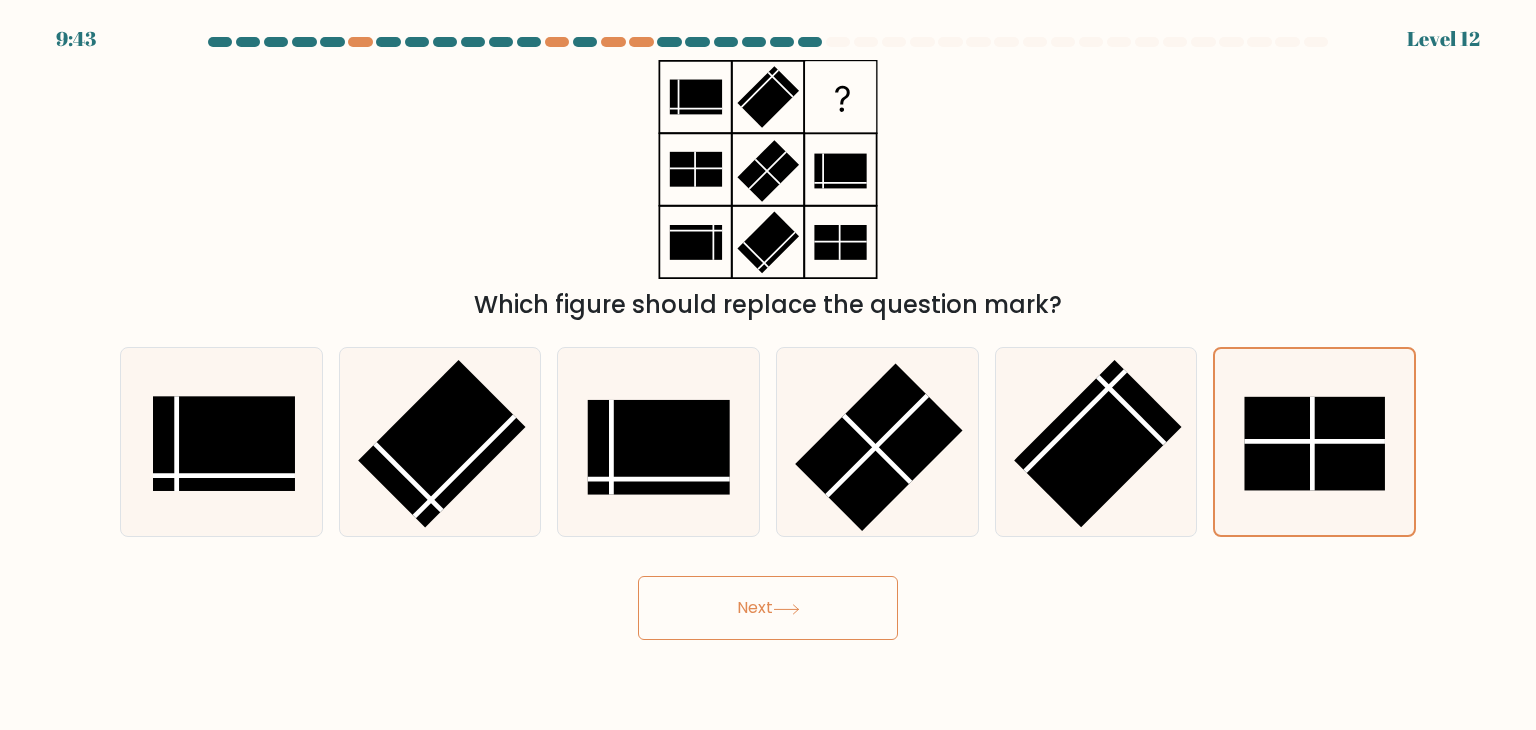 click on "Next" at bounding box center [768, 608] 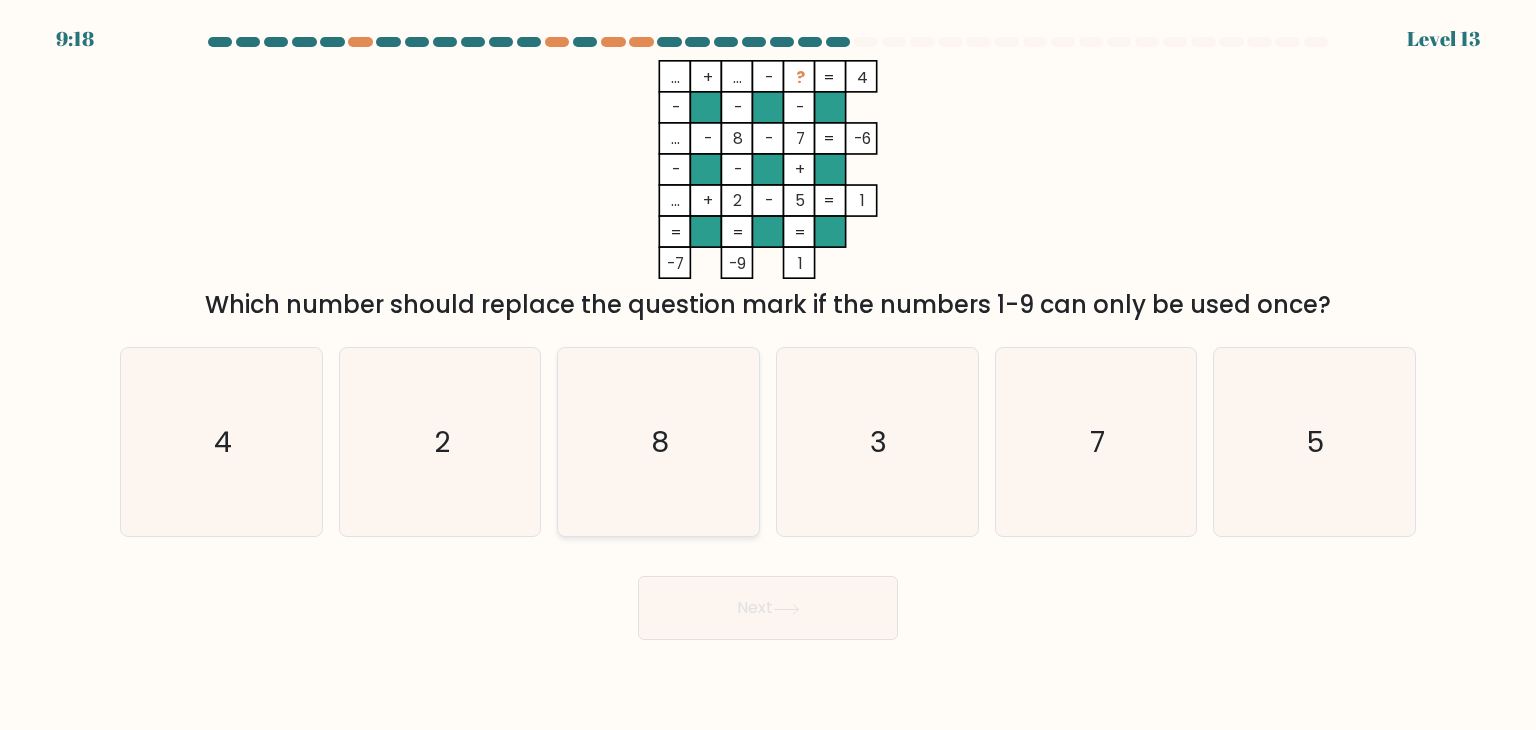 click on "8" 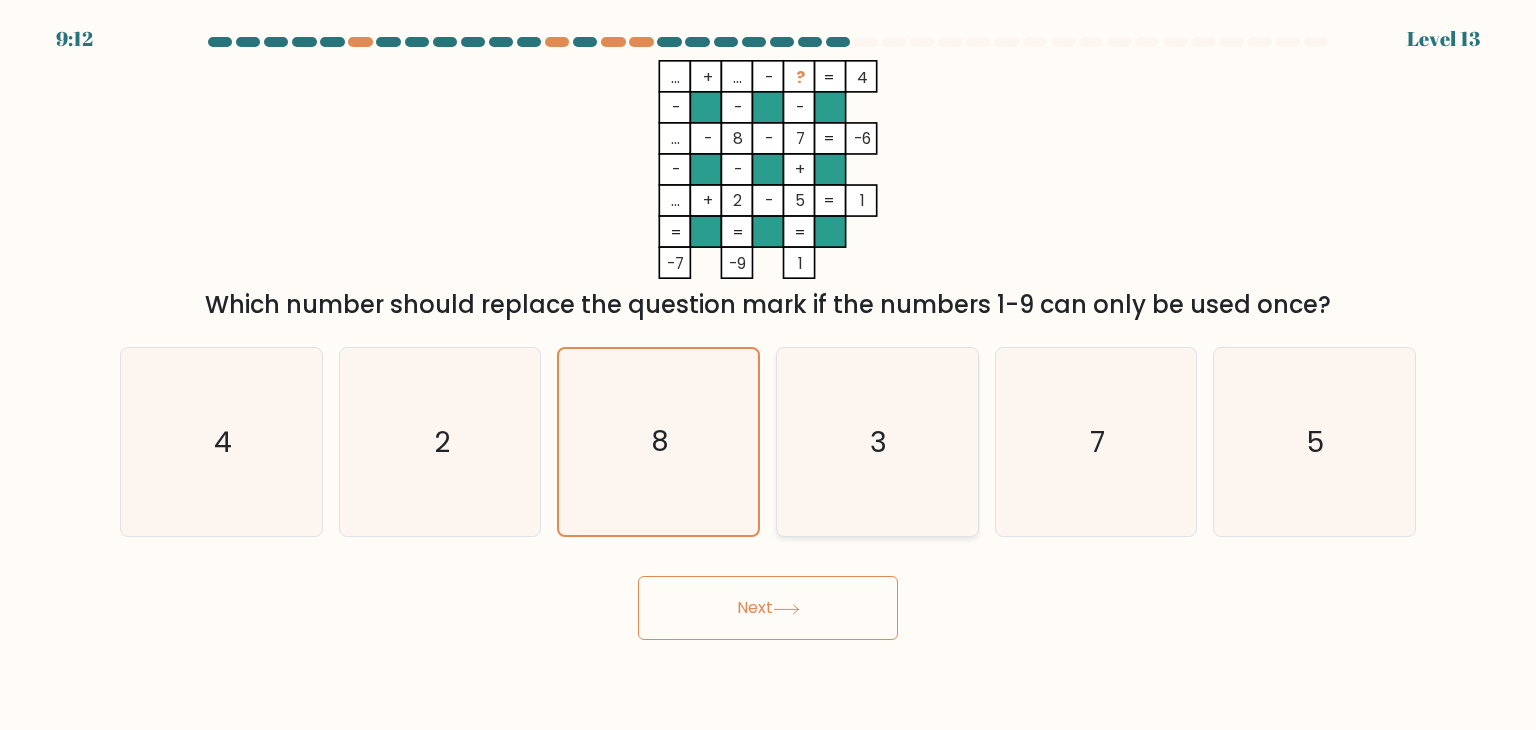 click on "3" 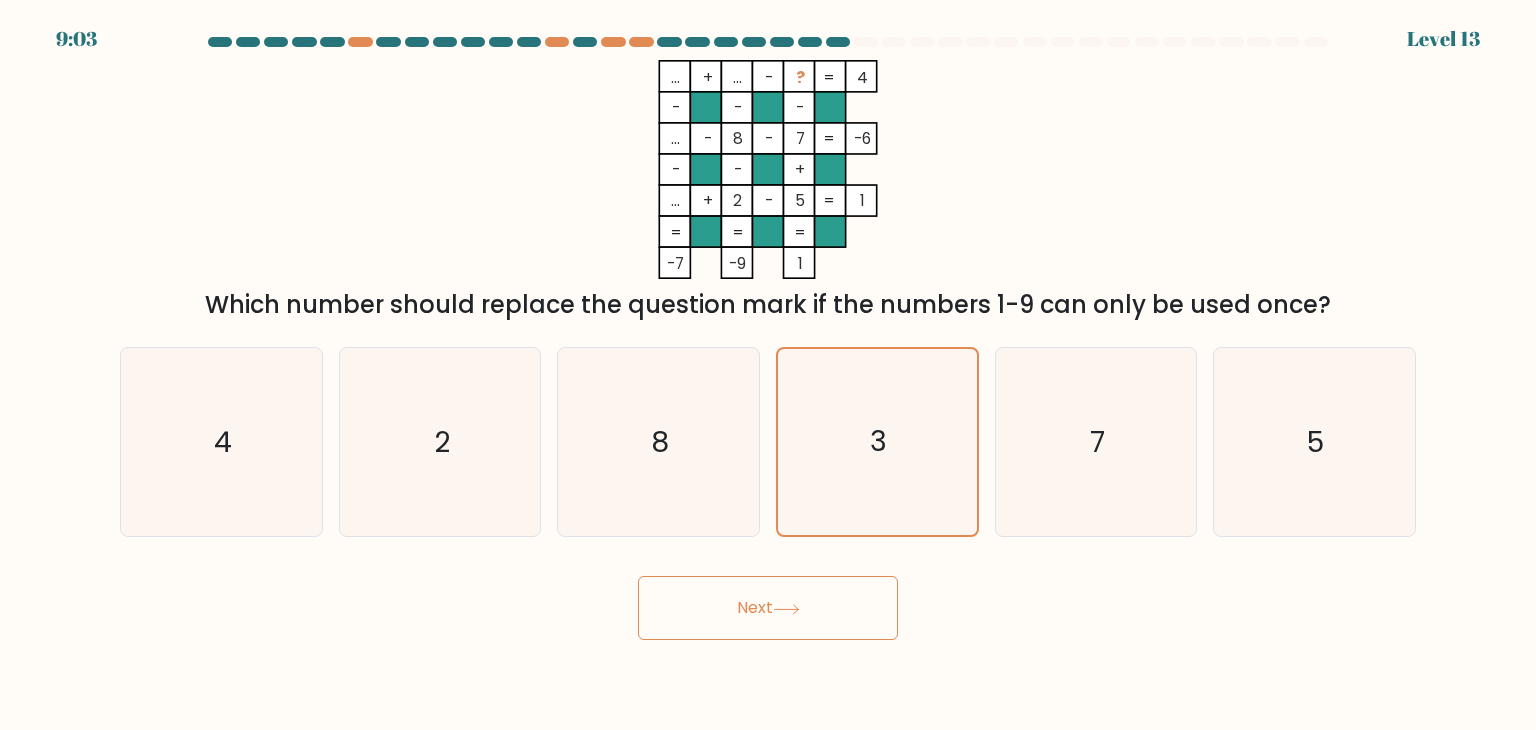 click on "Next" at bounding box center (768, 608) 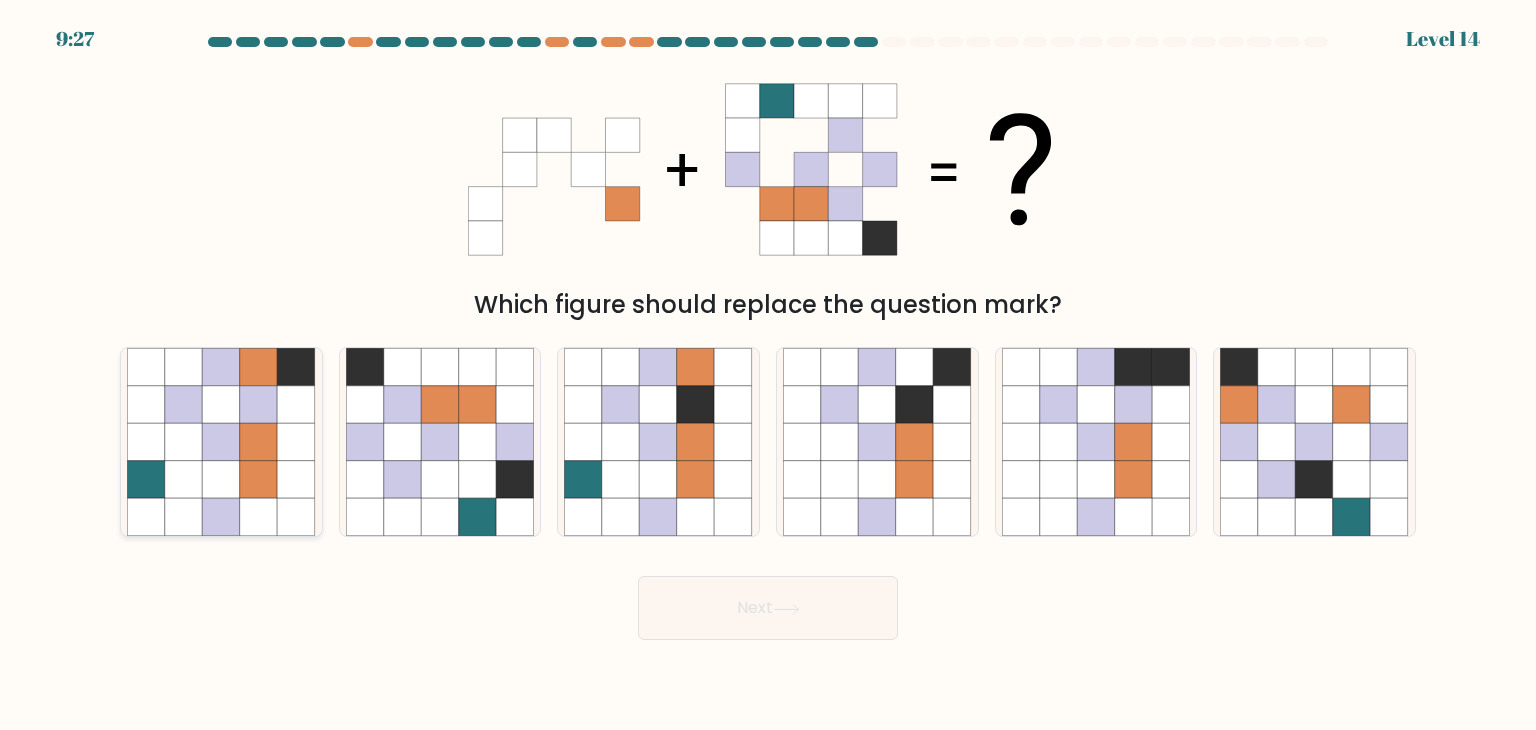 click 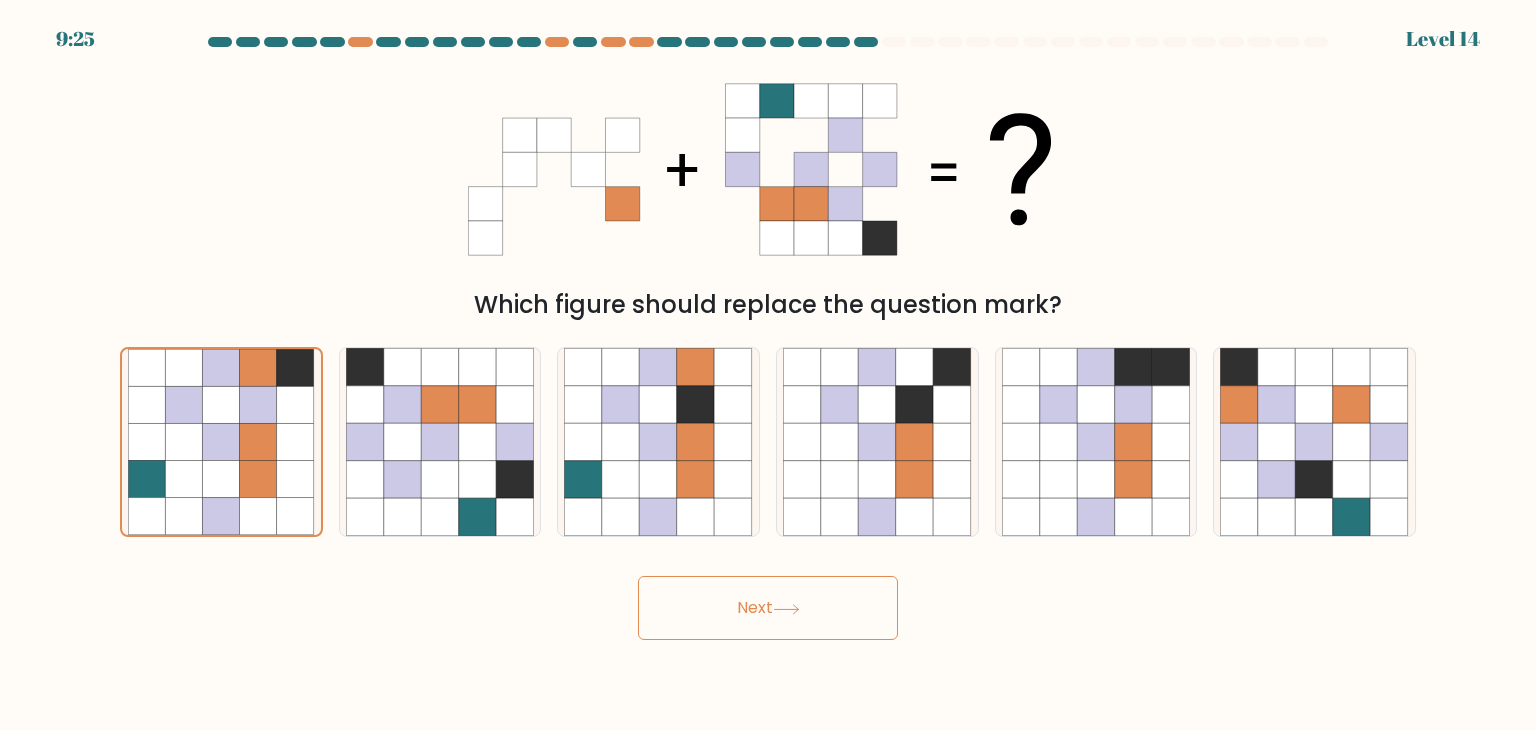 click on "Next" at bounding box center (768, 608) 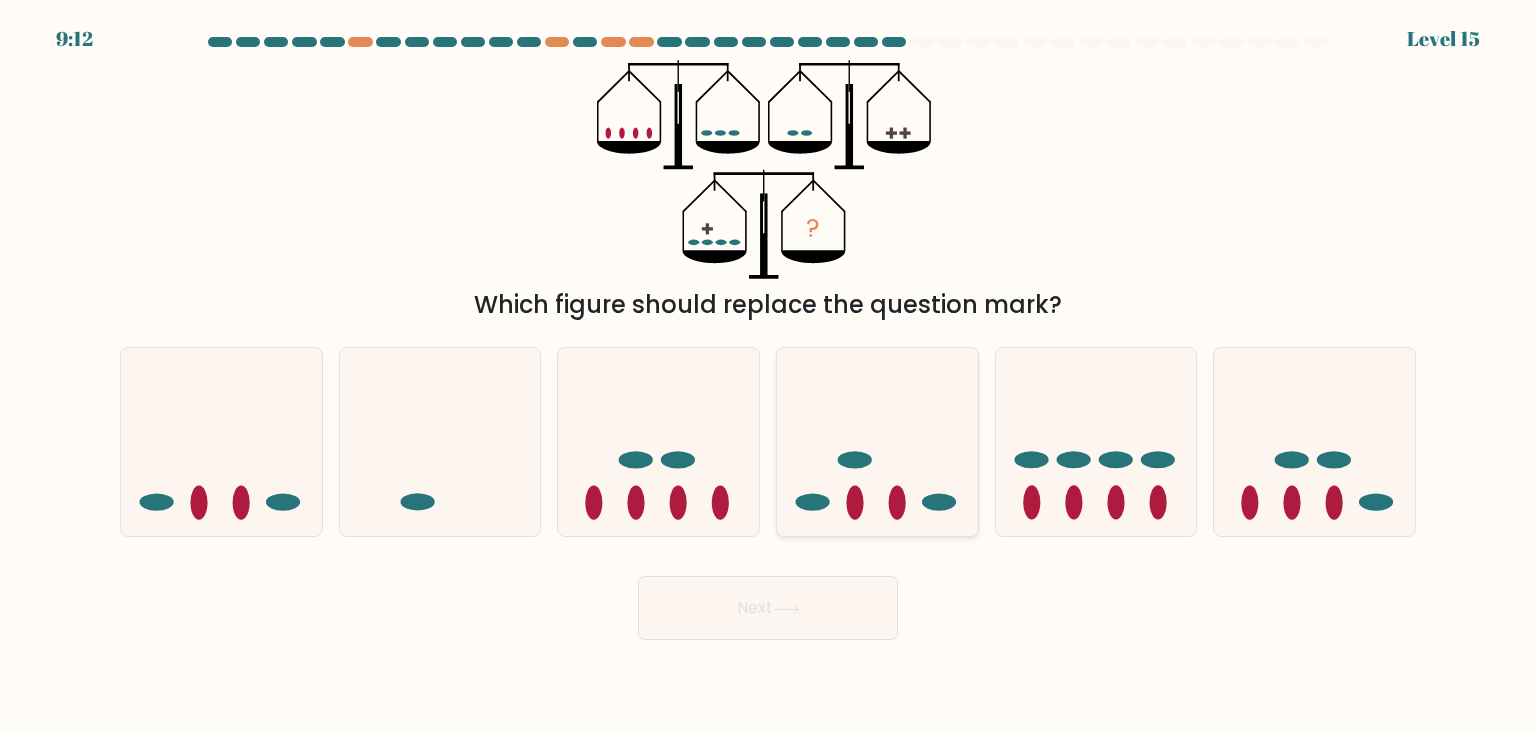 click 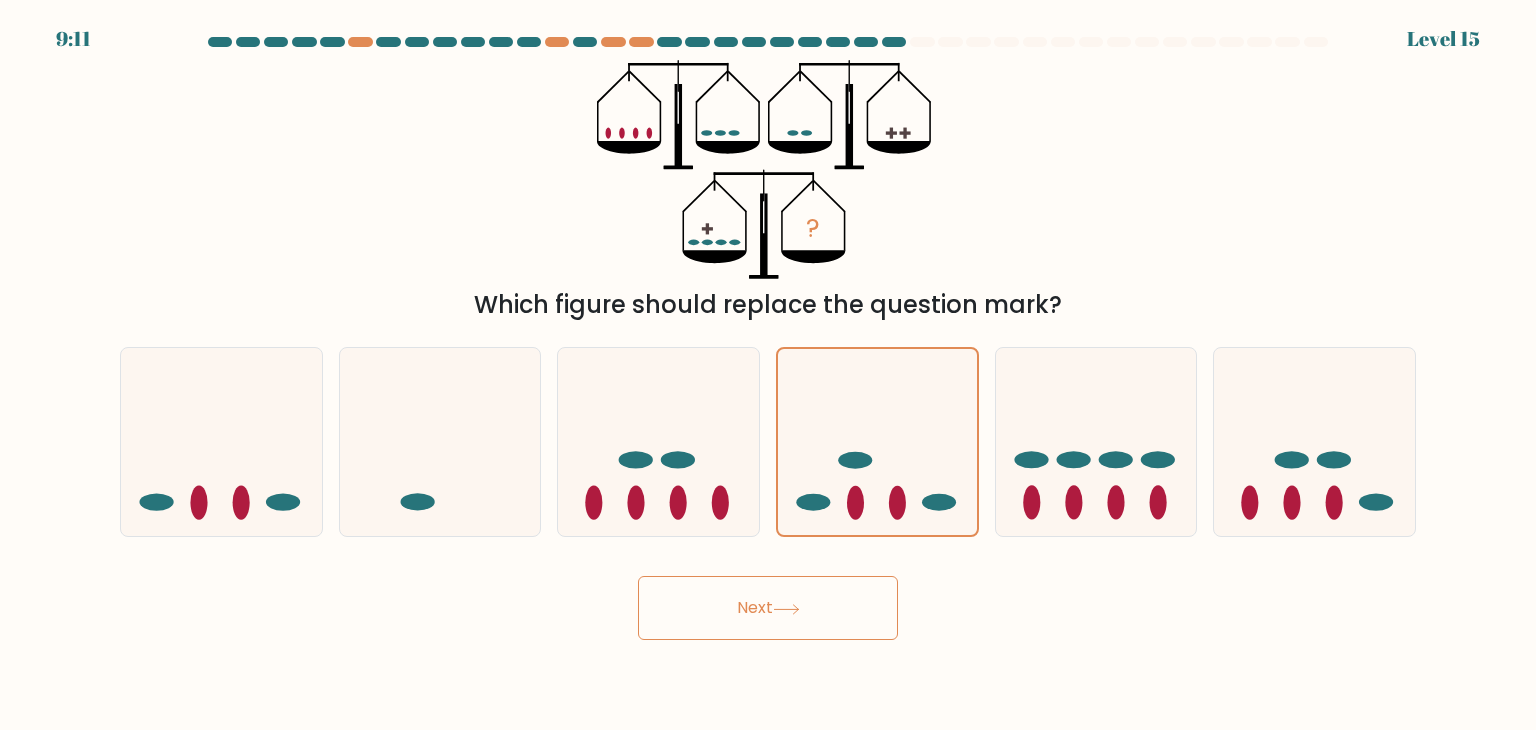 click on "Next" at bounding box center [768, 608] 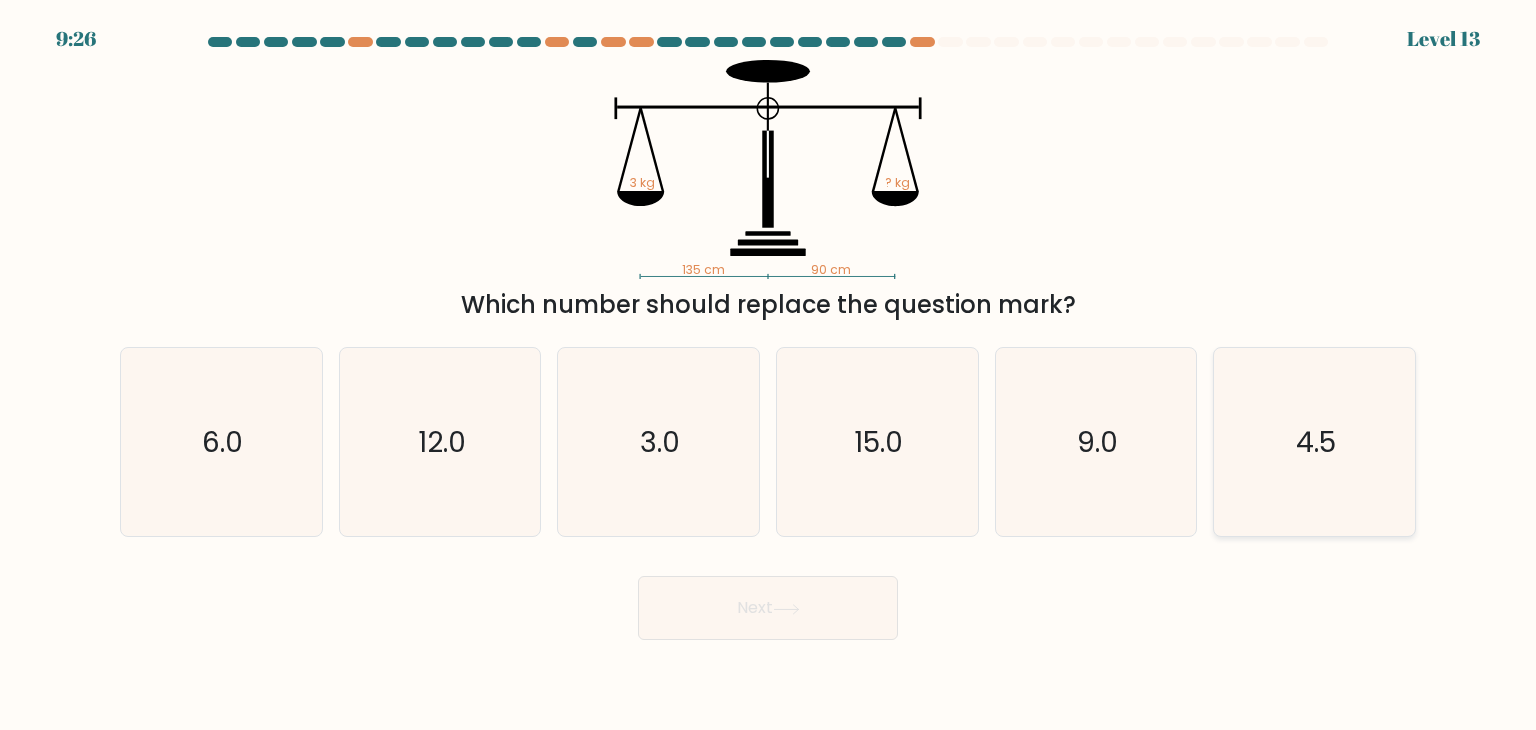 click on "4.5" 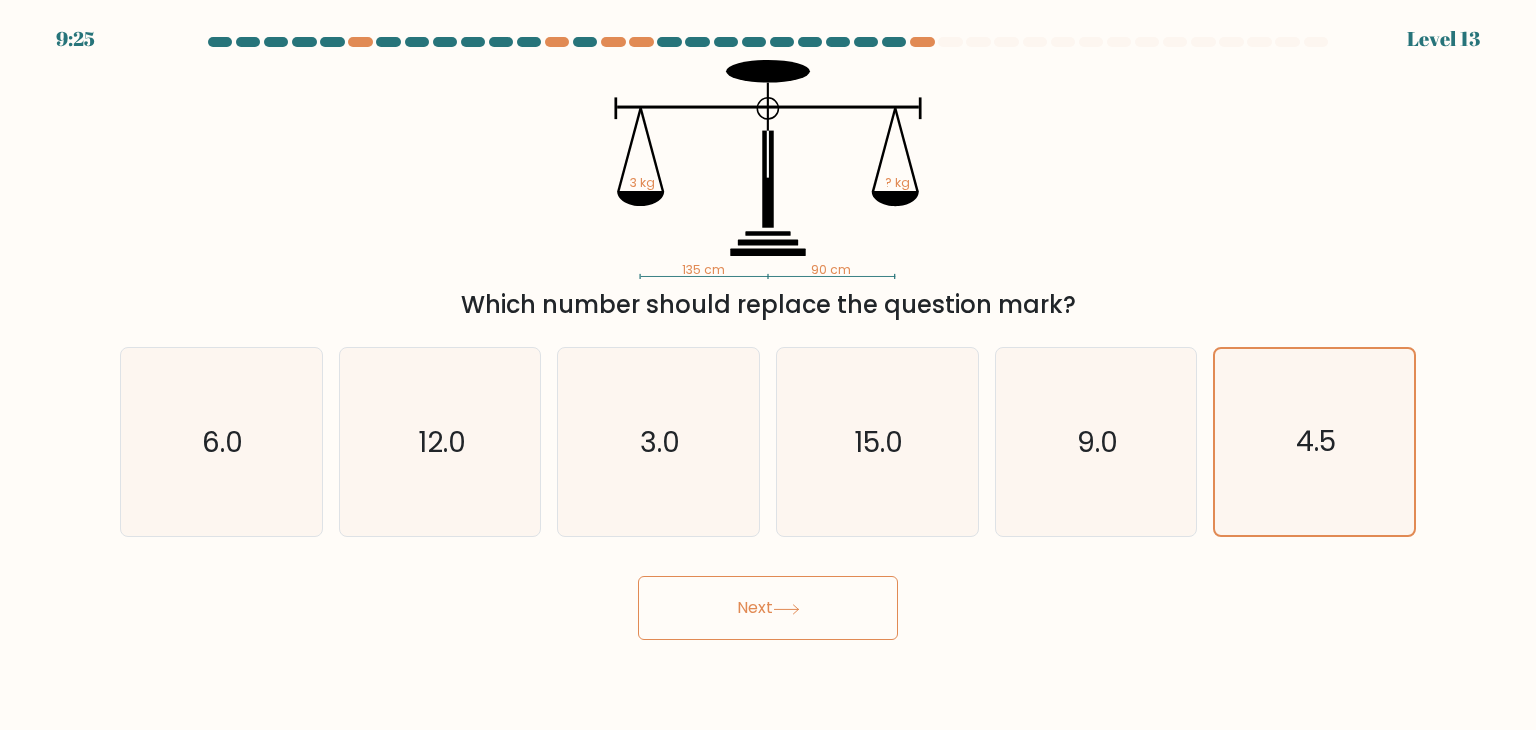 click on "Next" at bounding box center [768, 608] 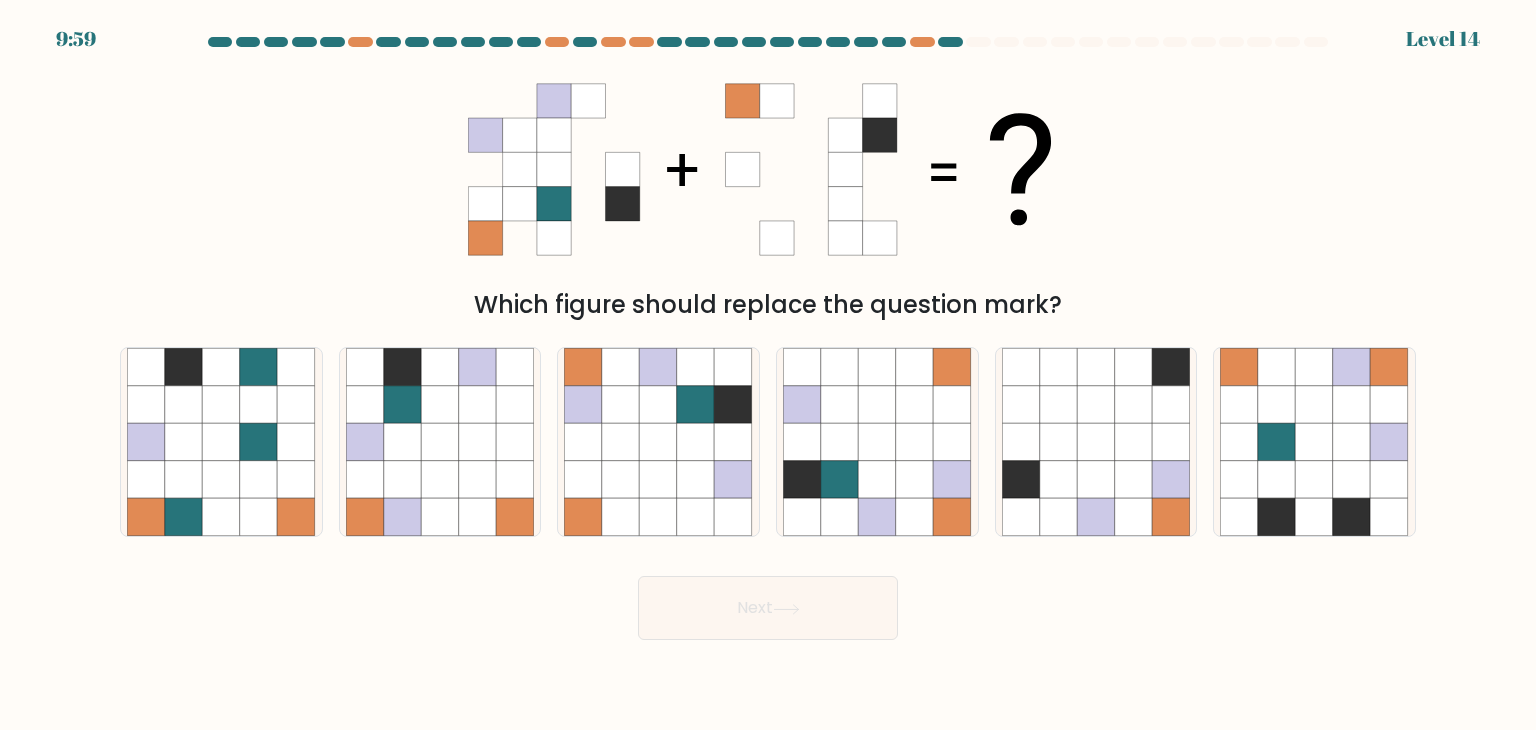 click at bounding box center [768, 338] 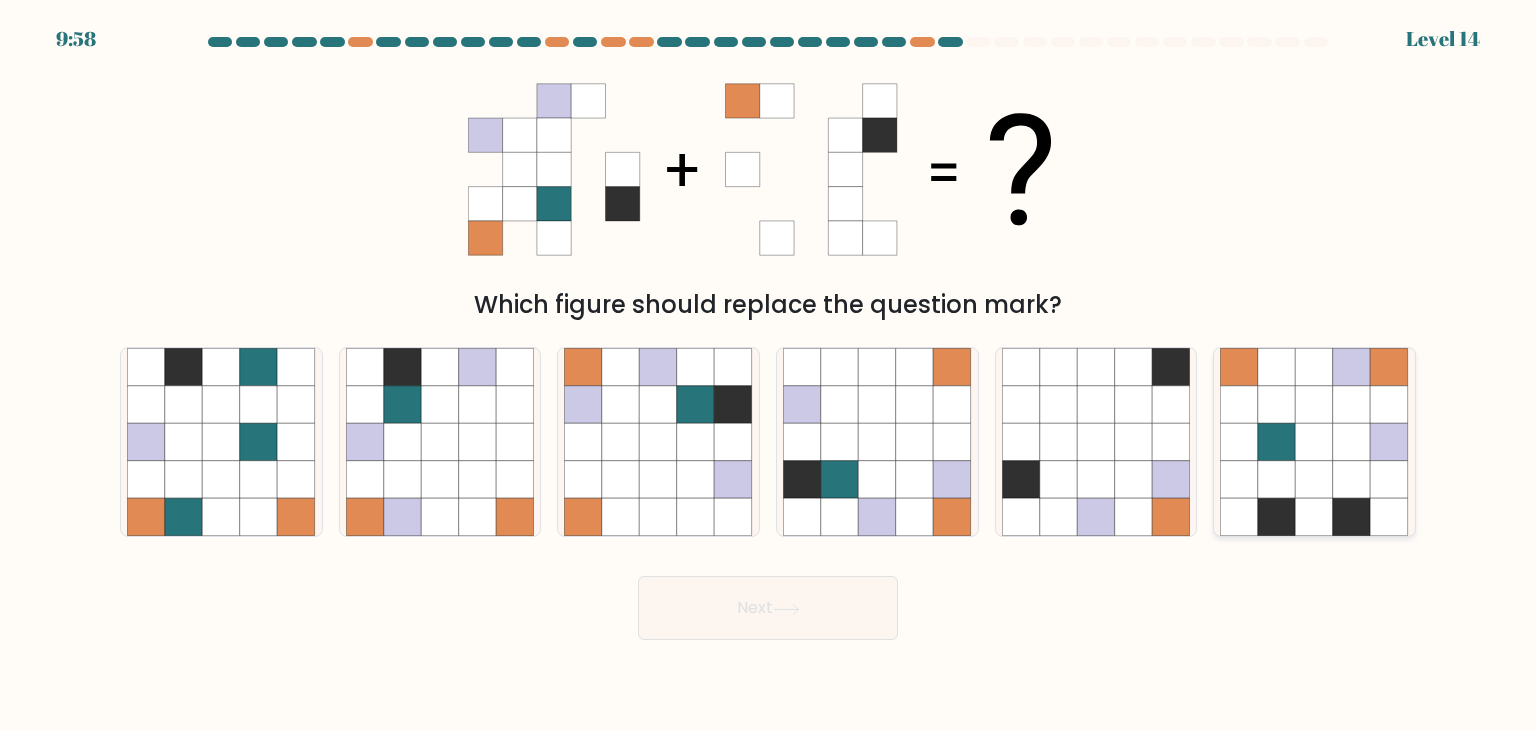 click 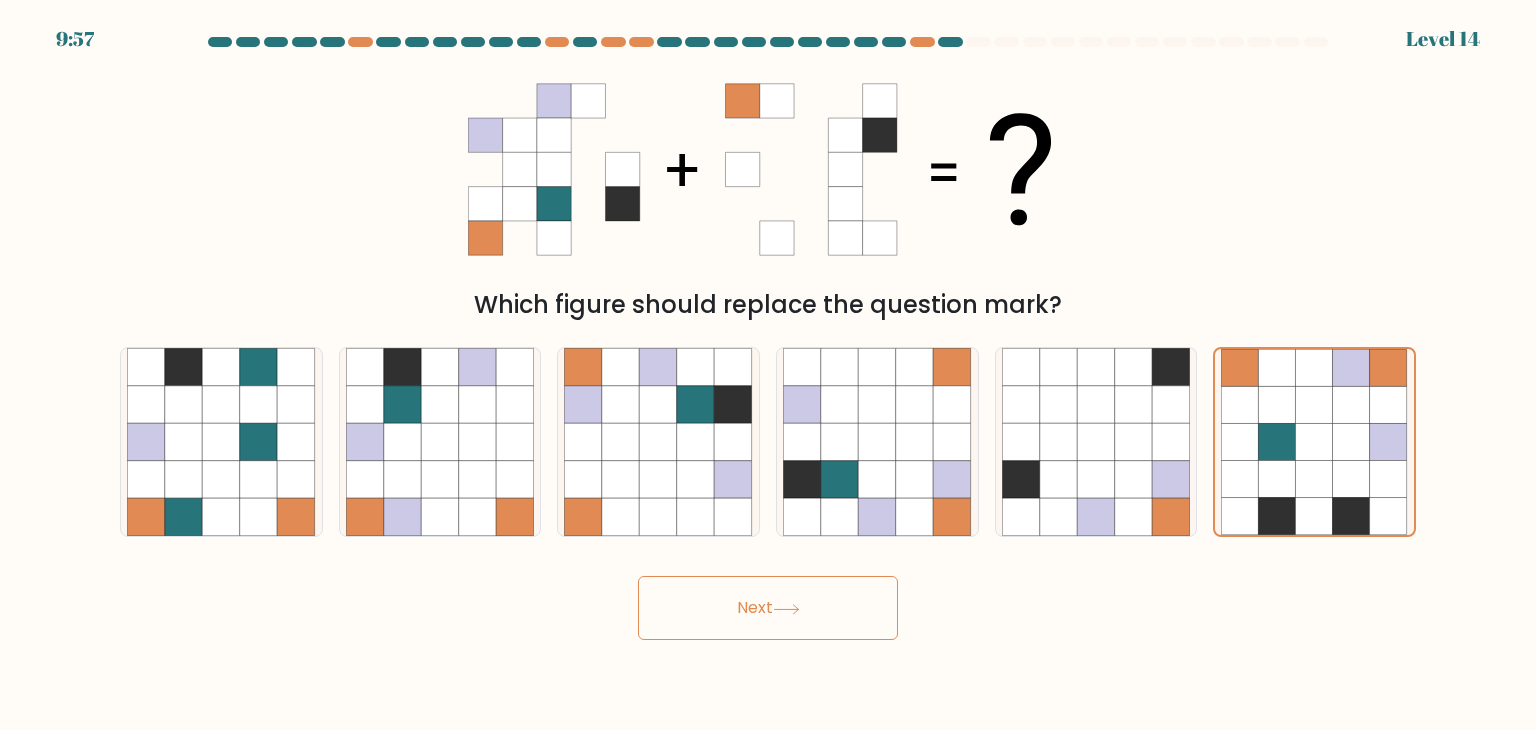 click on "Next" at bounding box center [768, 608] 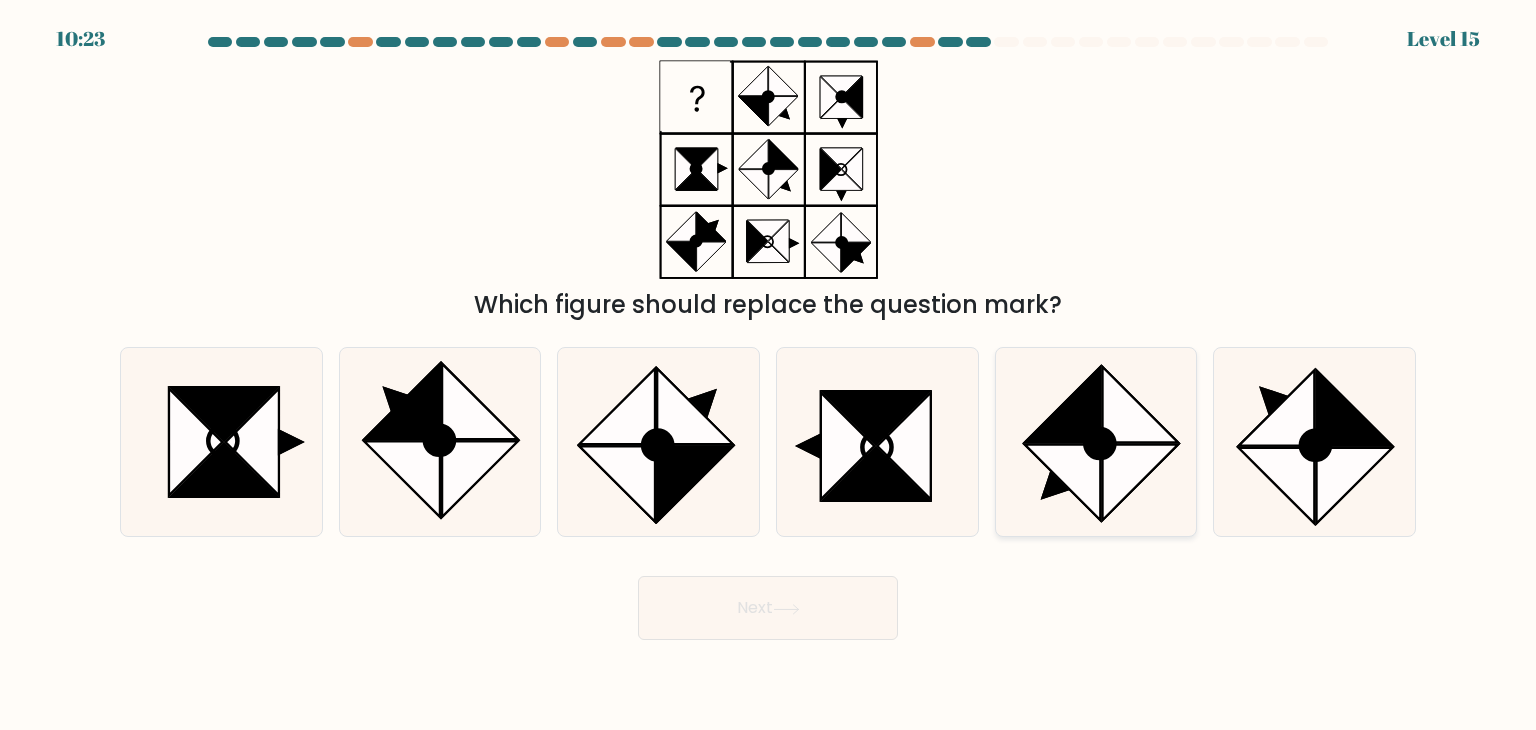 click 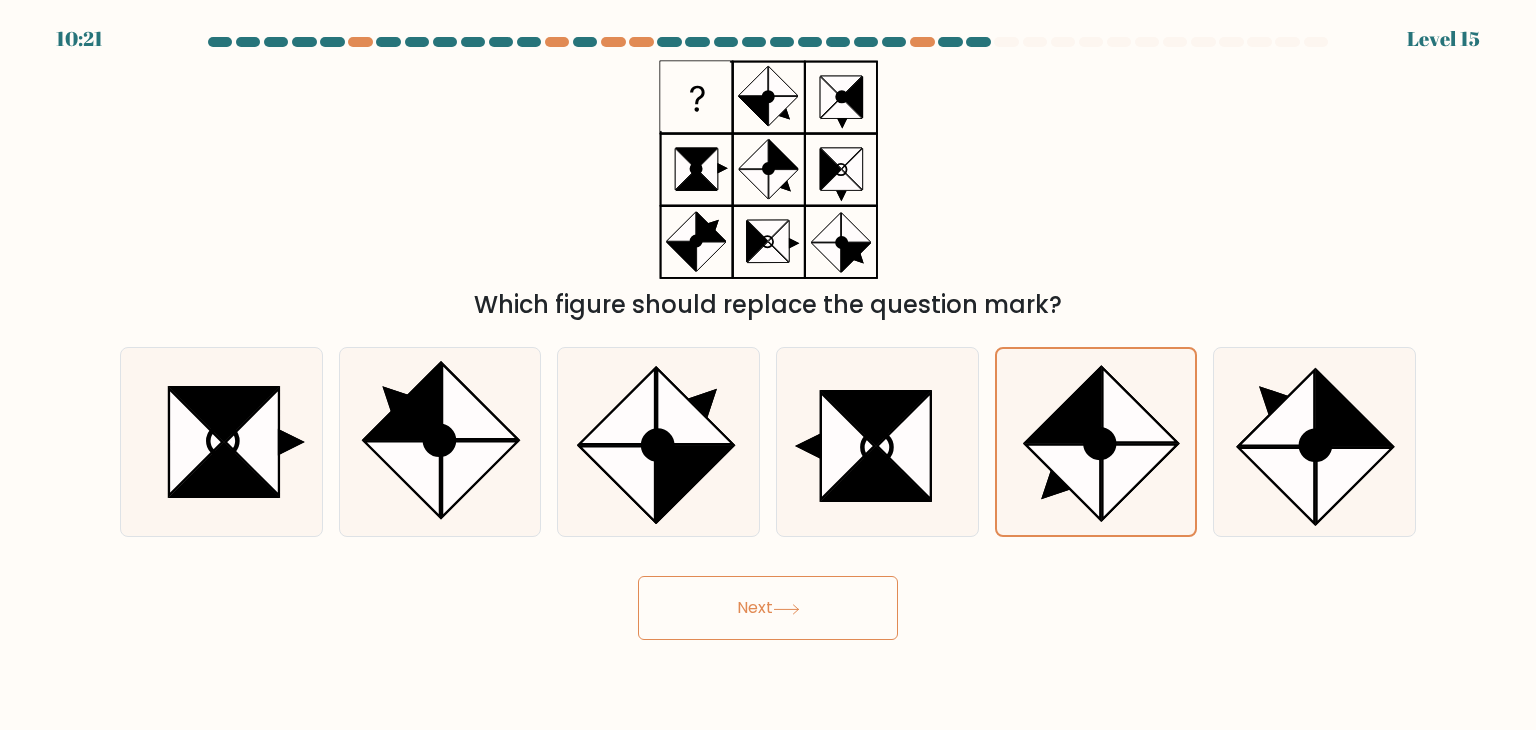 click on "Next" at bounding box center [768, 608] 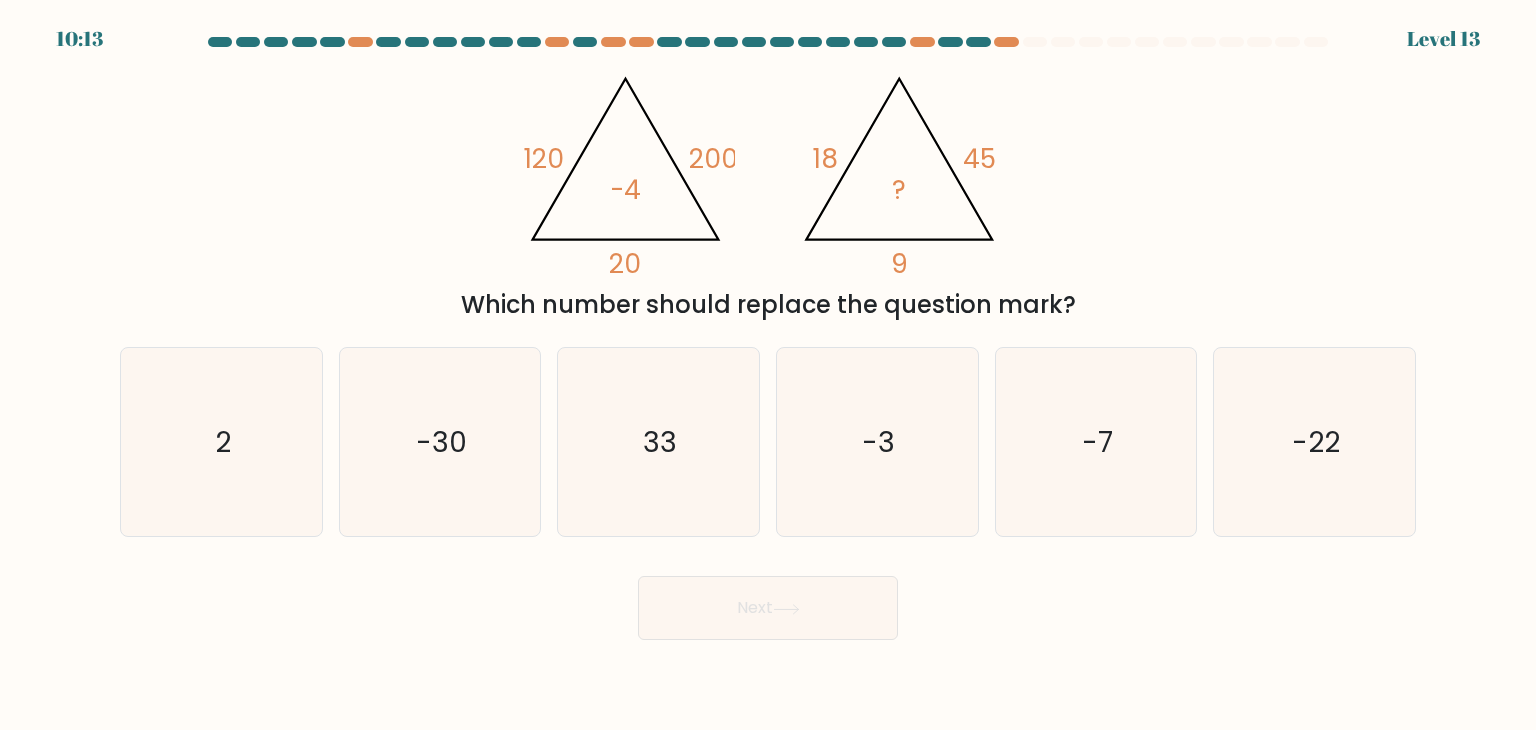 click on "d.
-3" at bounding box center [877, 442] 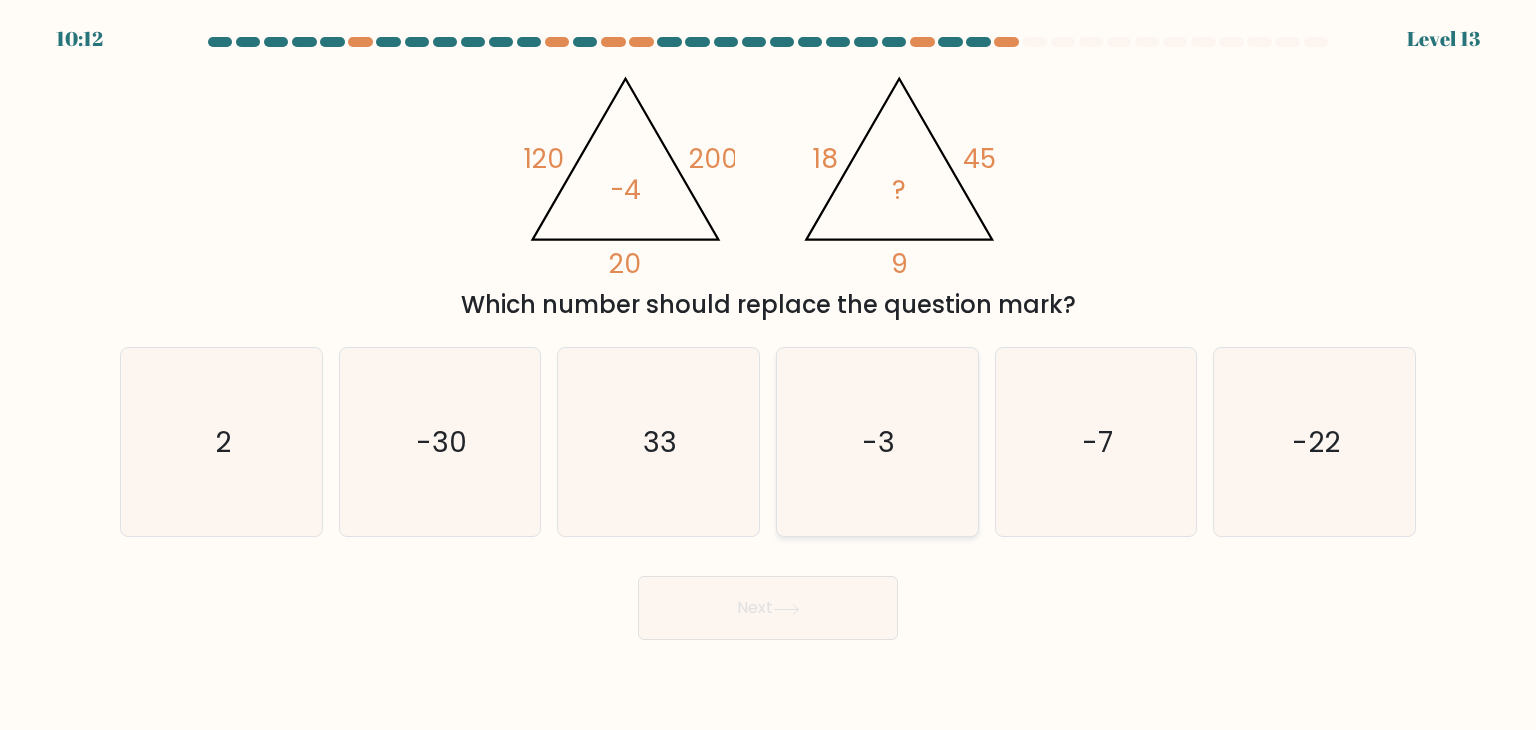 click on "-3" 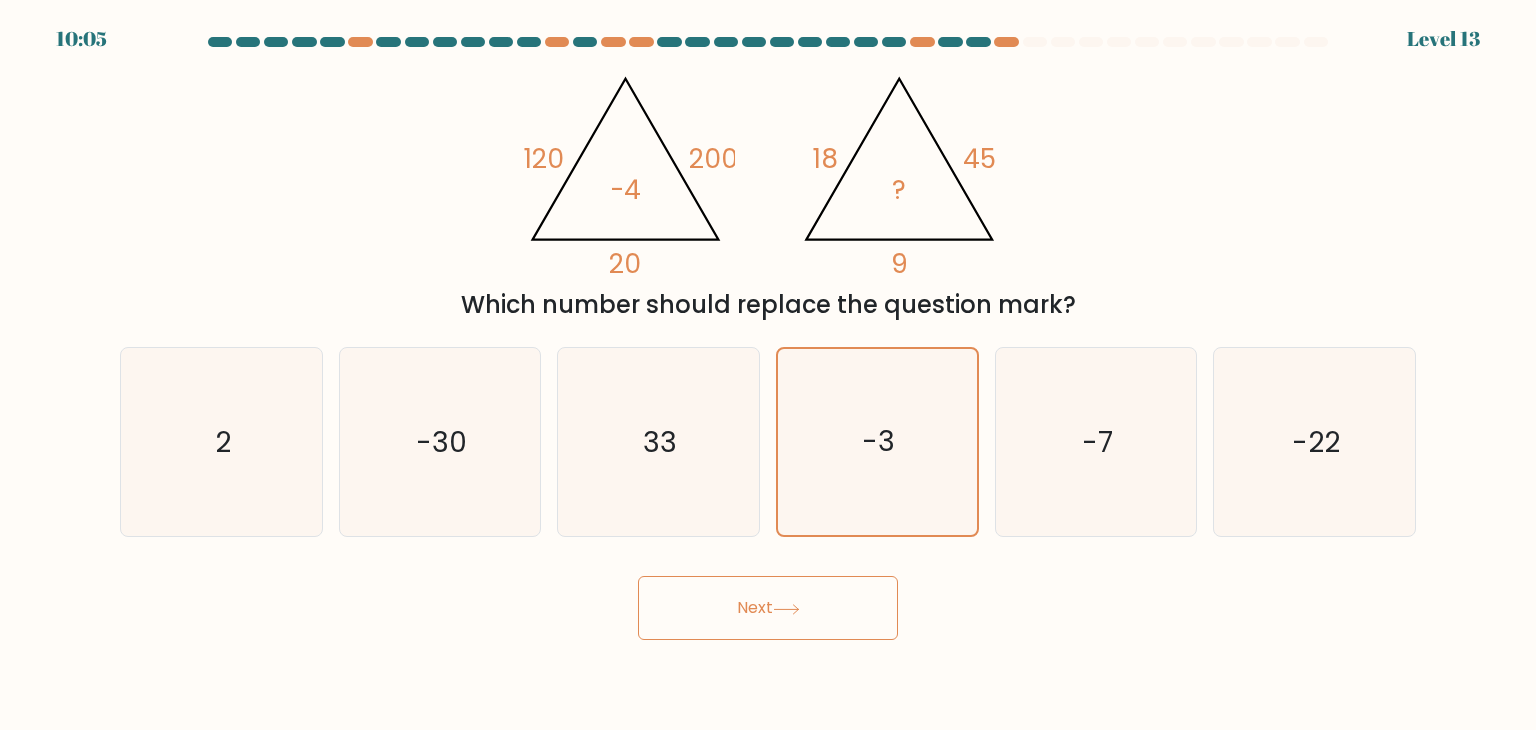 click on "Next" at bounding box center (768, 608) 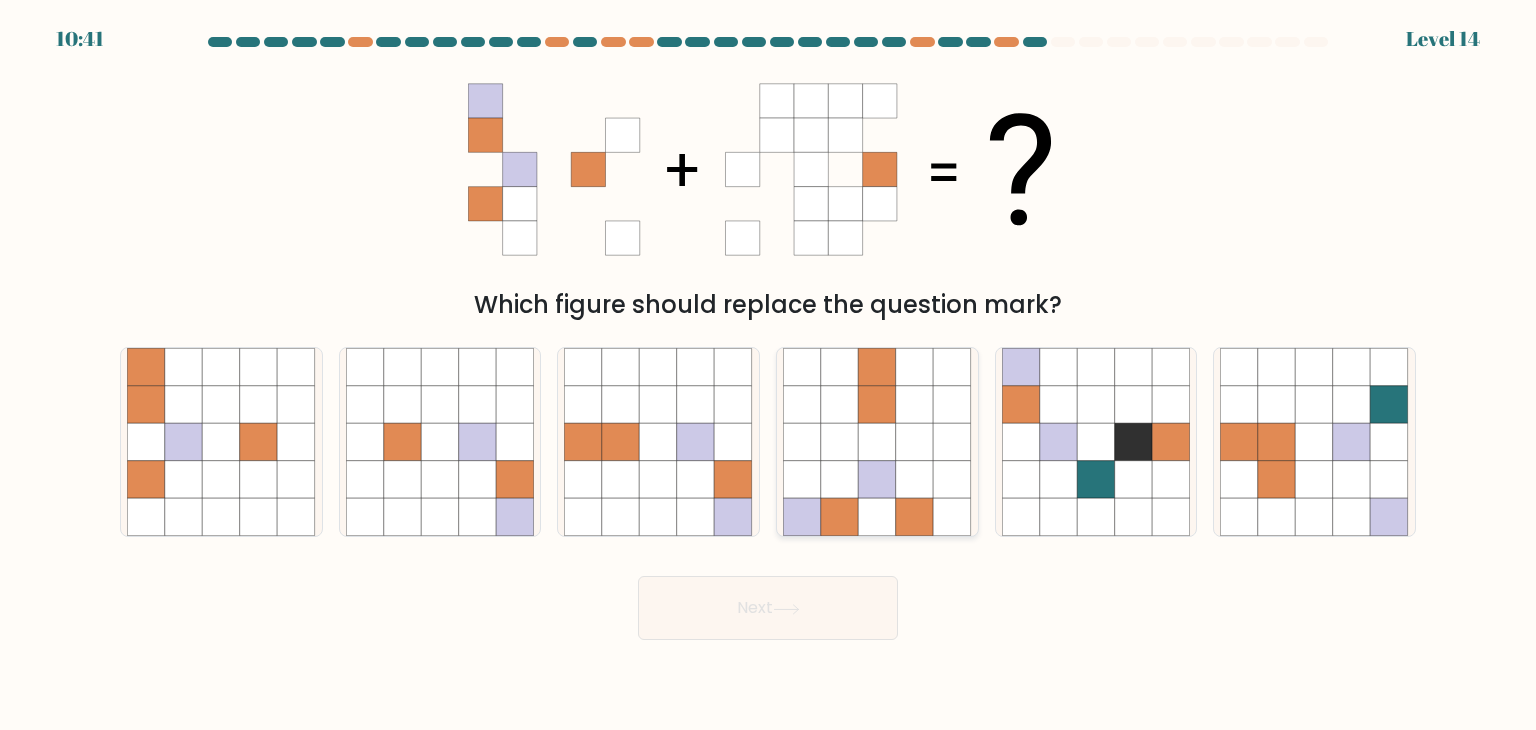 click 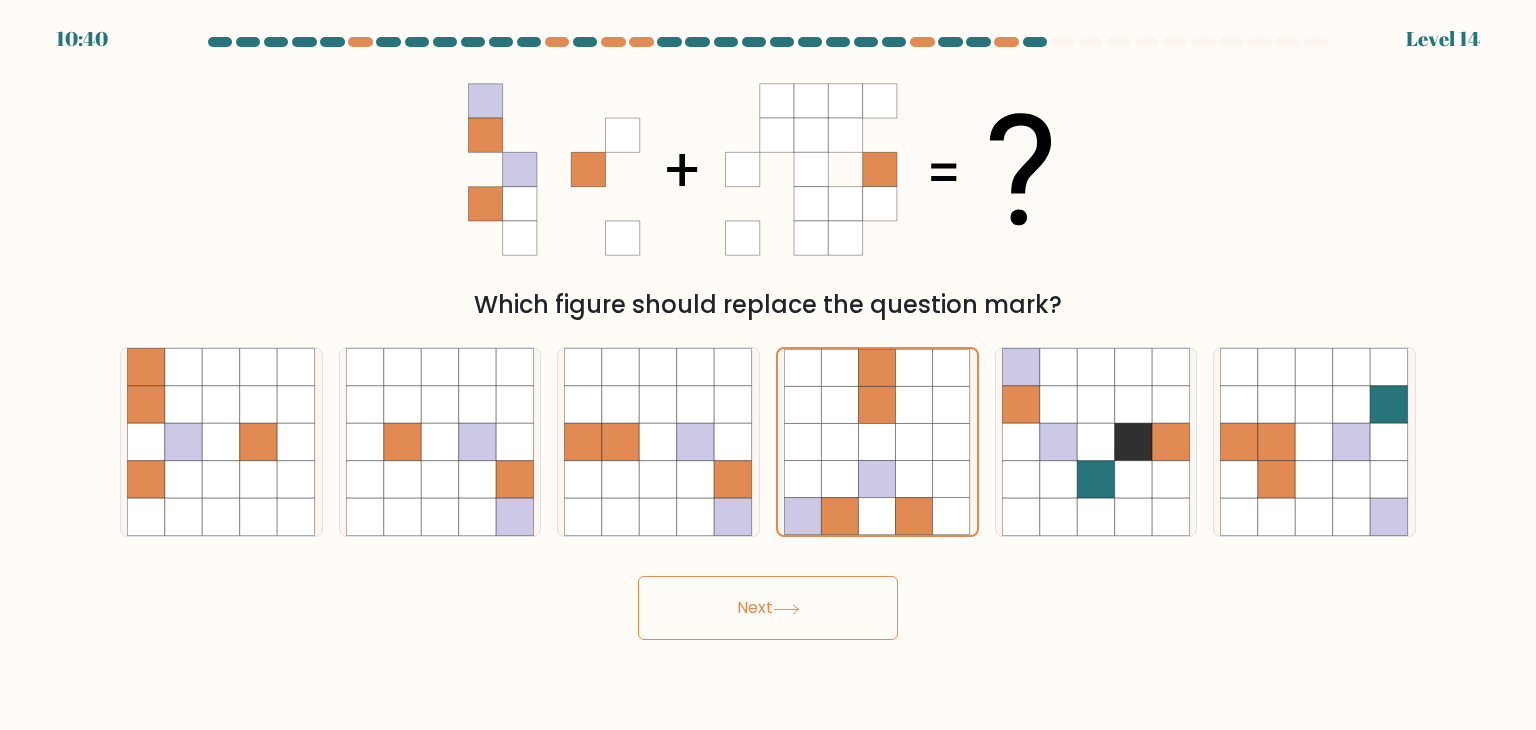 click on "Next" at bounding box center (768, 608) 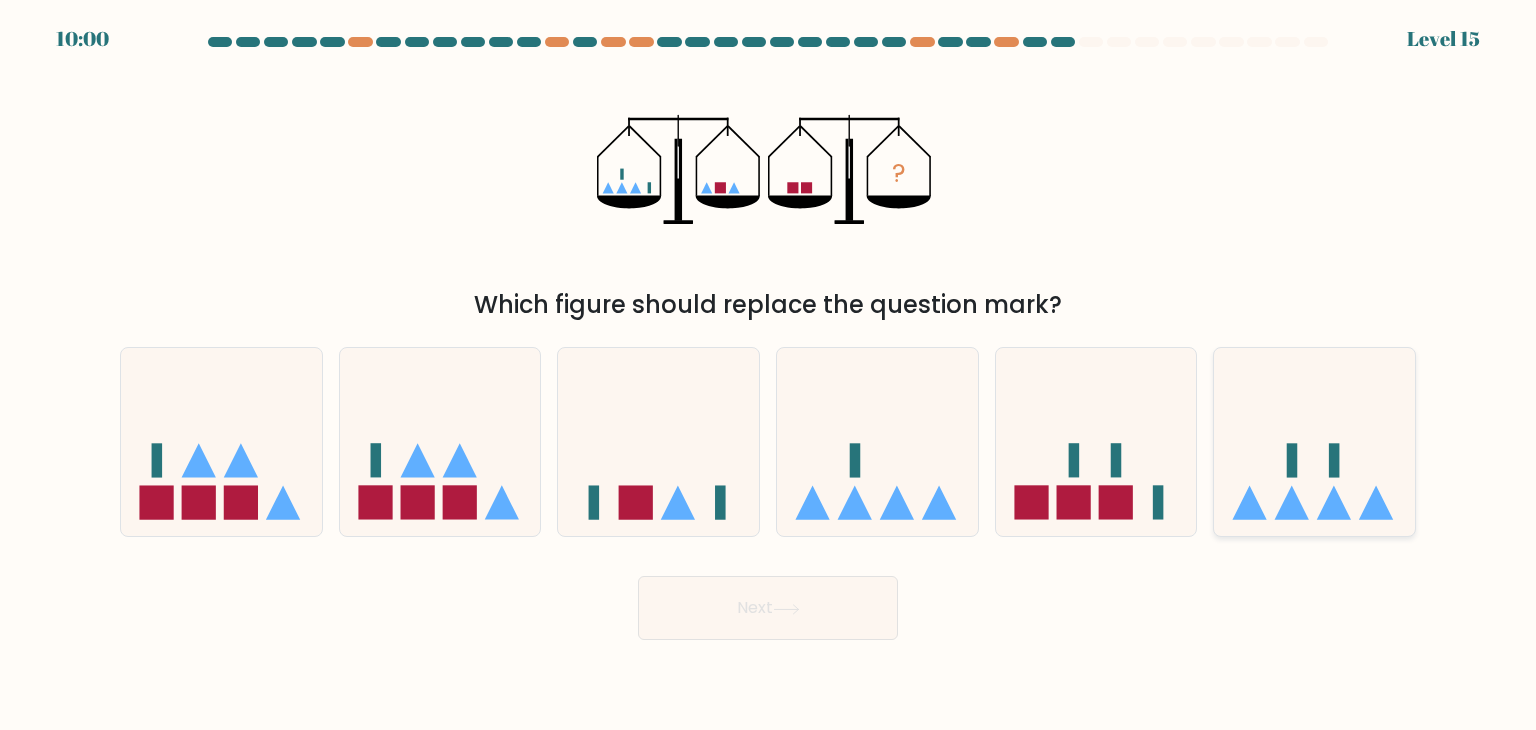 click 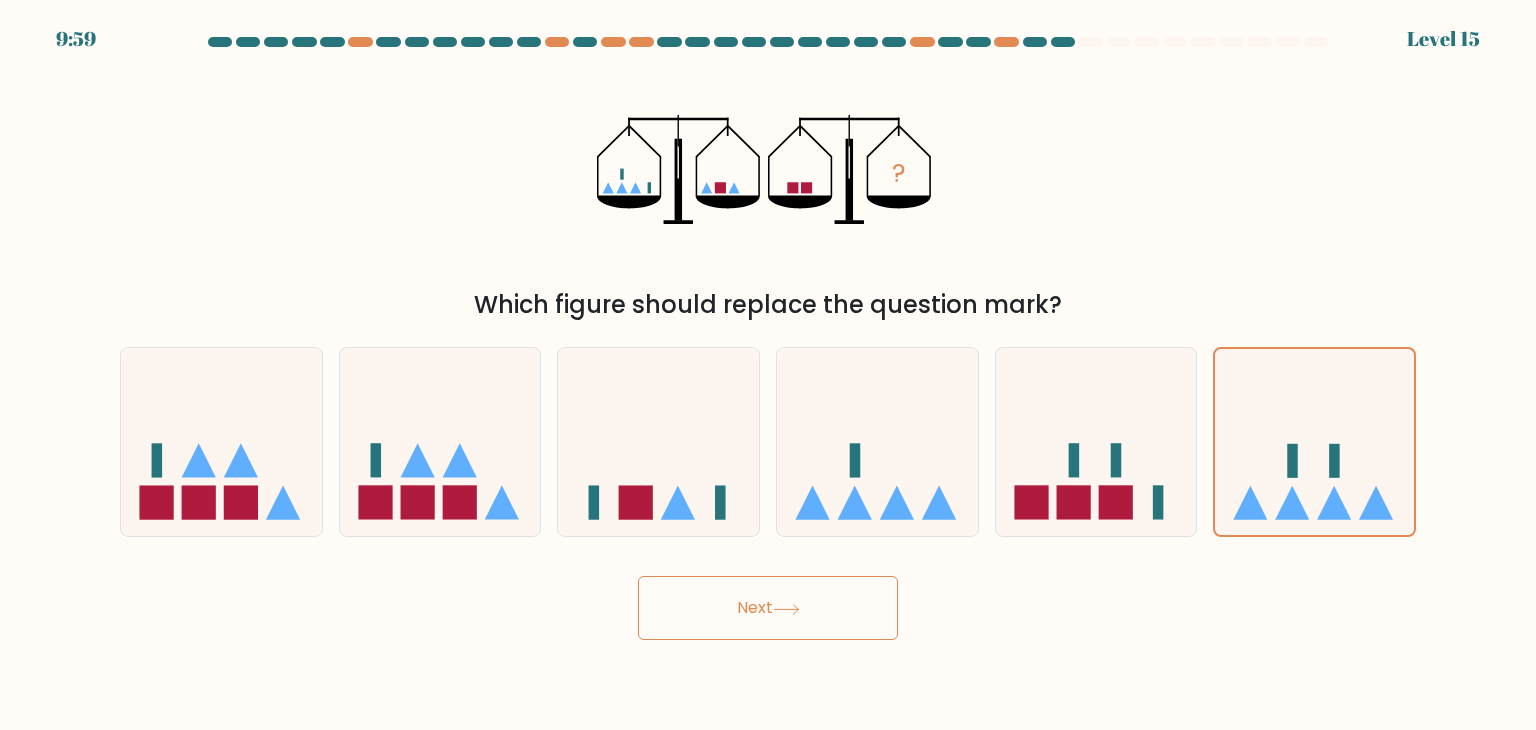 click on "Next" at bounding box center [768, 608] 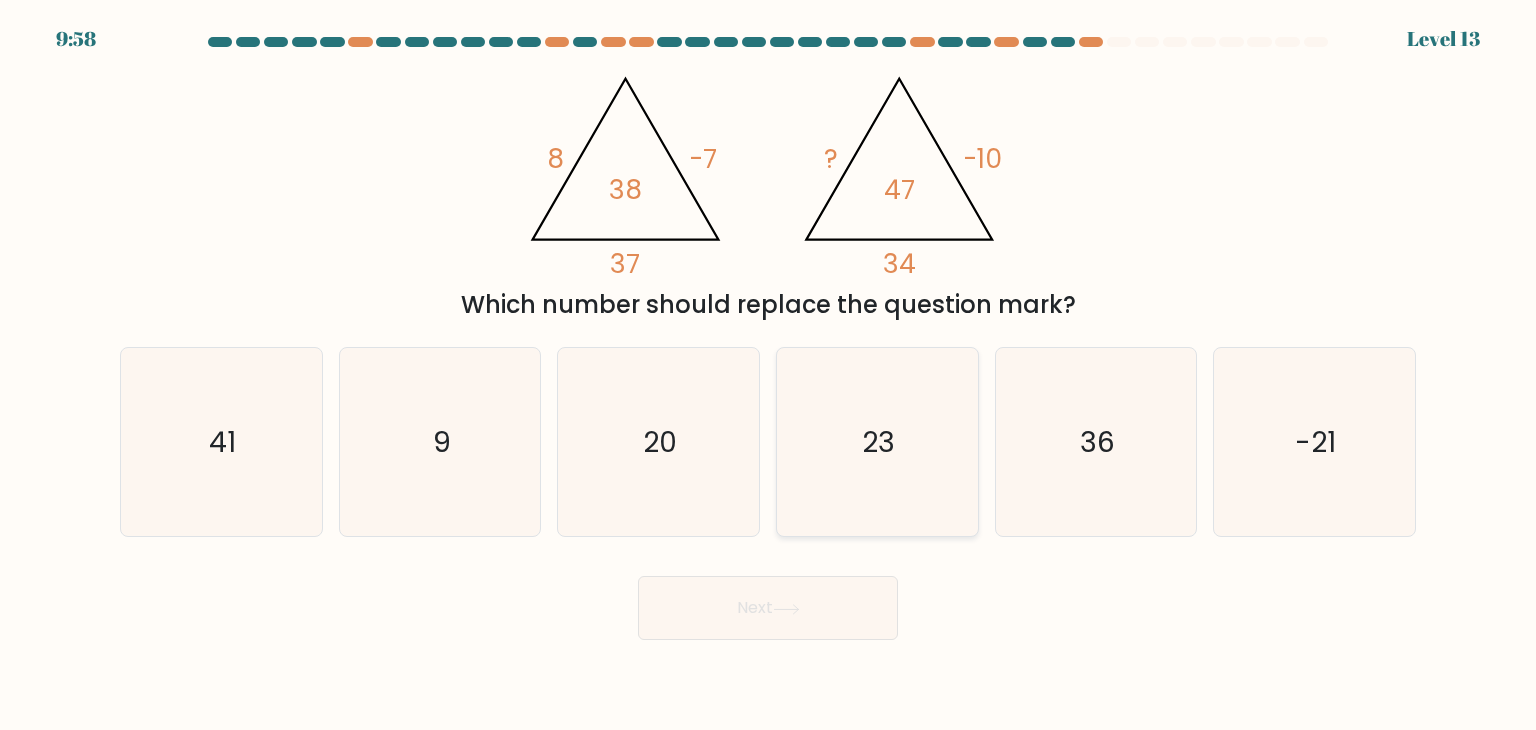 click on "23" 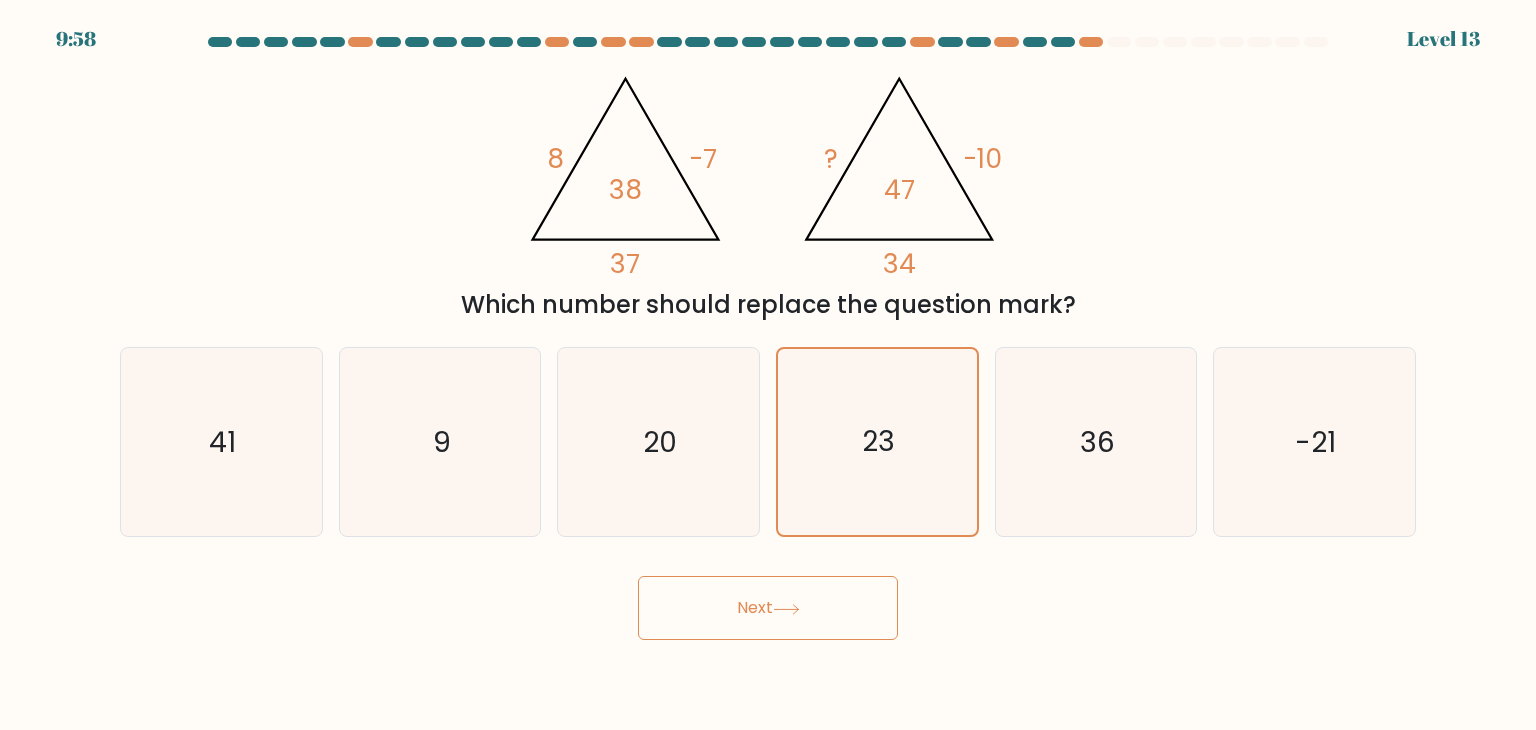 click on "Next" at bounding box center (768, 608) 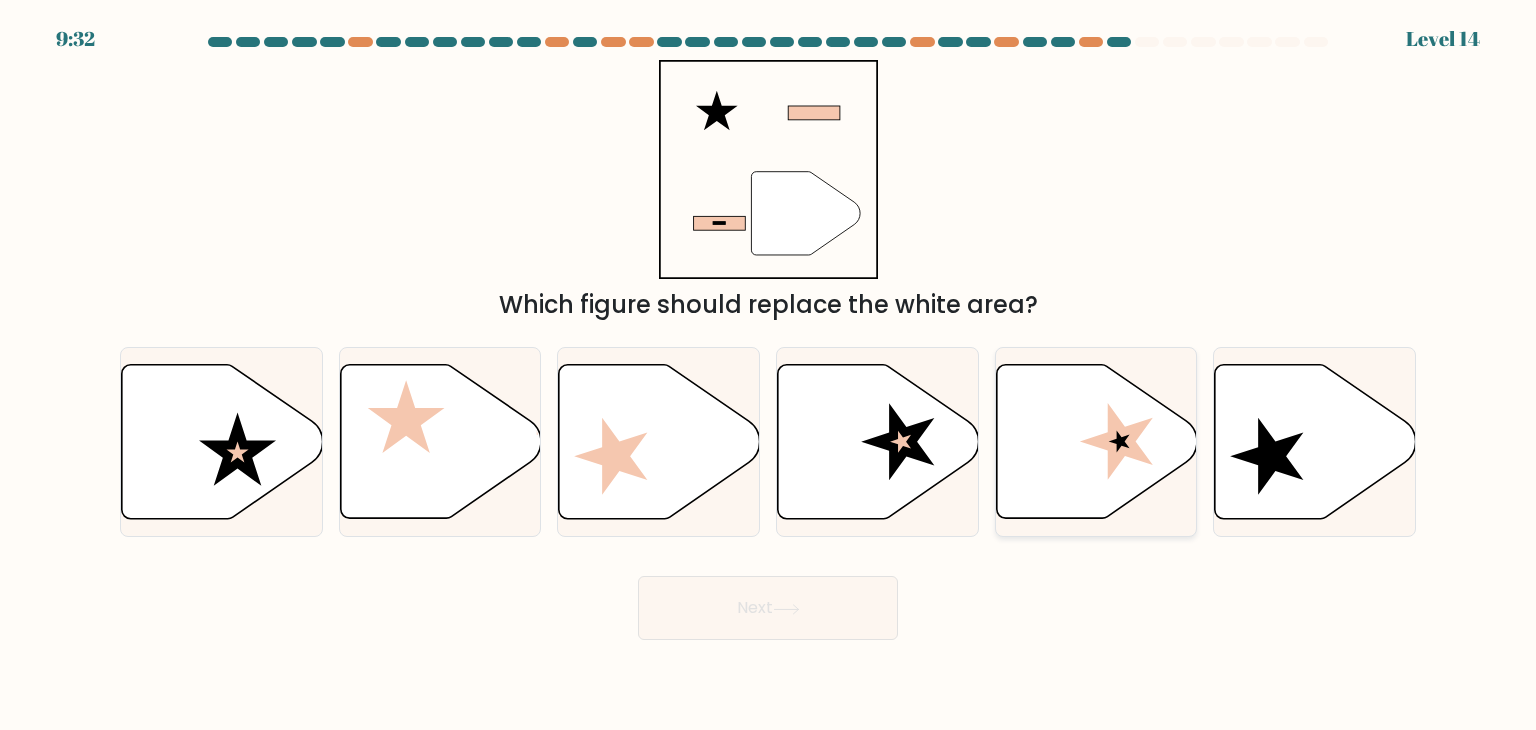 click 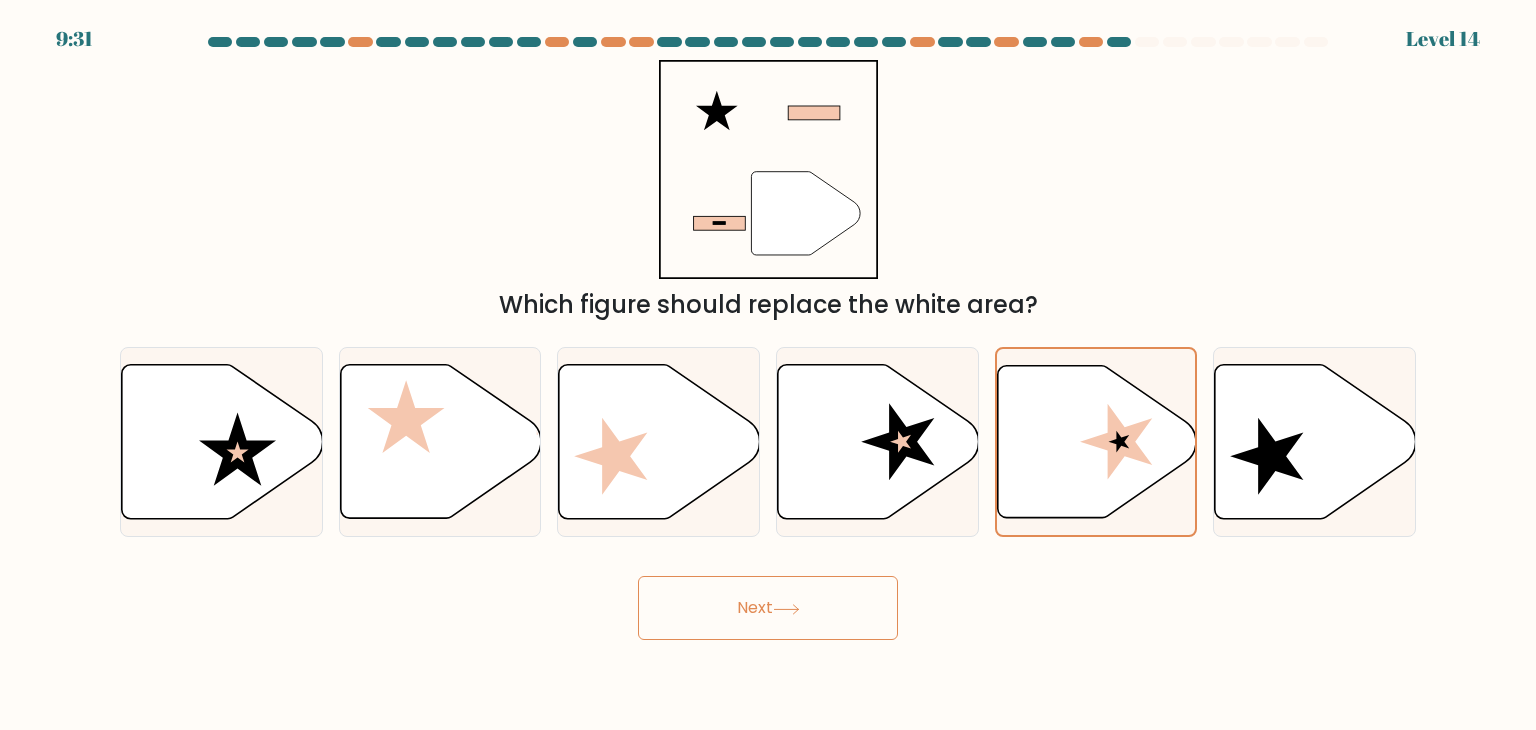 click on "Next" at bounding box center [768, 608] 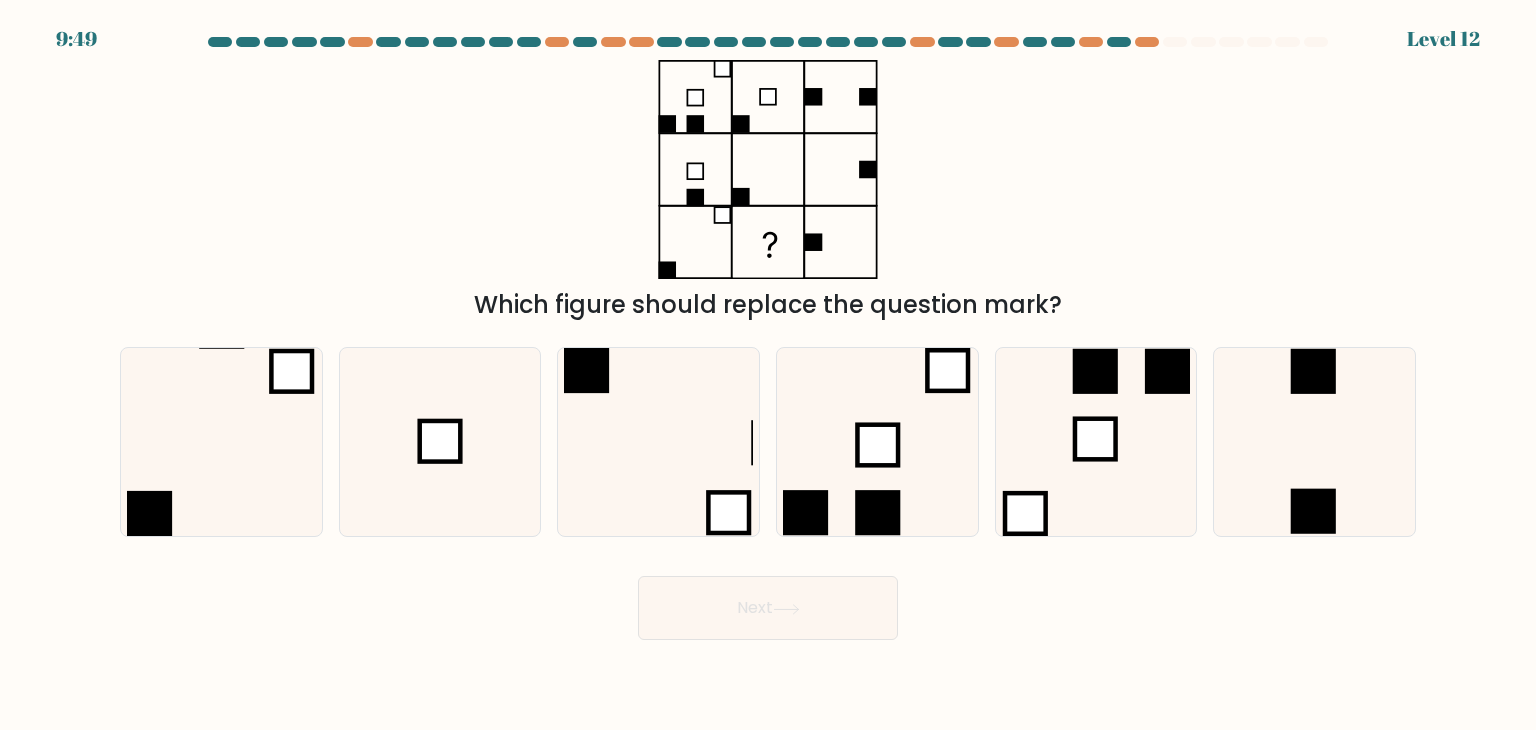 click 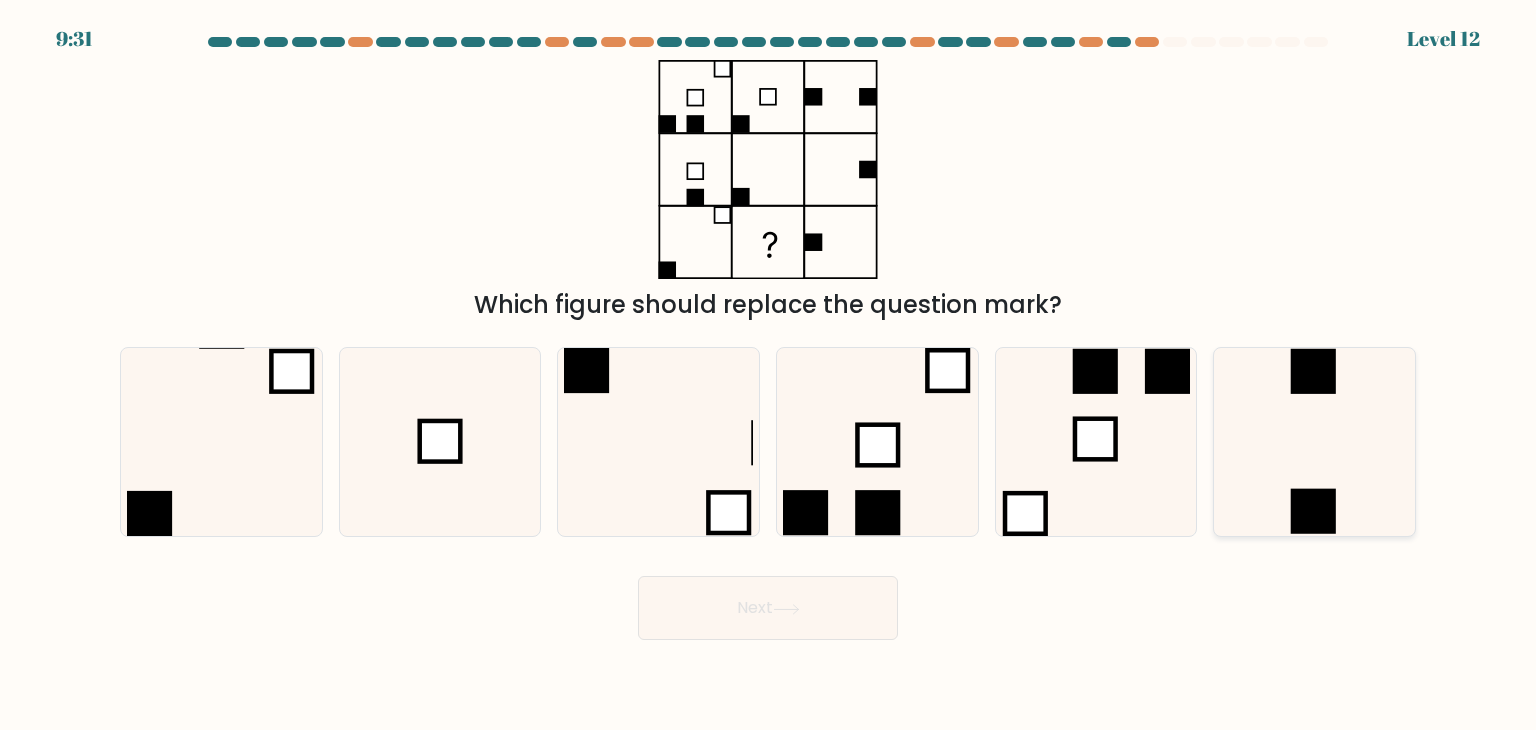 click 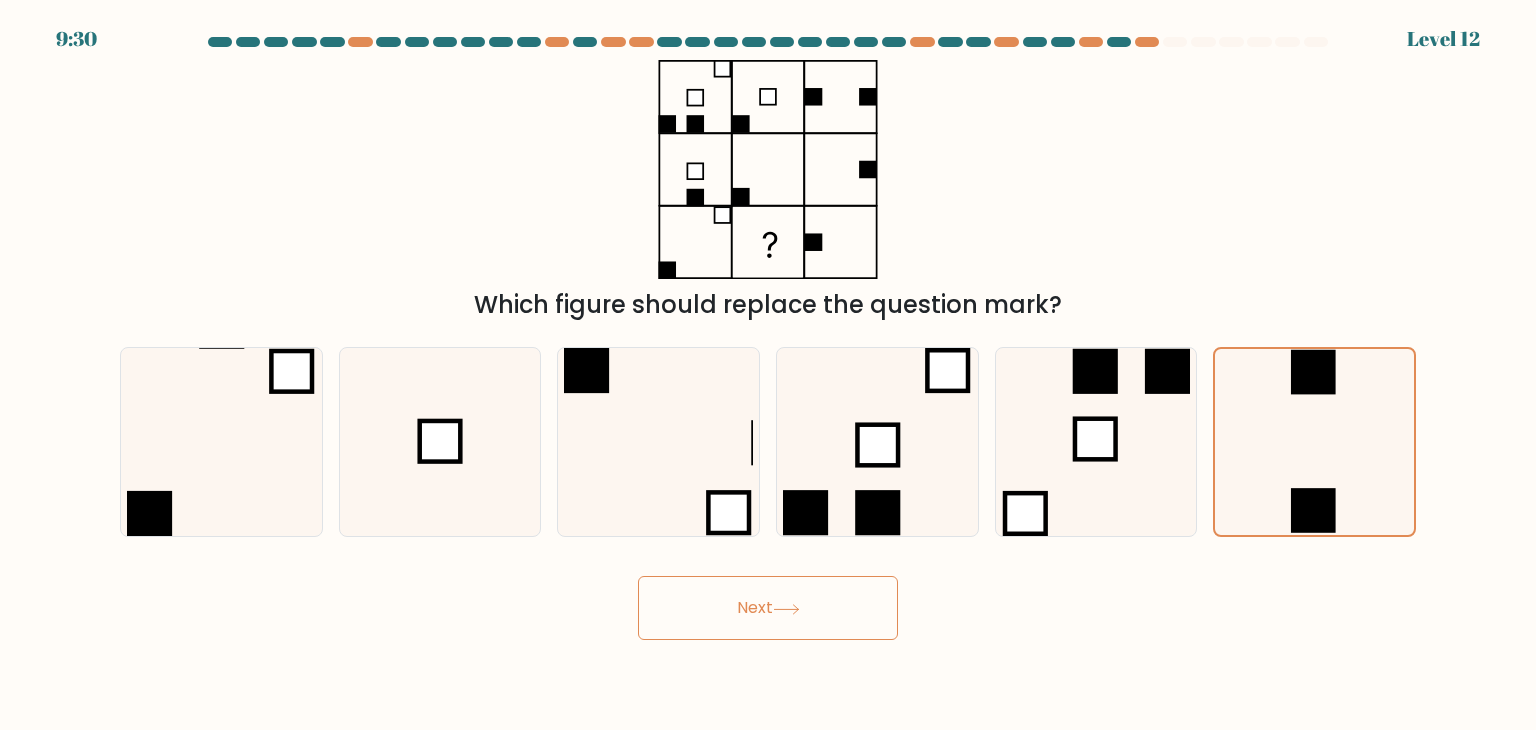 click on "Next" at bounding box center [768, 608] 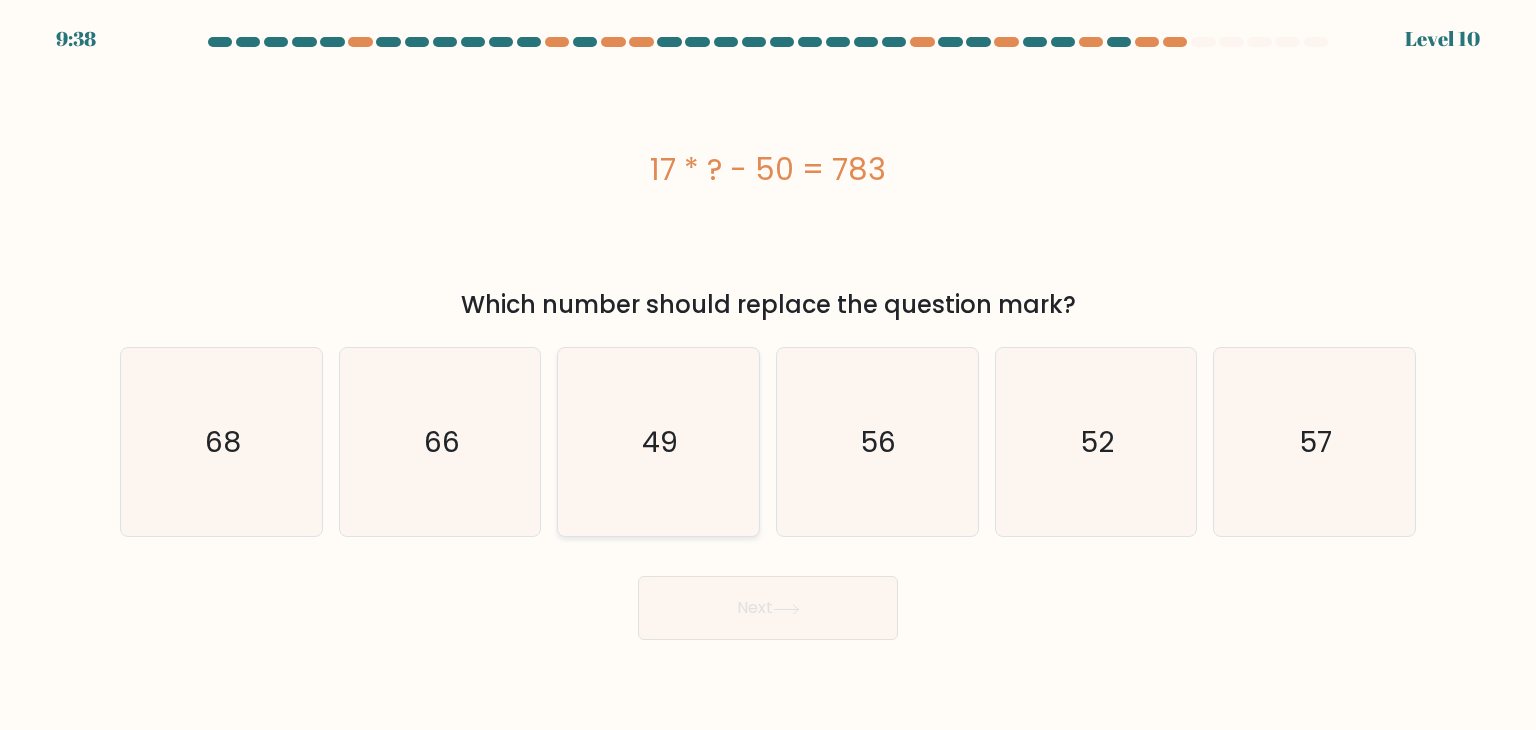 click on "49" 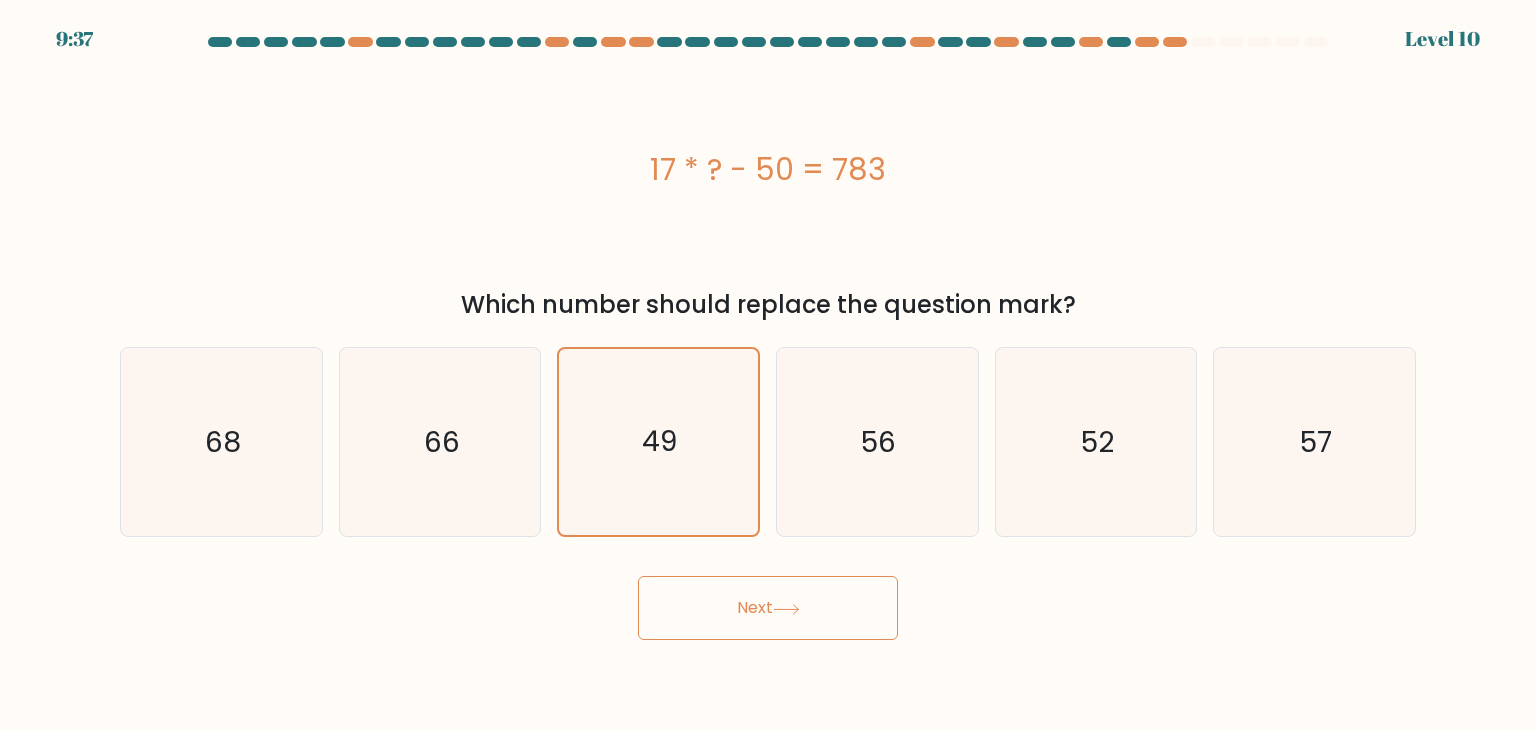 click on "Next" at bounding box center [768, 608] 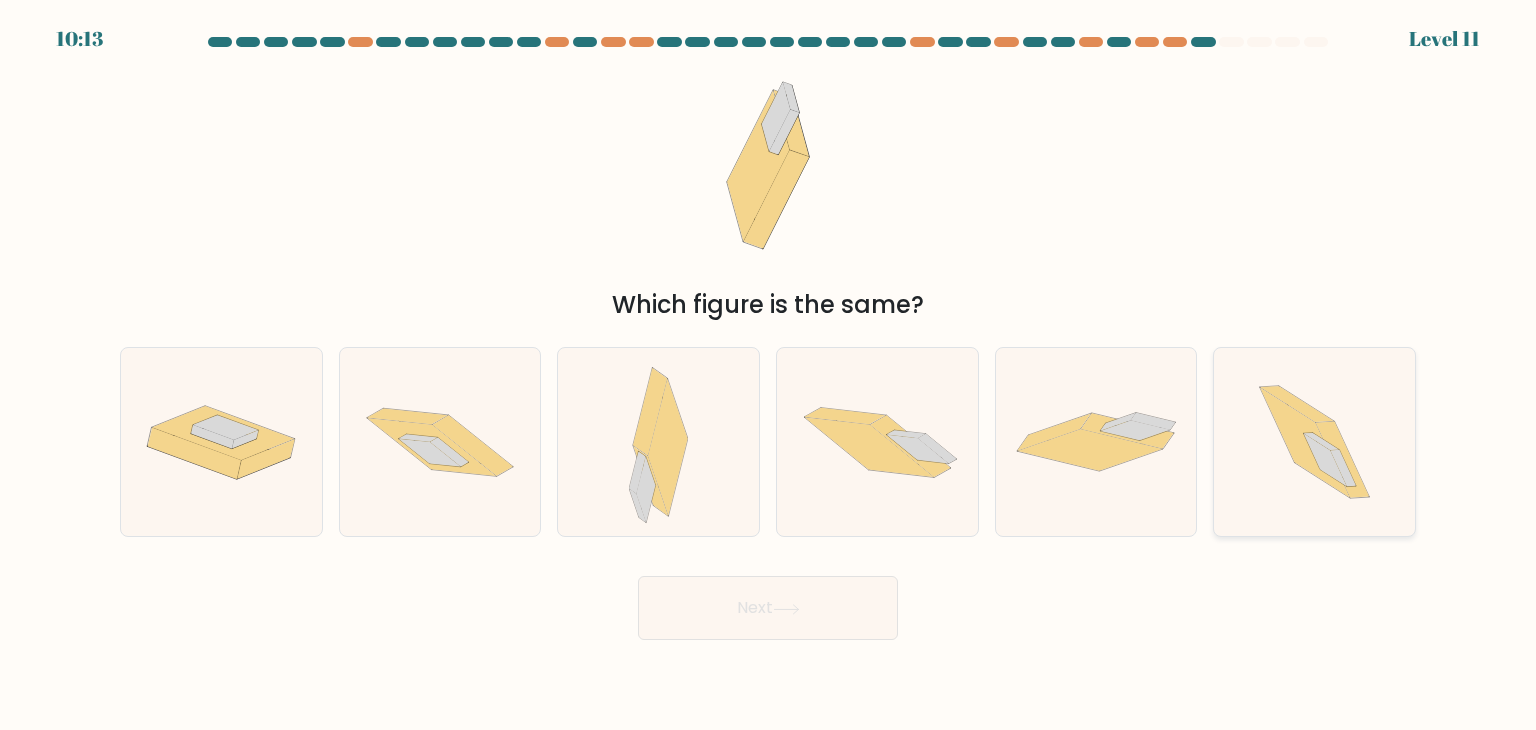 click 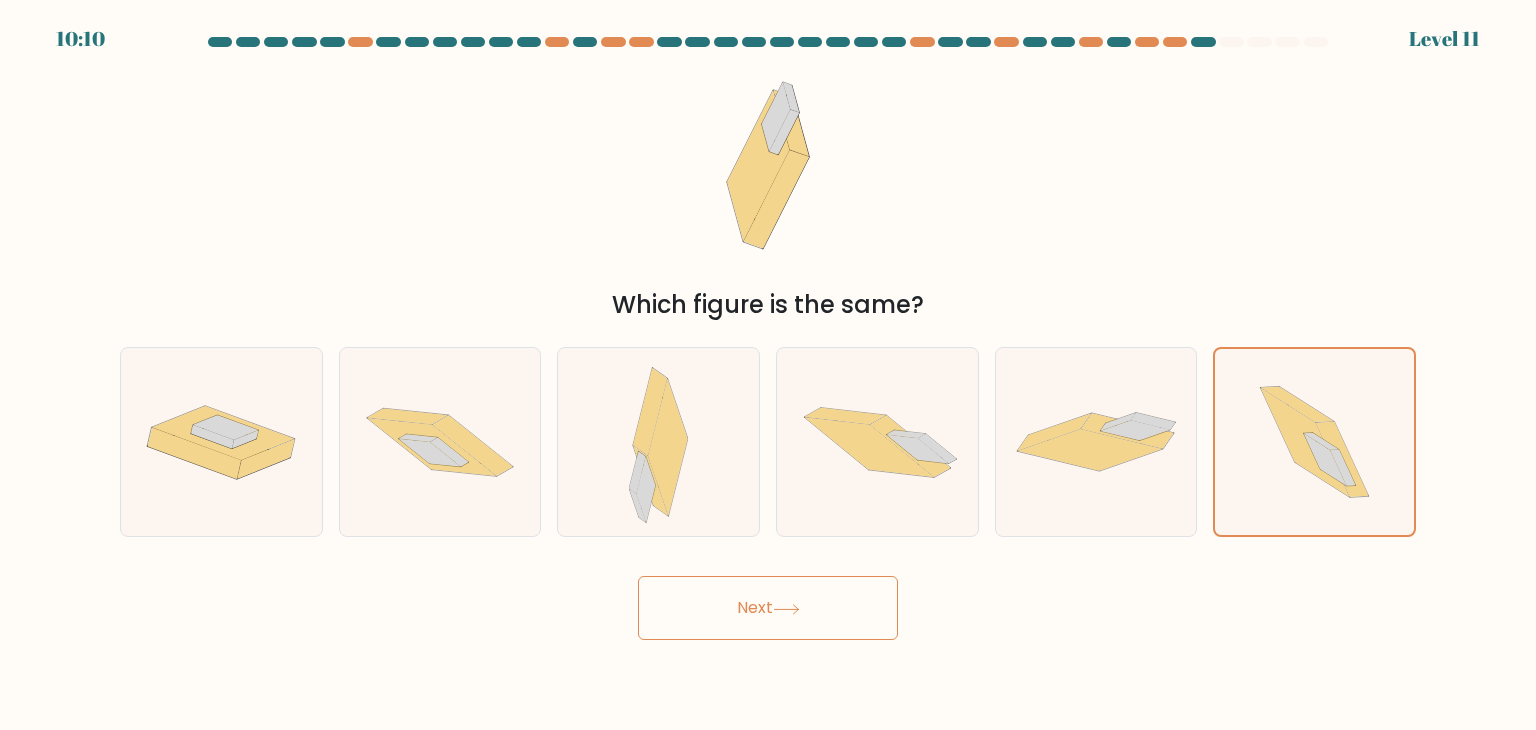 click on "Next" at bounding box center (768, 608) 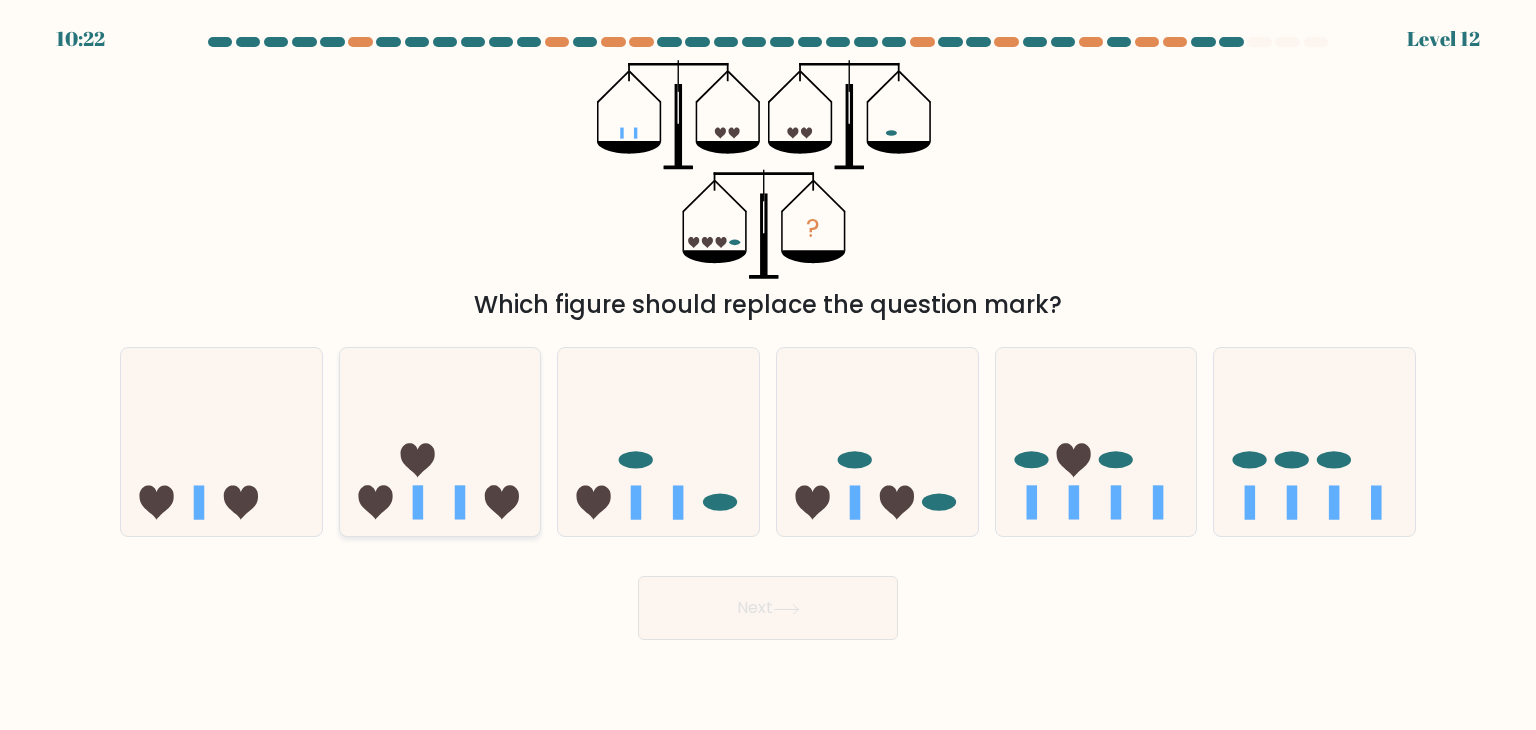 click 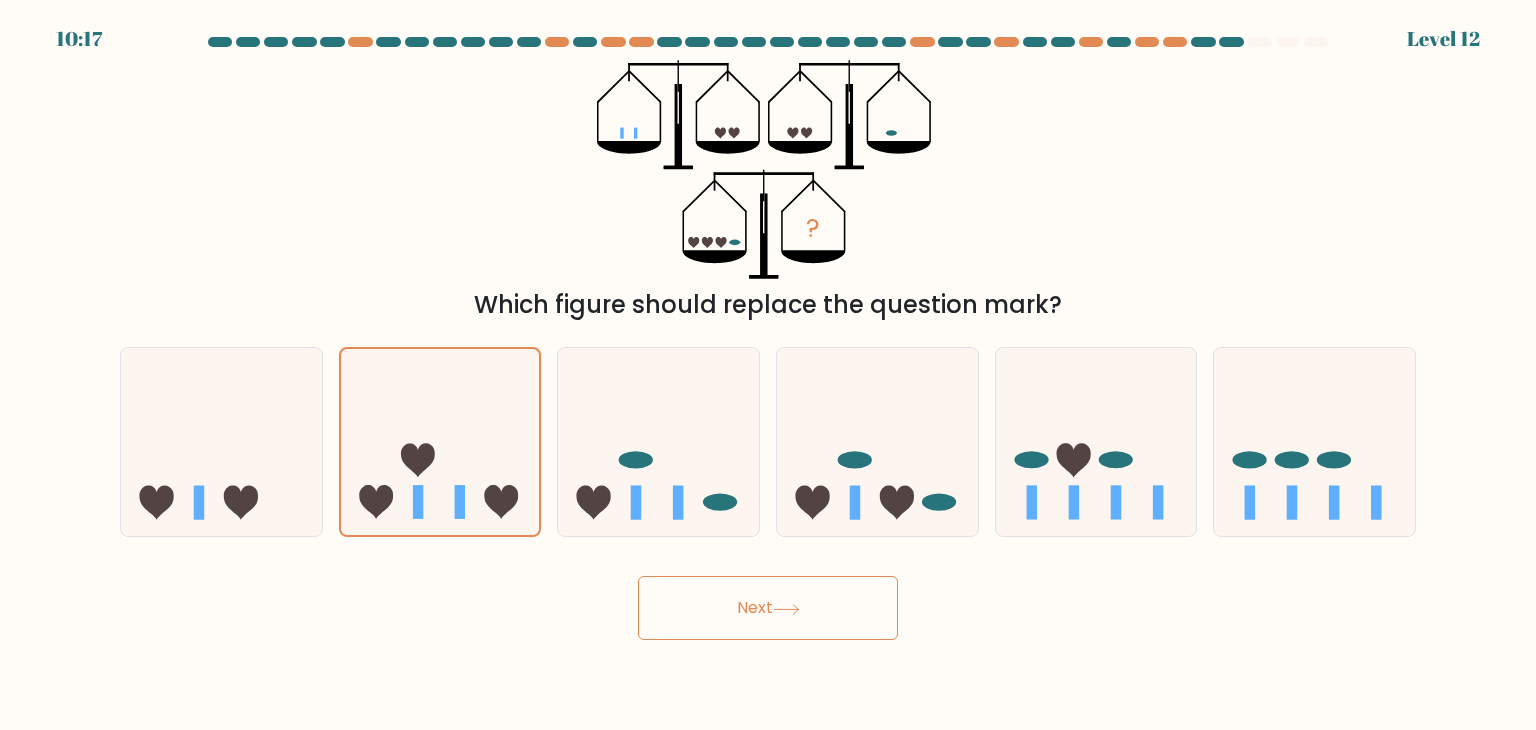 click on "Next" at bounding box center [768, 608] 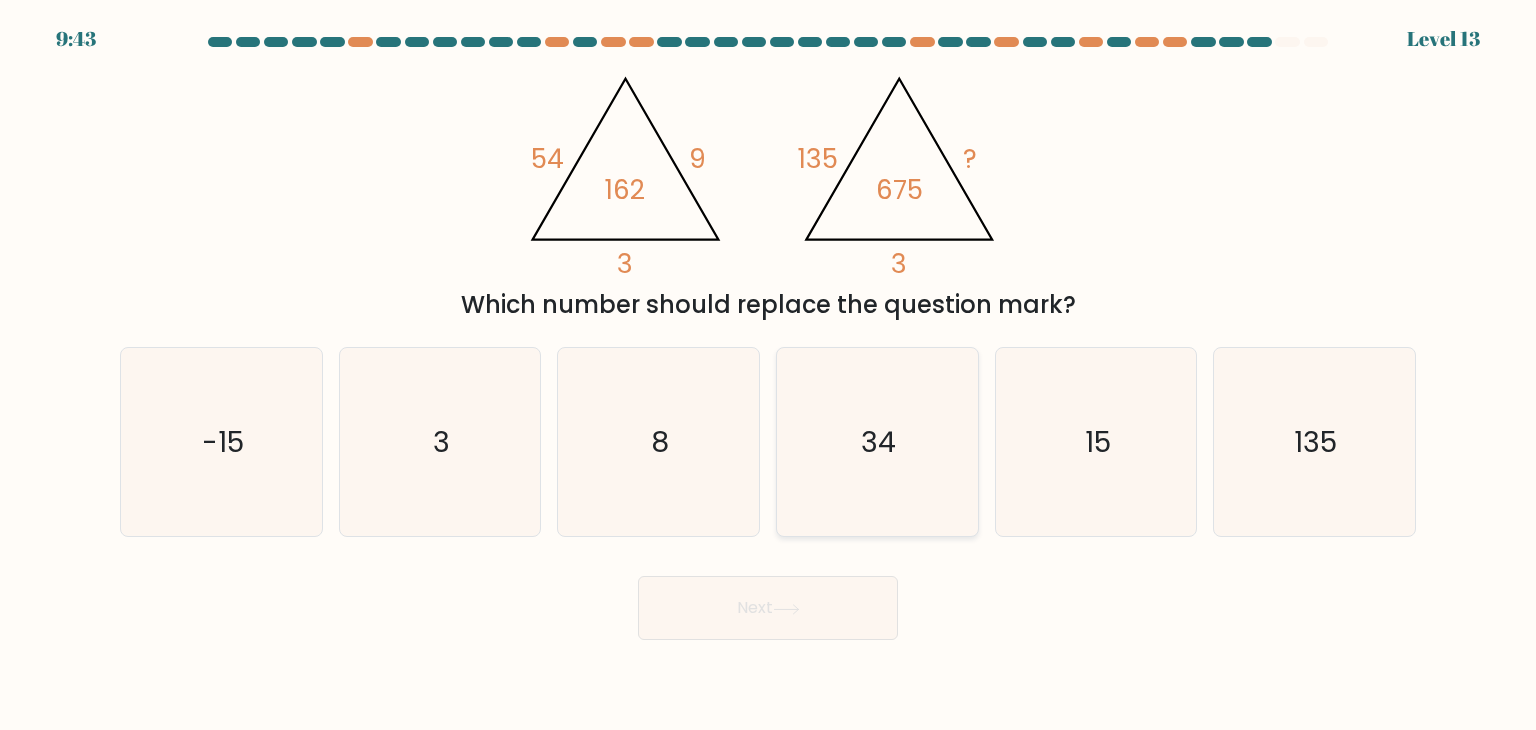 click on "34" 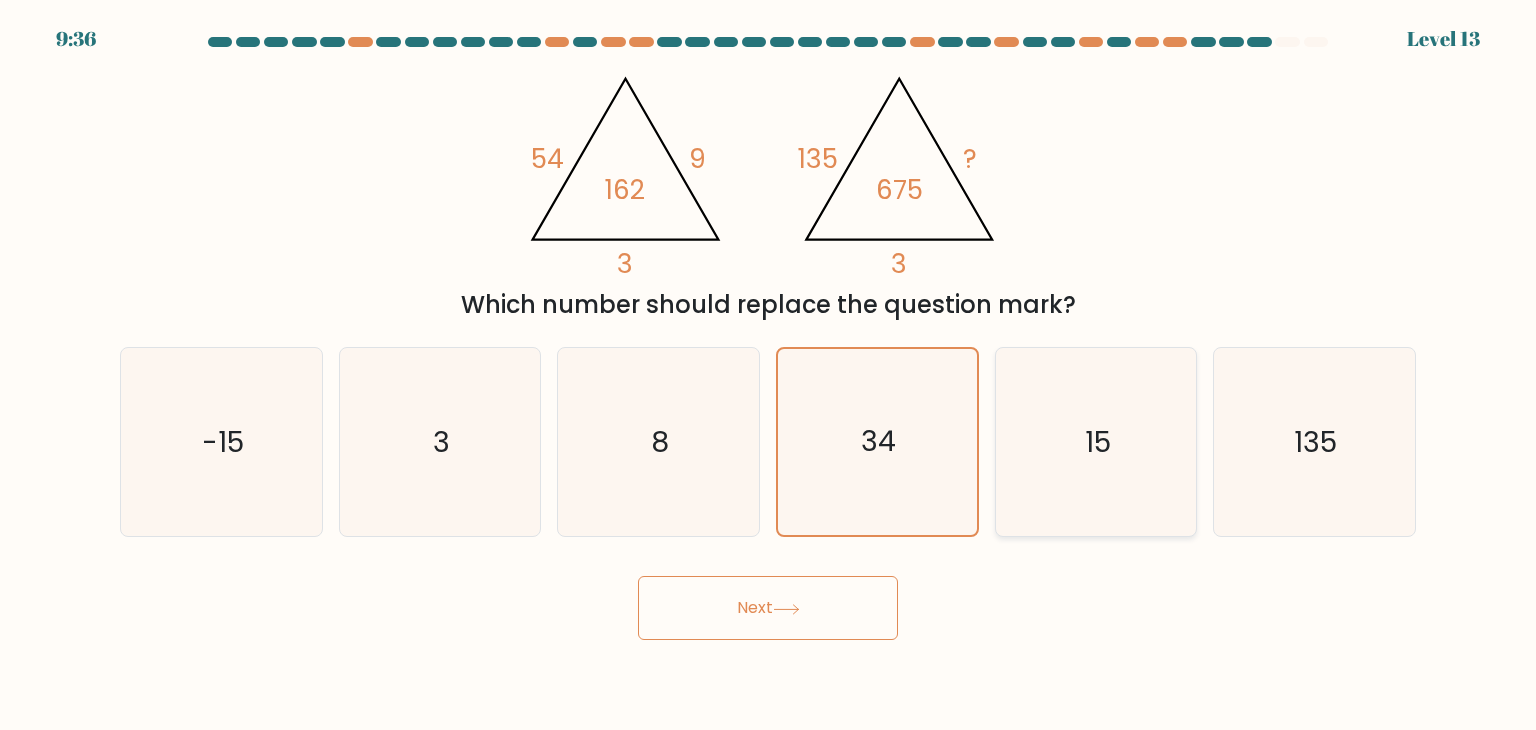 click on "15" 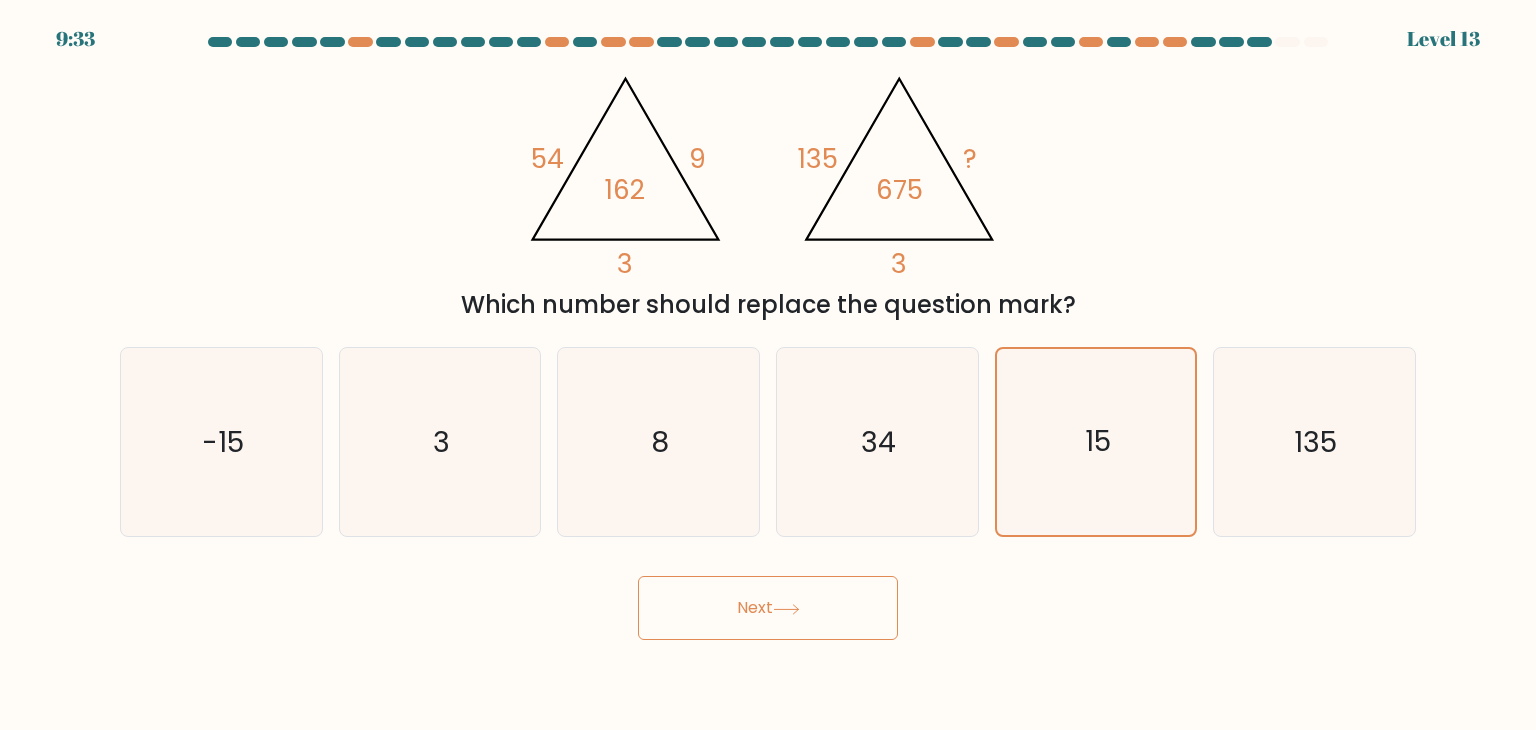 click on "Next" at bounding box center (768, 608) 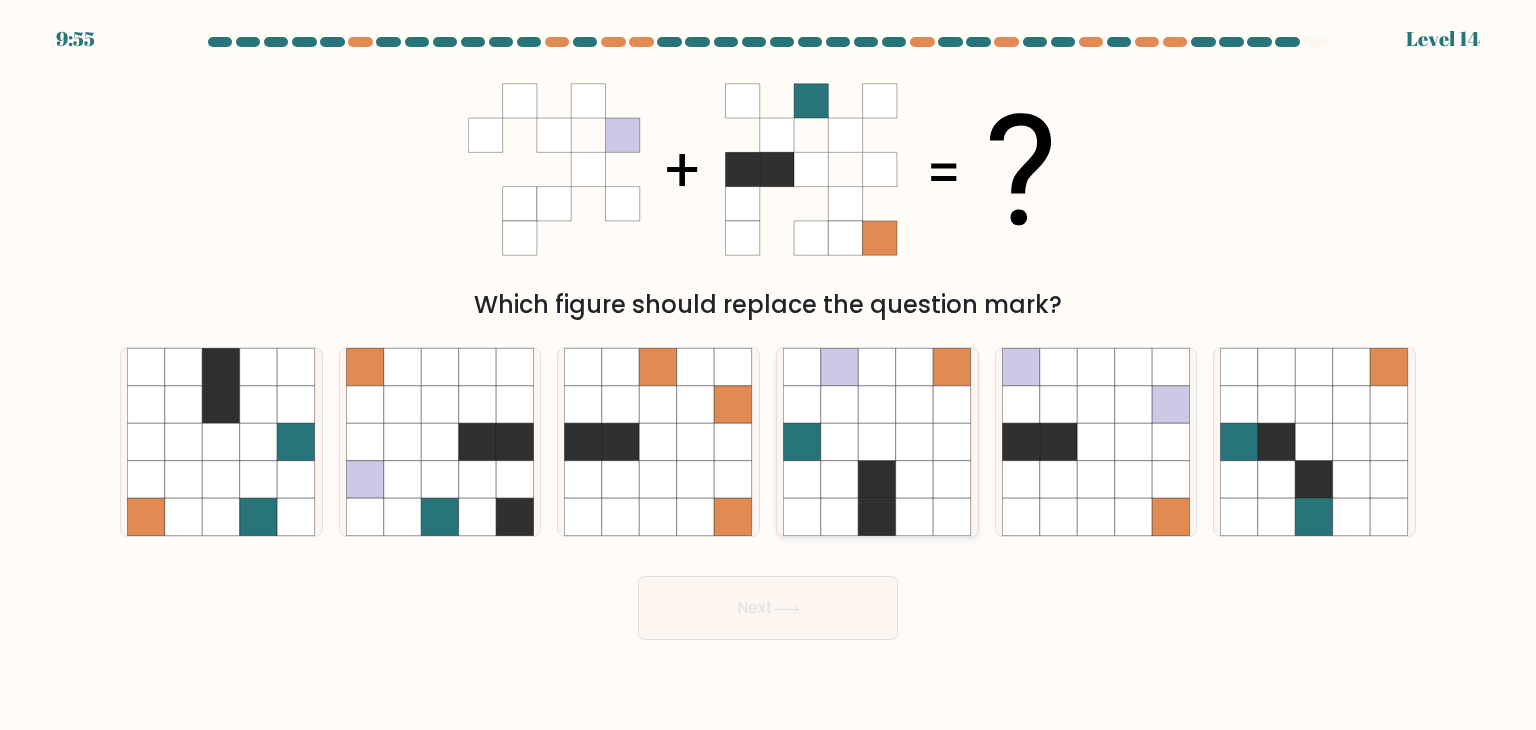 click 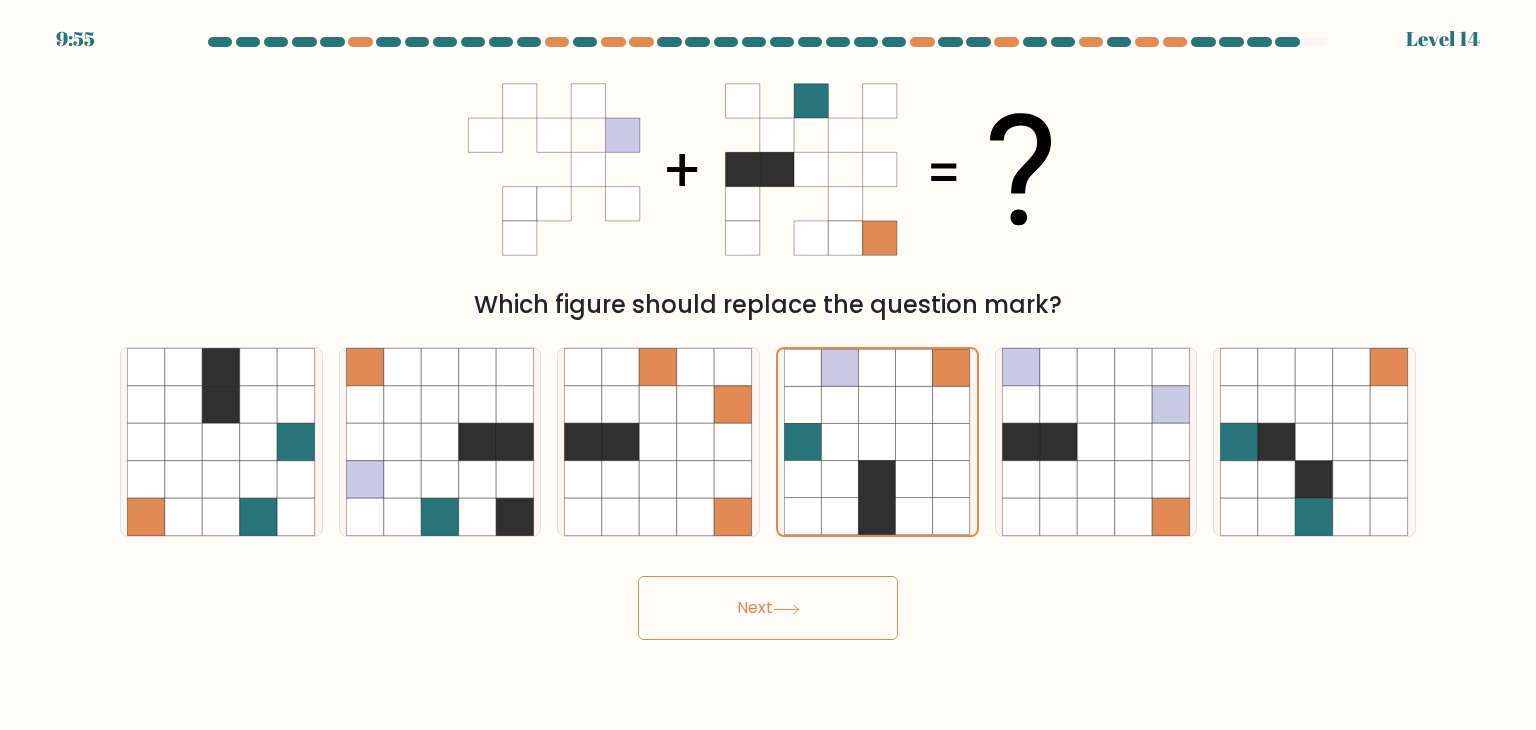 click on "Next" at bounding box center [768, 608] 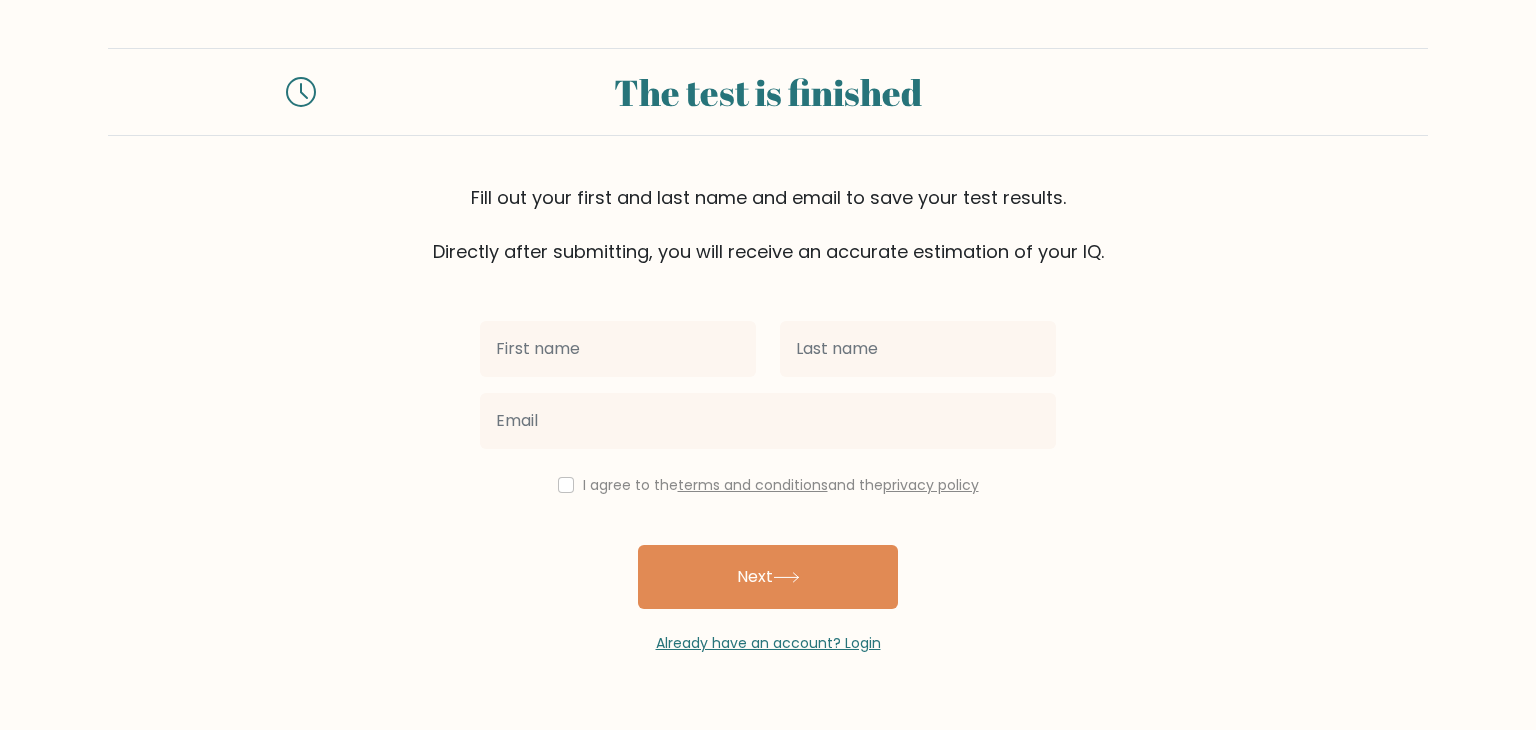 scroll, scrollTop: 0, scrollLeft: 0, axis: both 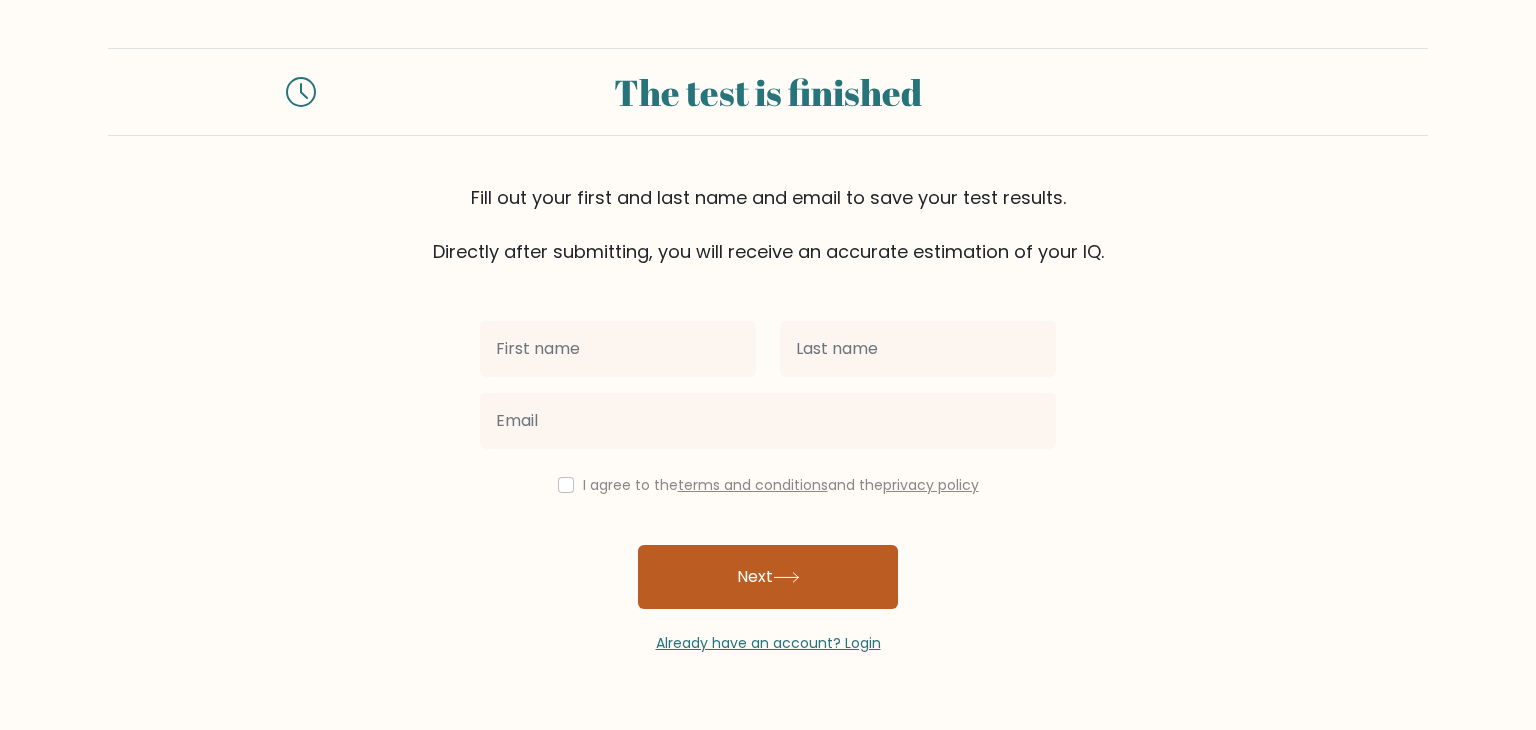 click on "Next" at bounding box center (768, 577) 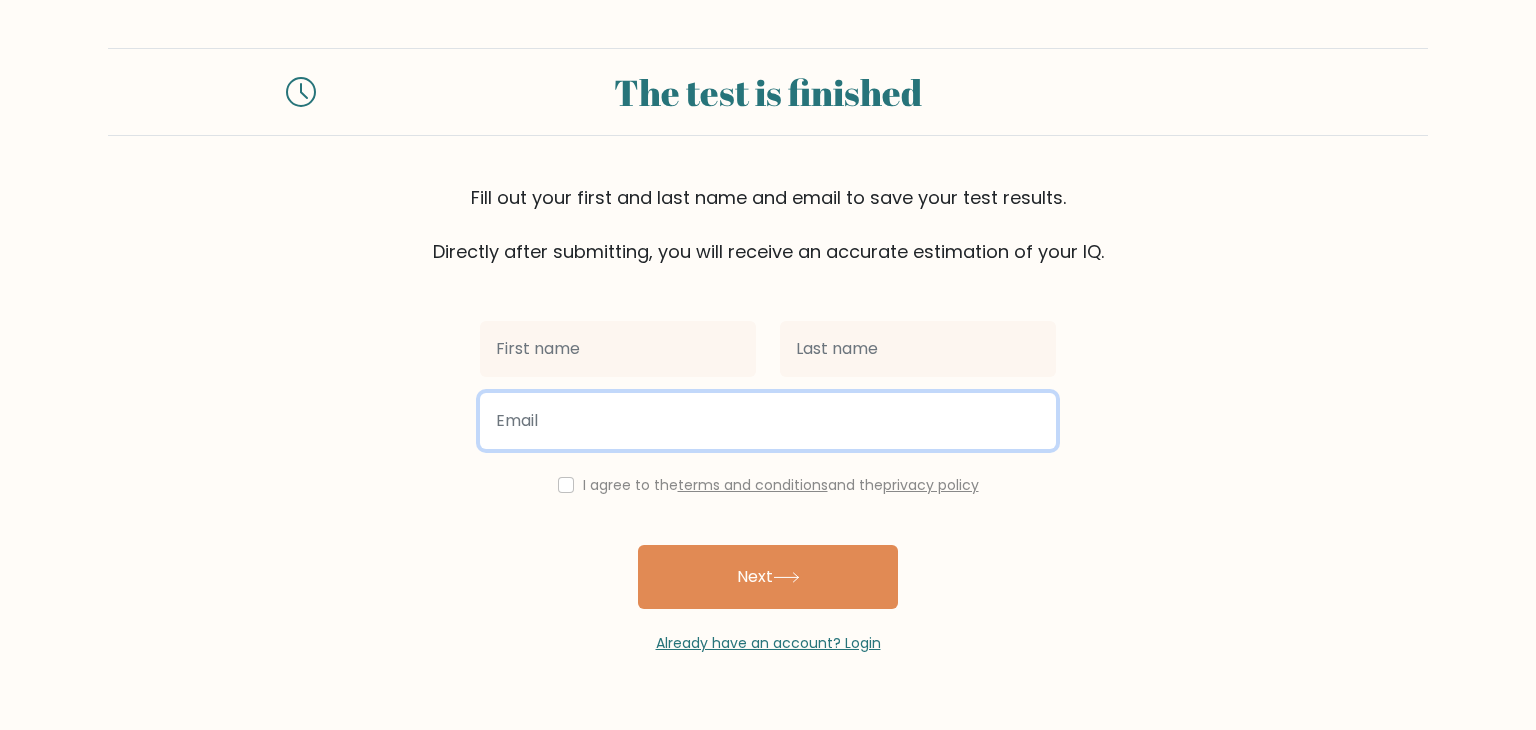 click at bounding box center [768, 421] 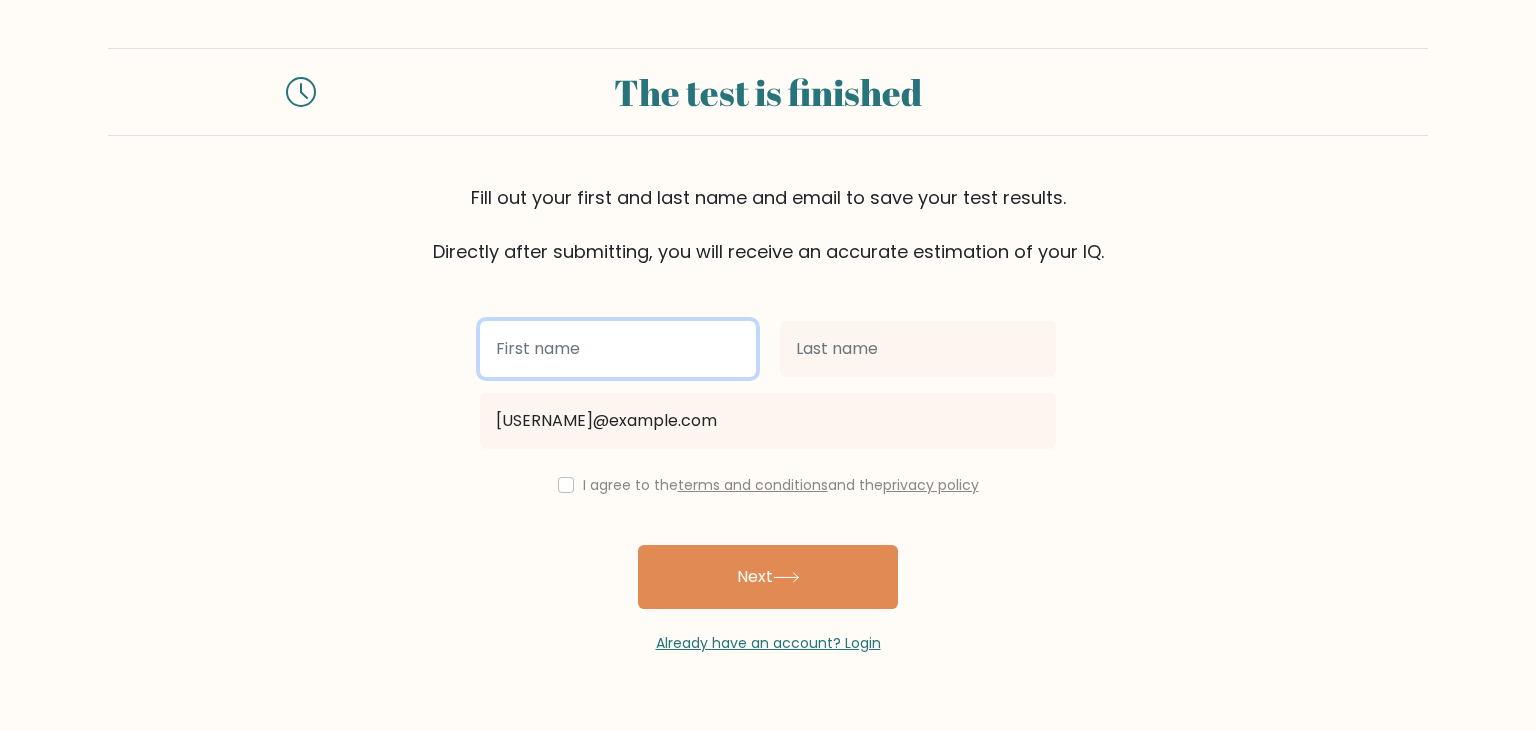 click at bounding box center (618, 349) 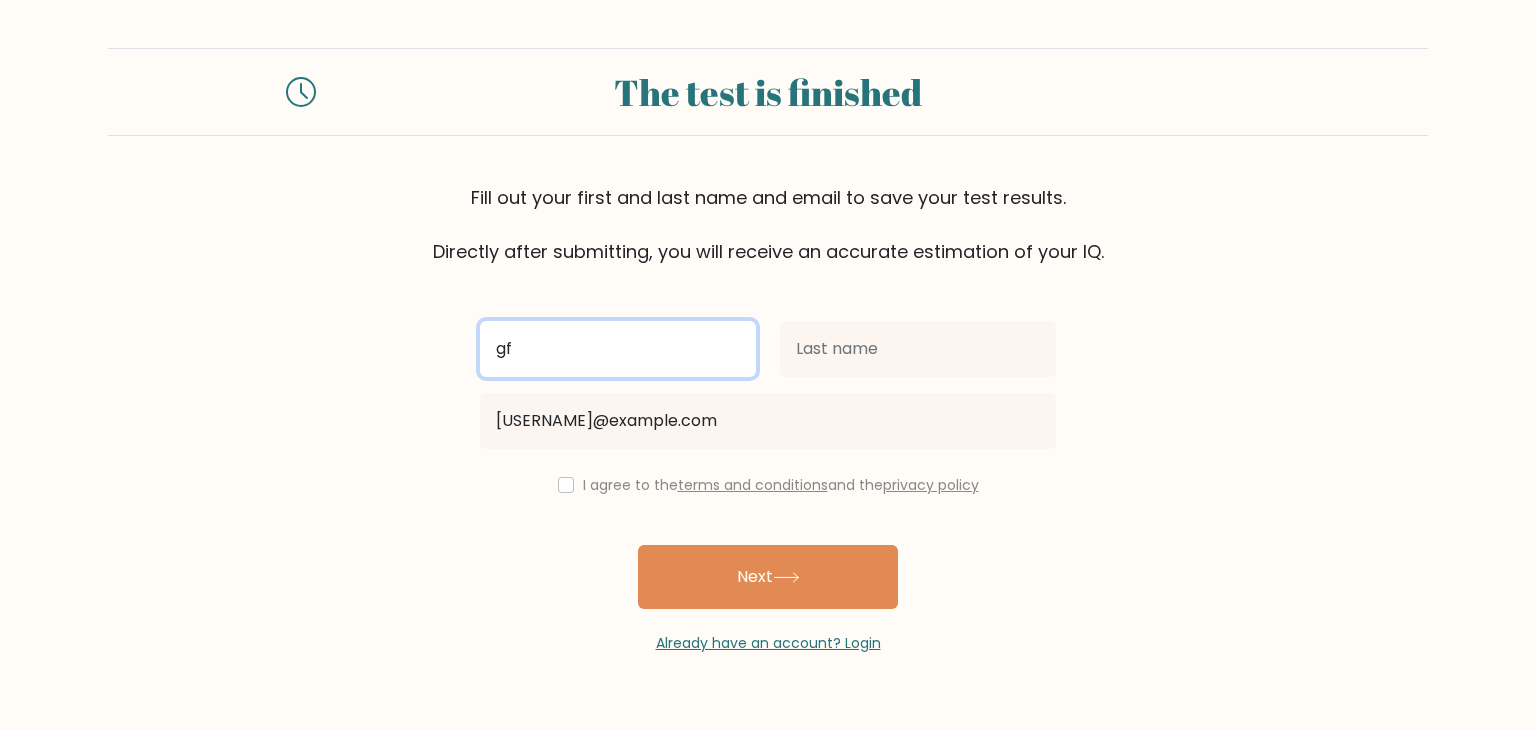 type on "gf" 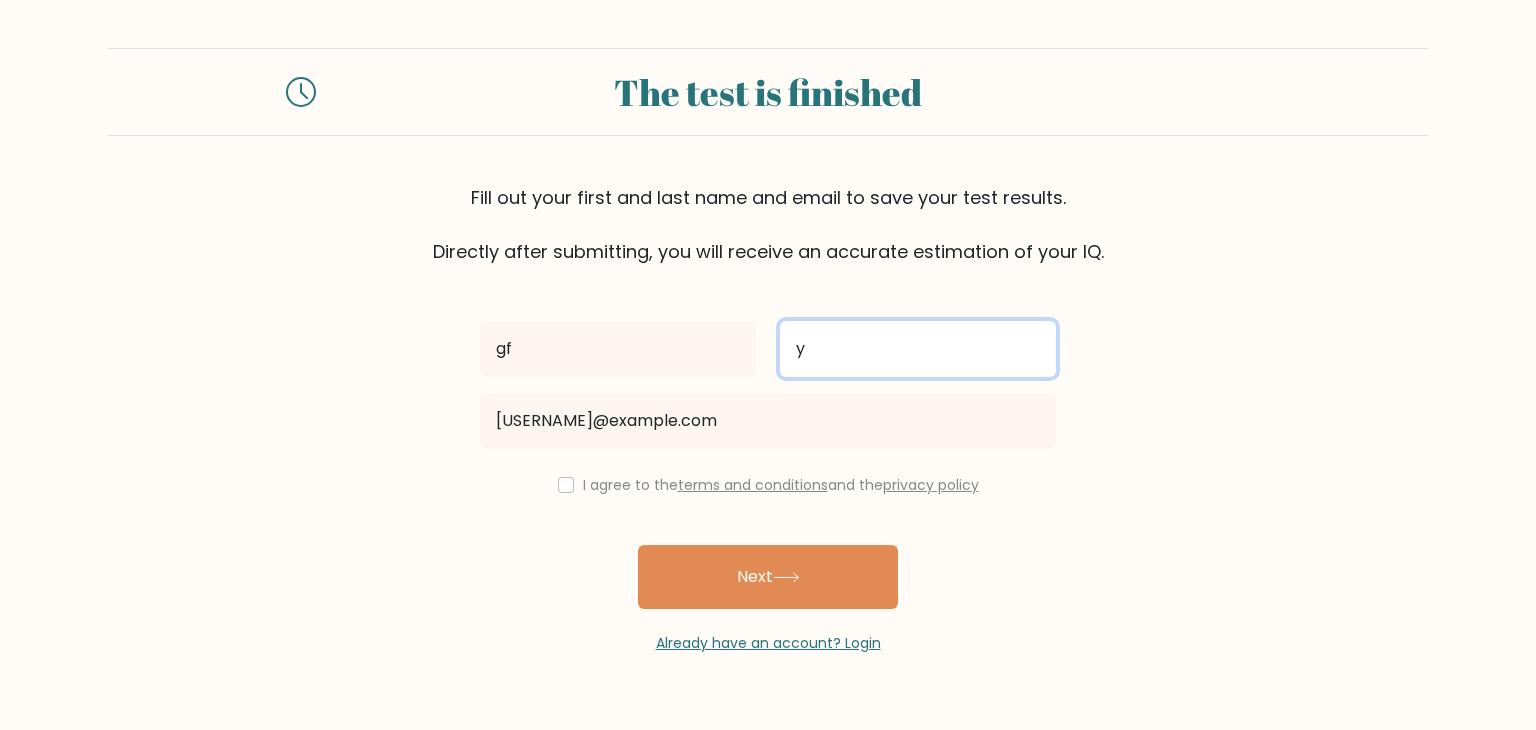 type on "y" 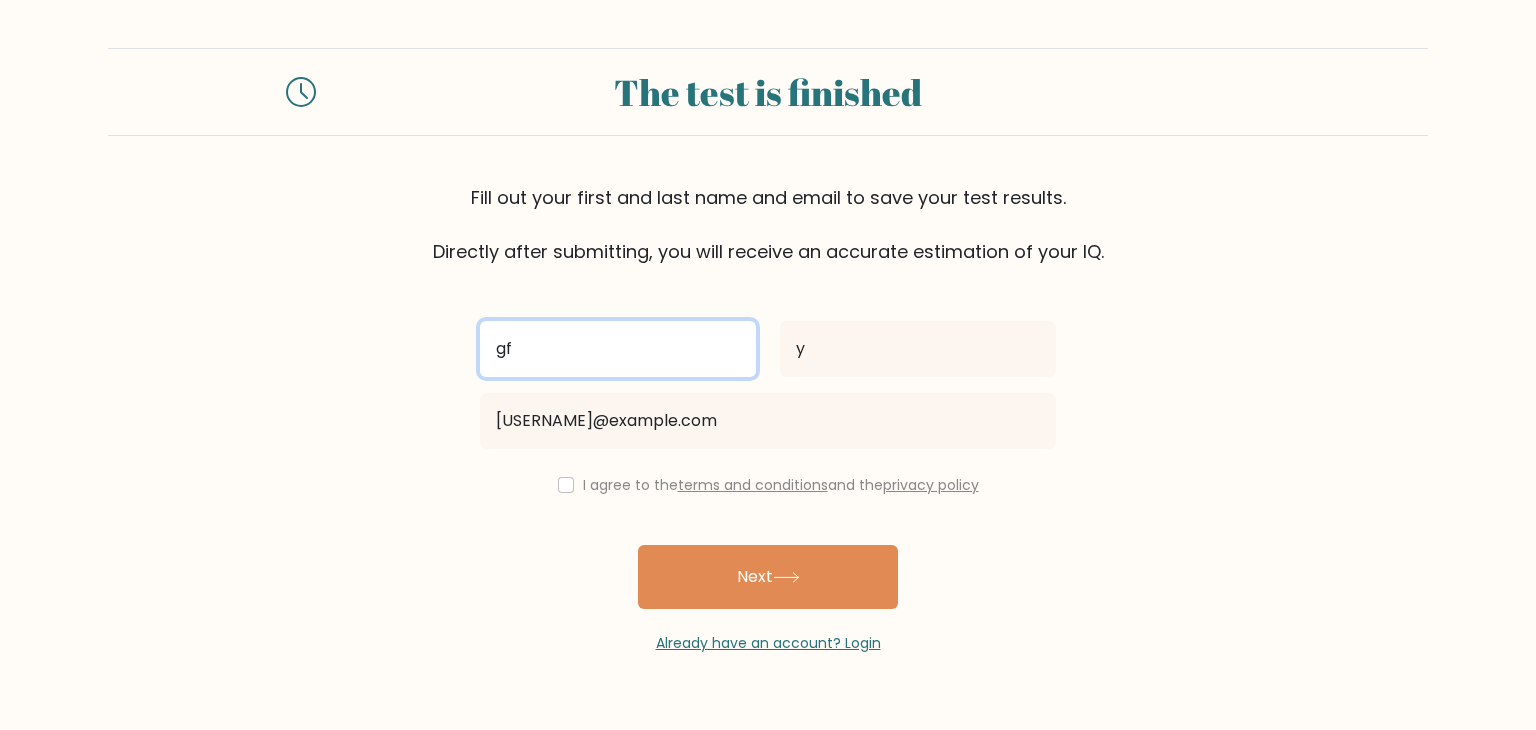 click on "gf" at bounding box center [618, 349] 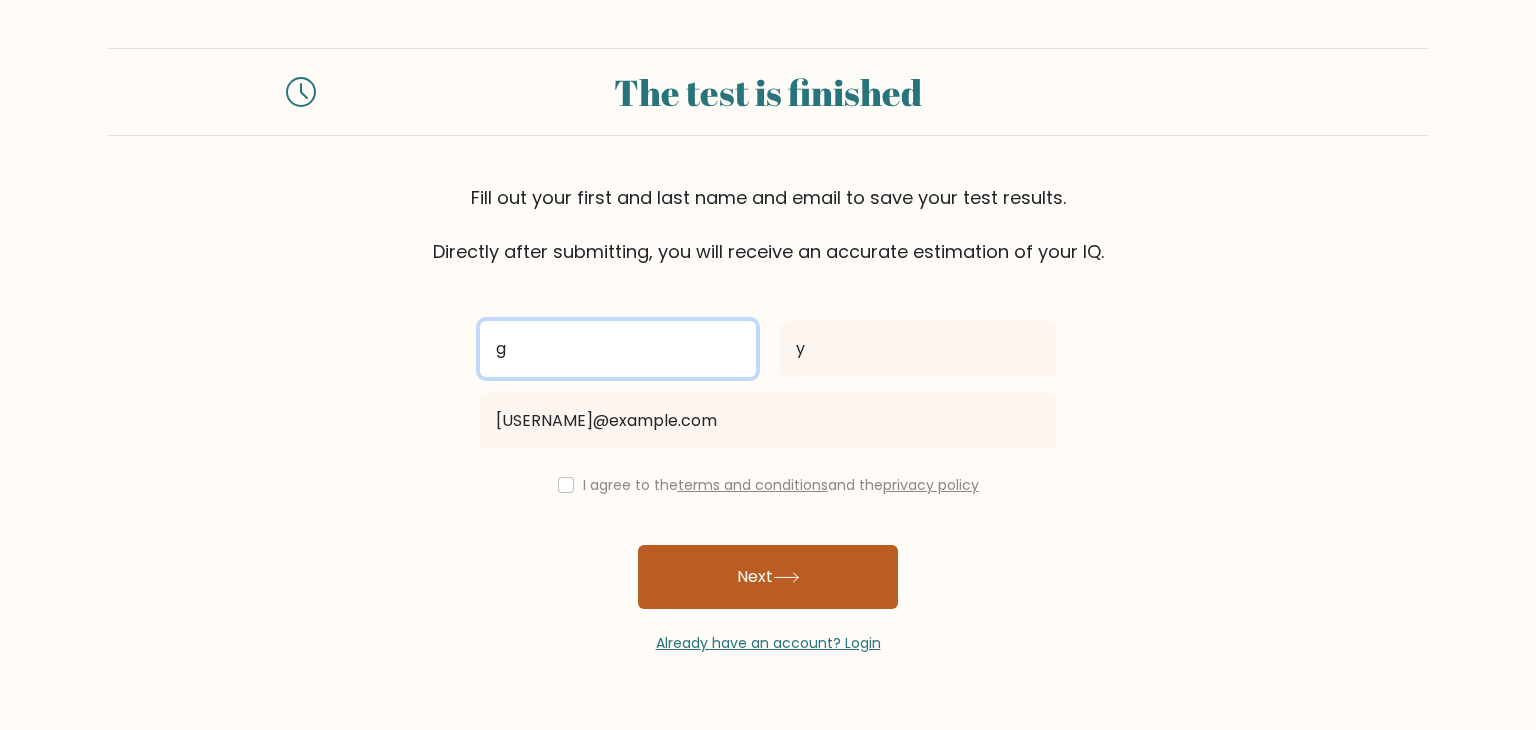 type on "g" 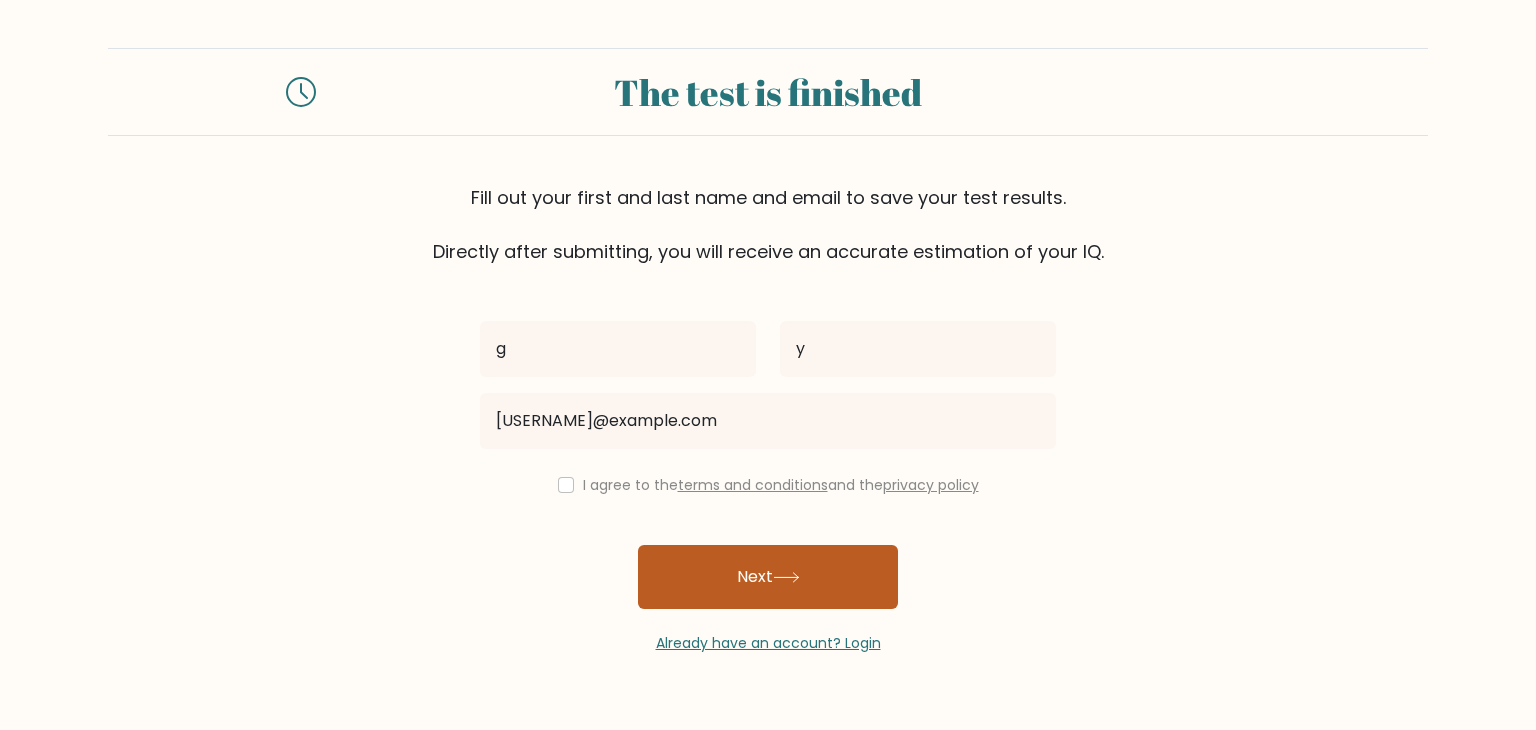click on "Next" at bounding box center (768, 577) 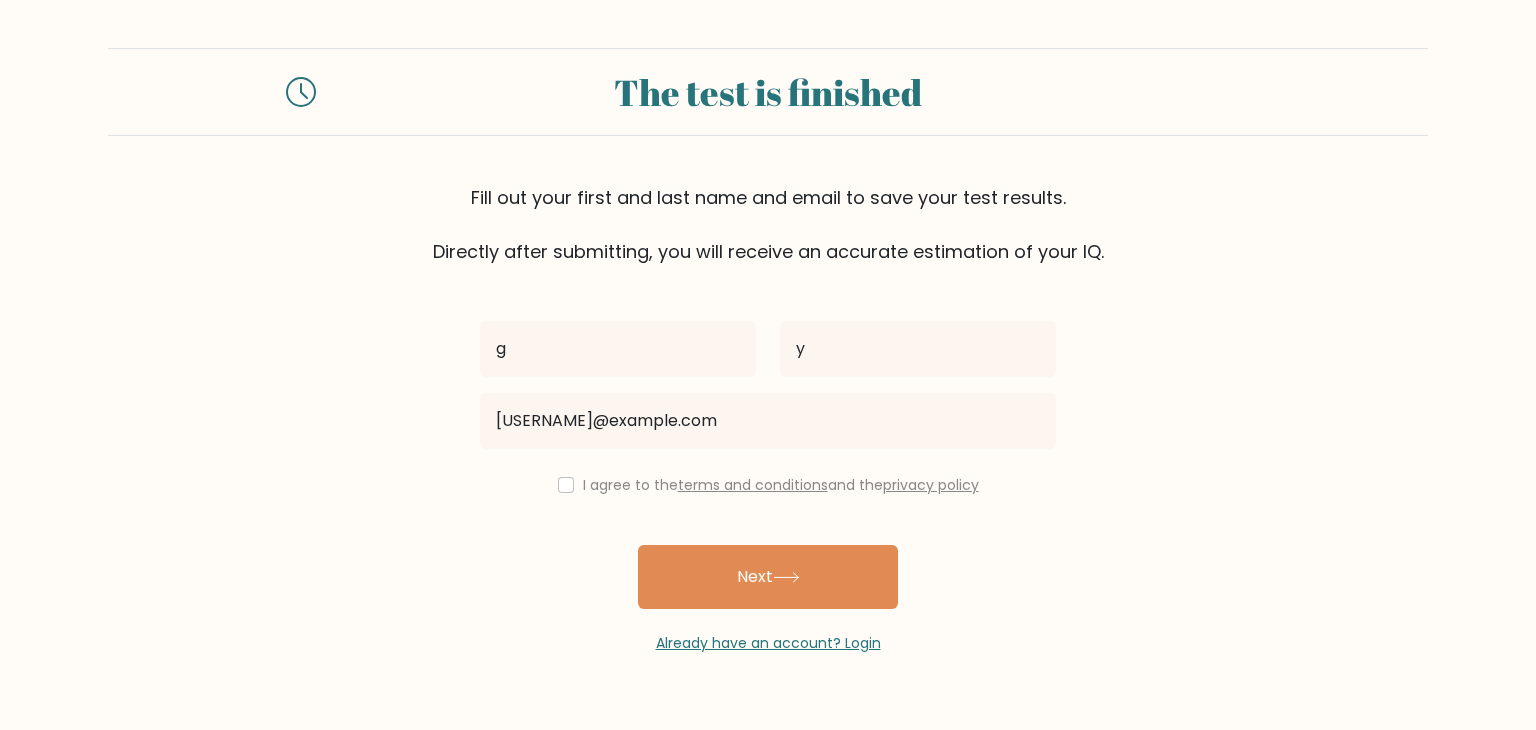 click on "terms and conditions" at bounding box center [753, 485] 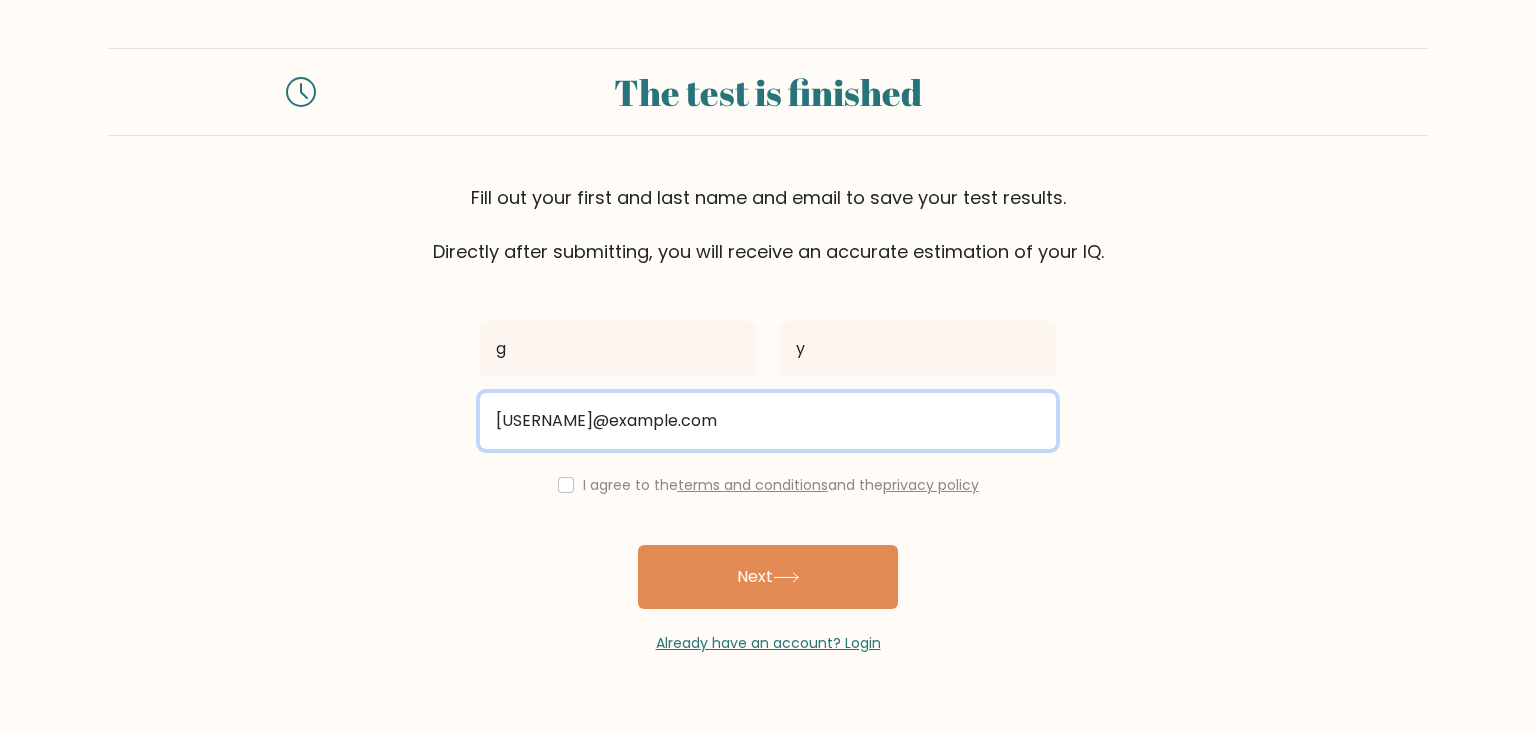 click on "tippingisabella87@yahoo.com" at bounding box center (768, 421) 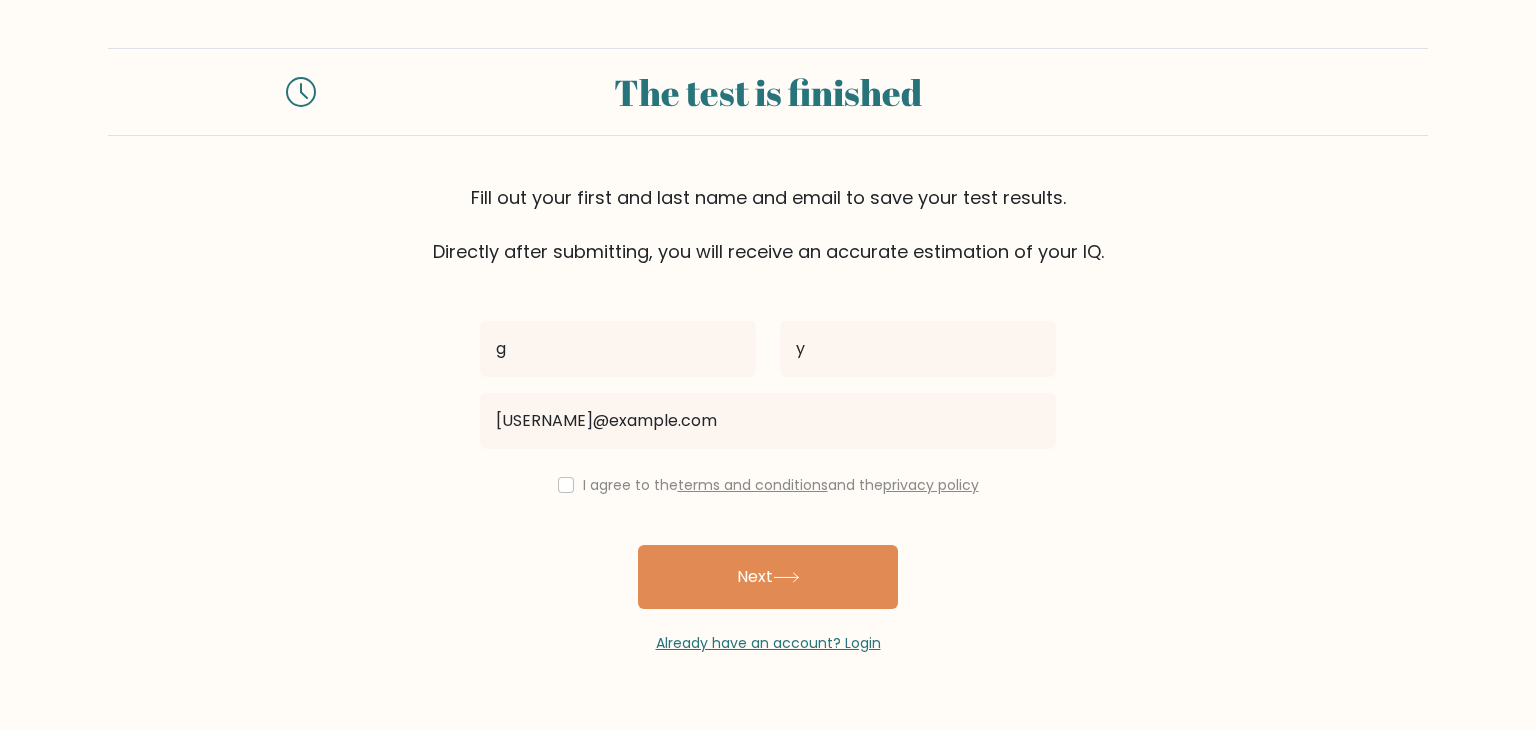 click on "I agree to the  terms and conditions  and the  privacy policy" at bounding box center (768, 485) 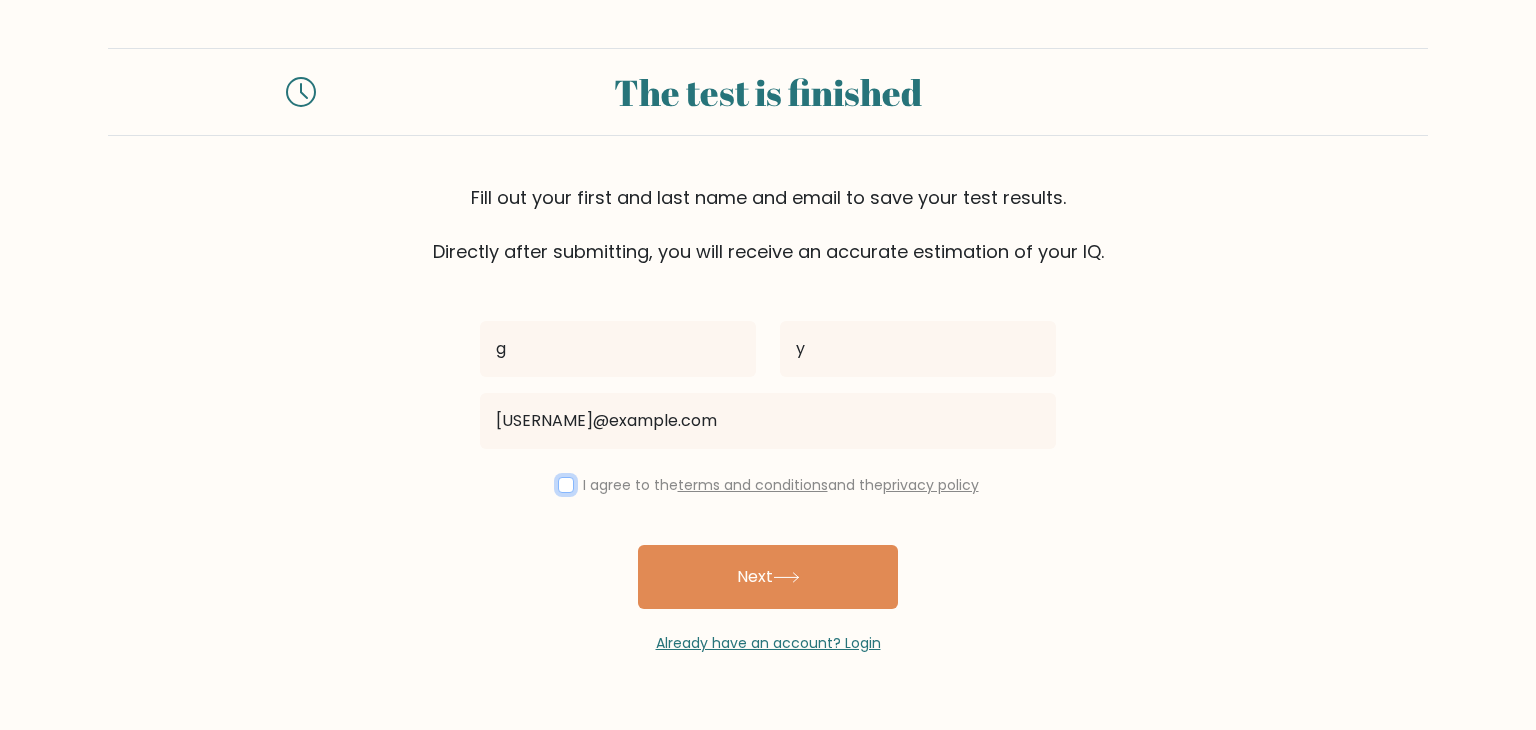 click at bounding box center [566, 485] 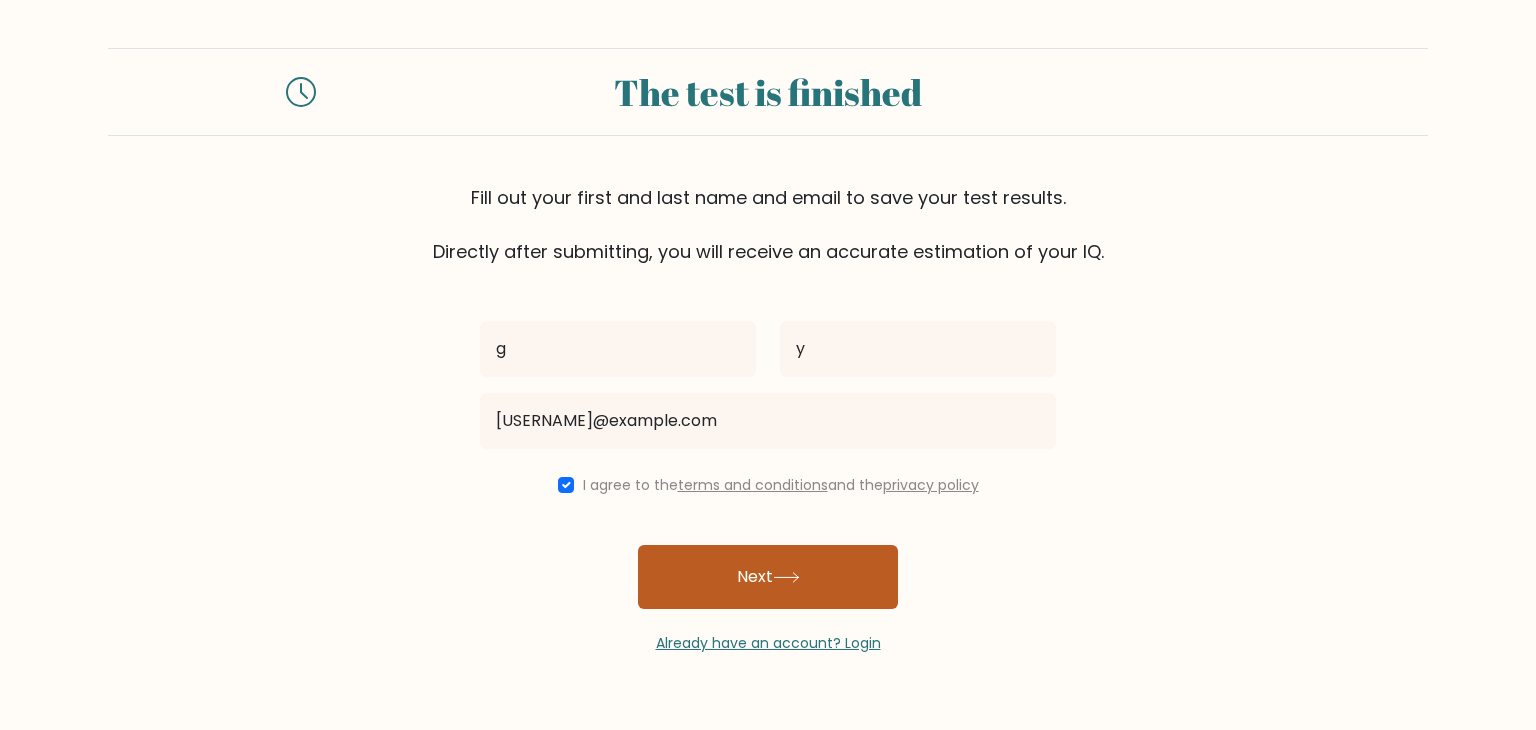 click on "Next" at bounding box center (768, 577) 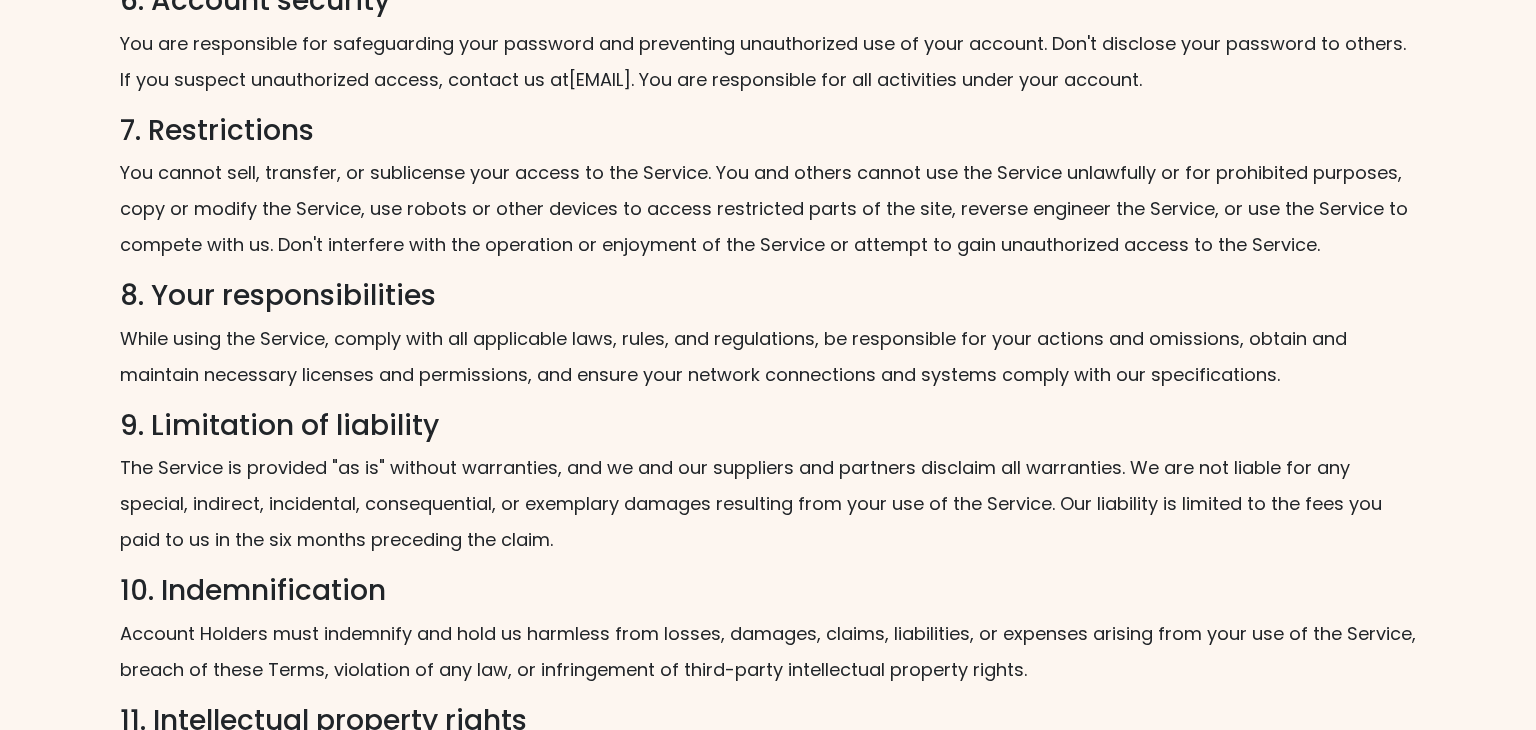 scroll, scrollTop: 2048, scrollLeft: 0, axis: vertical 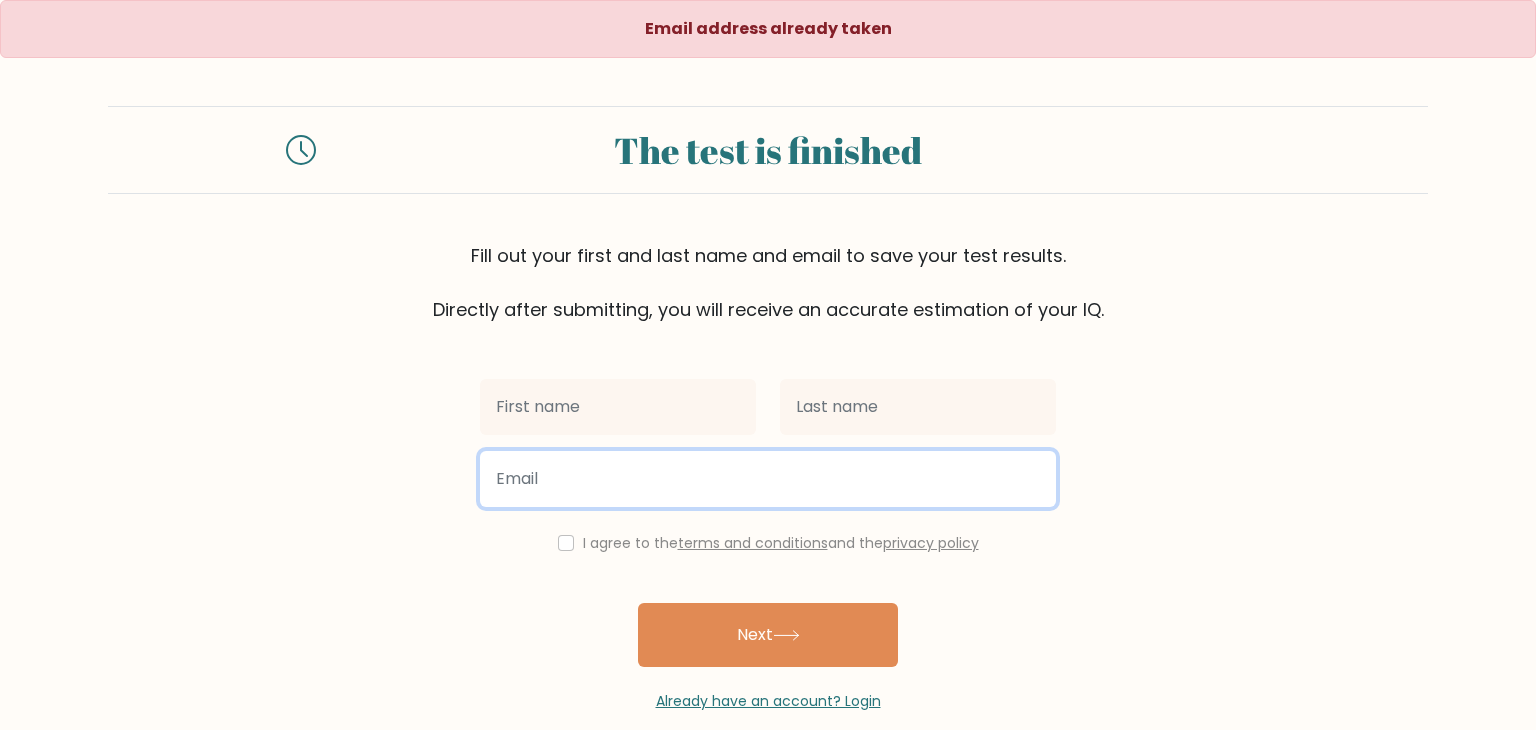 click at bounding box center [768, 479] 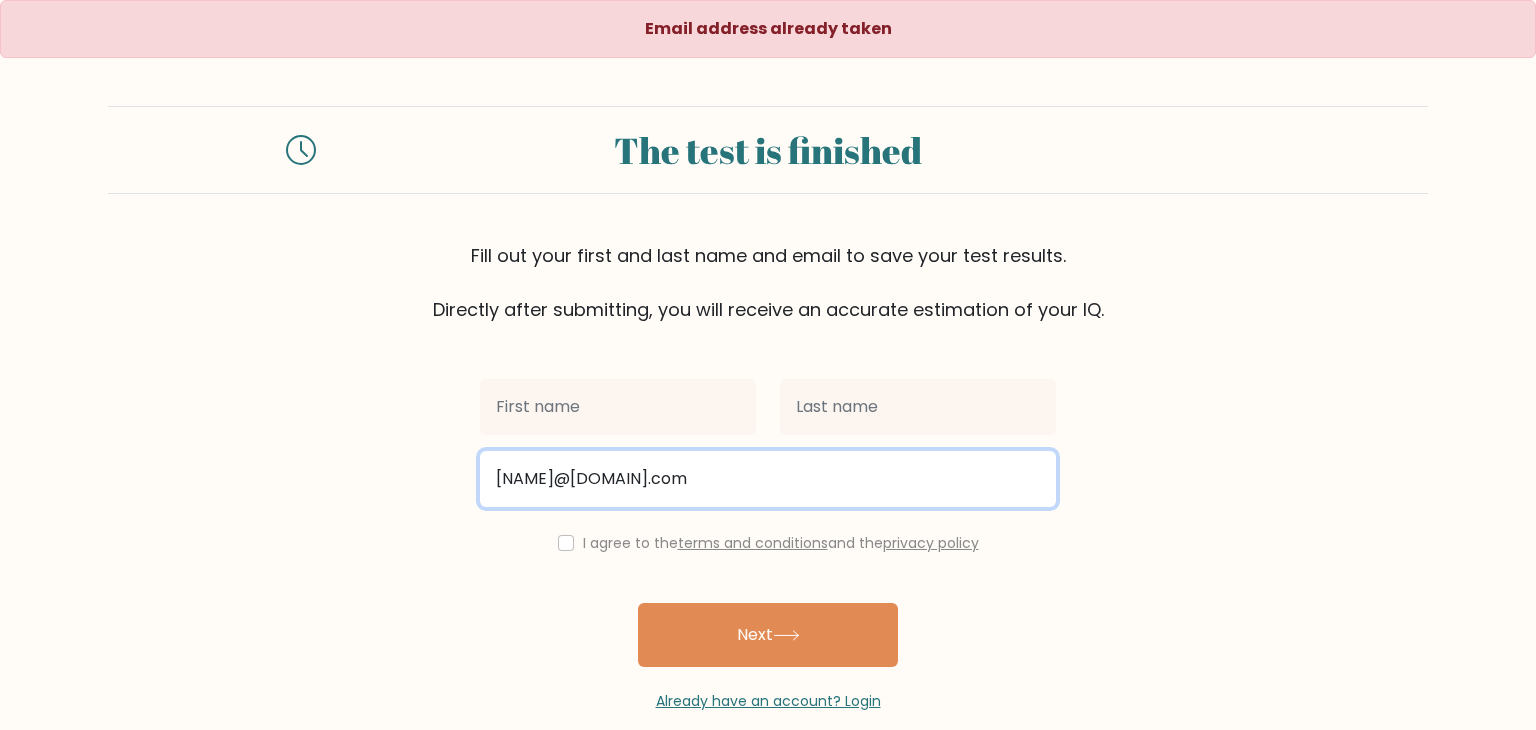 type on "[NAME]@[DOMAIN].com" 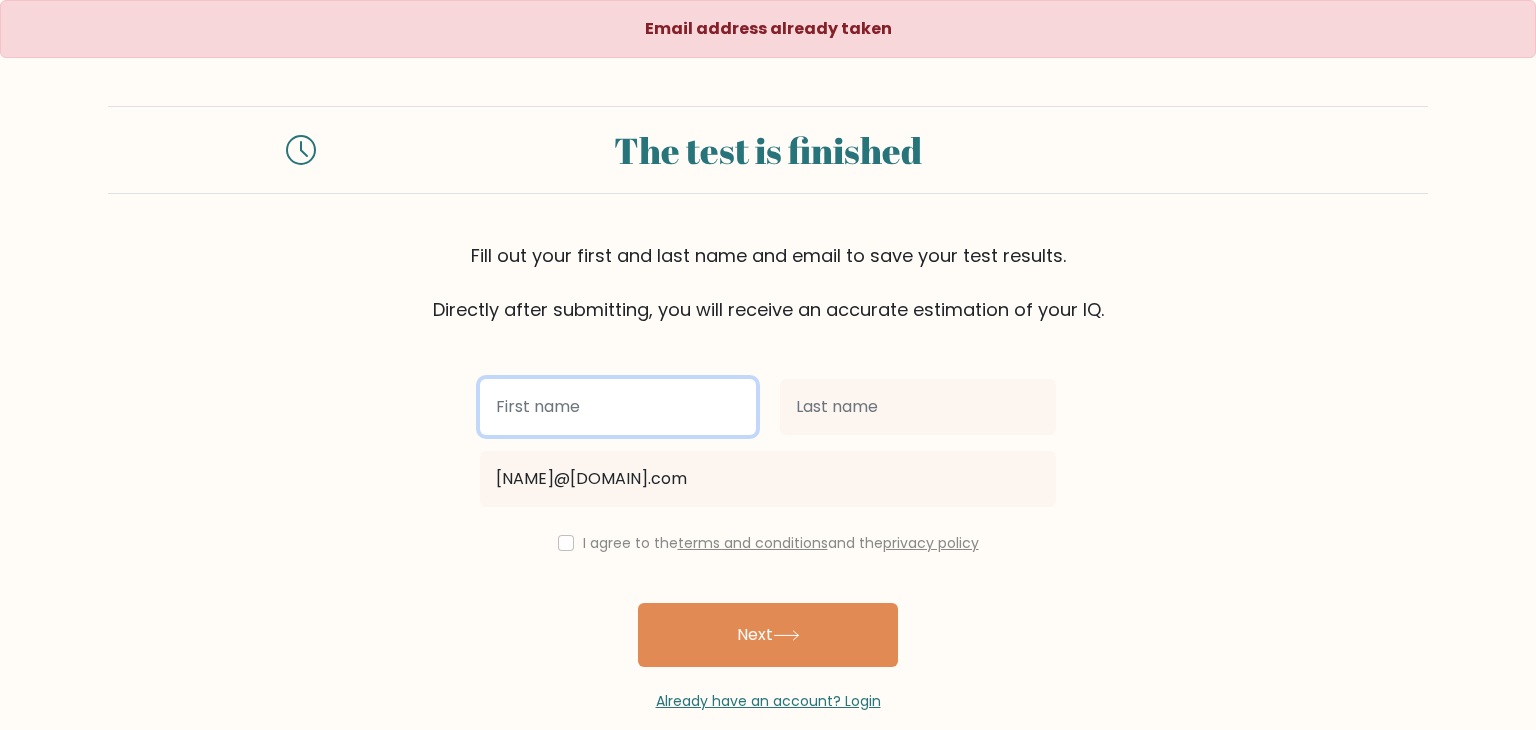 click at bounding box center [618, 407] 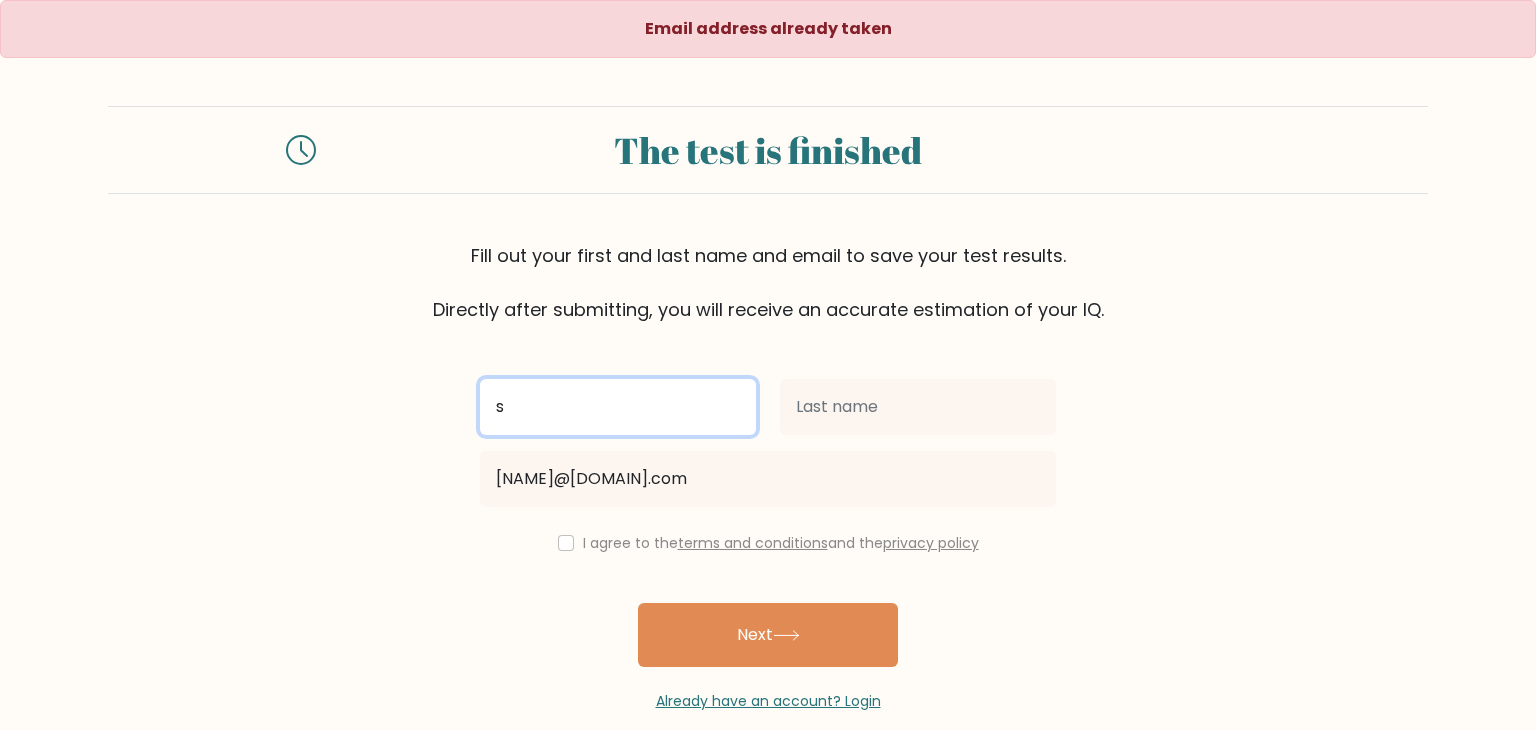 type on "s" 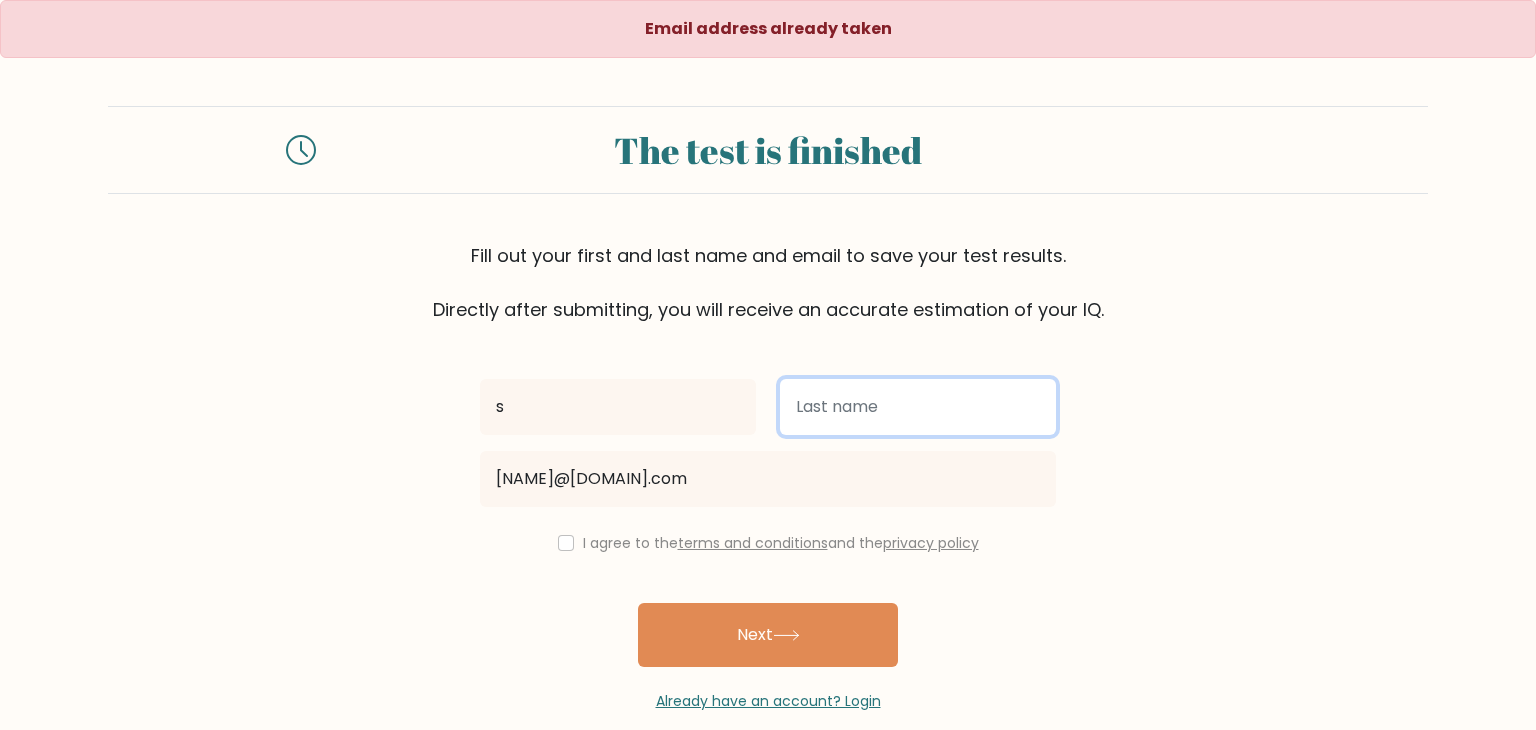 click at bounding box center [918, 407] 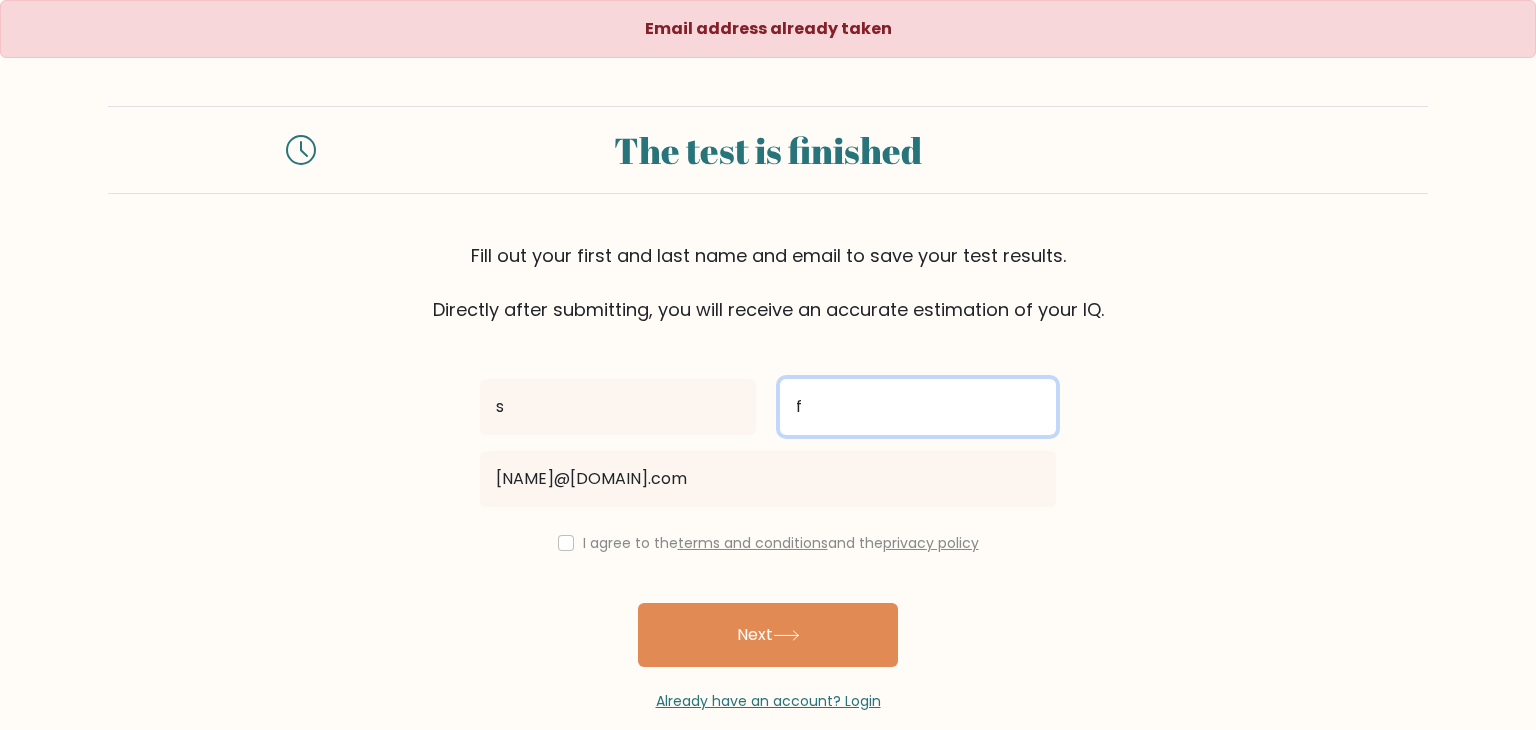 type on "f" 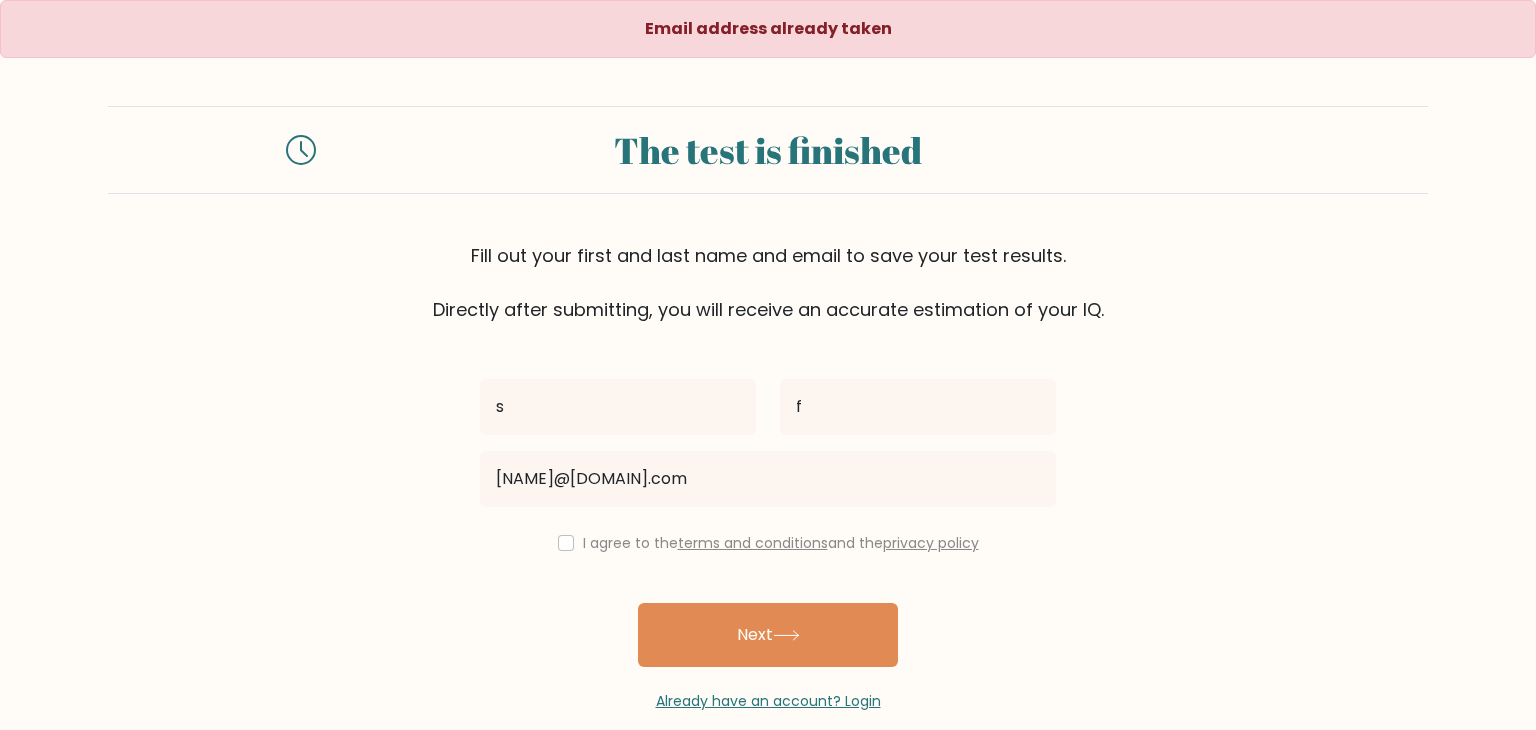 click on "I agree to the  terms and conditions  and the  privacy policy" at bounding box center (768, 543) 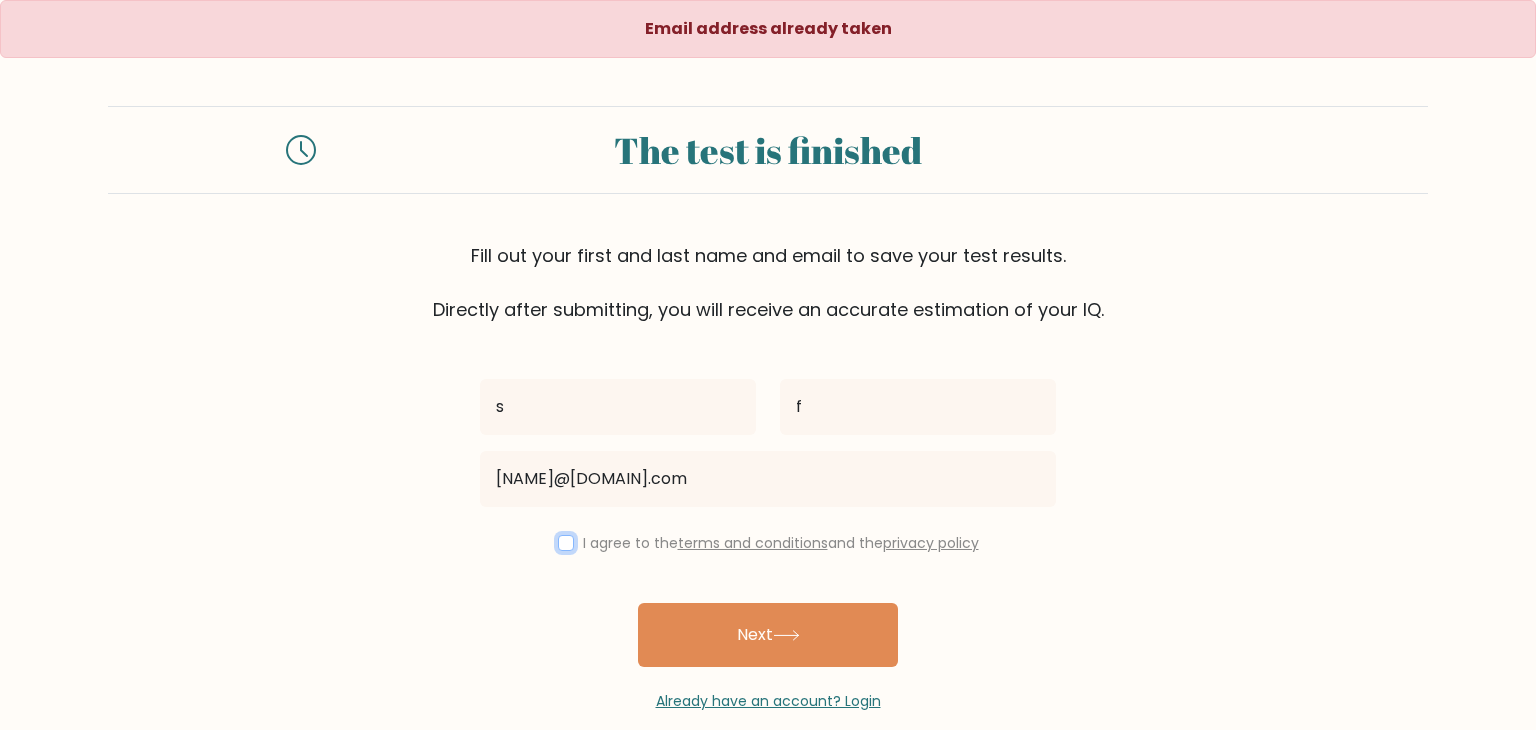 click at bounding box center [566, 543] 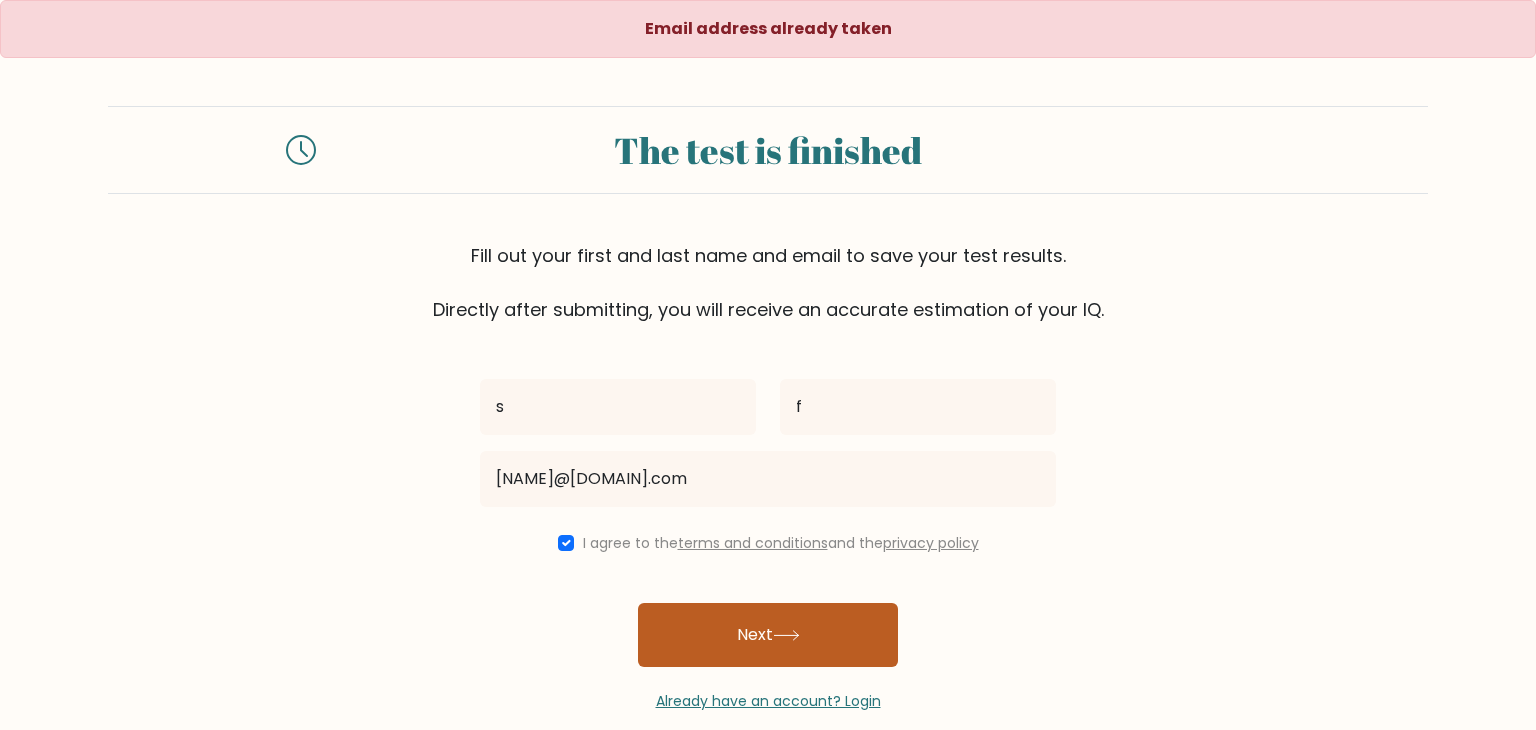 click on "Next" at bounding box center [768, 635] 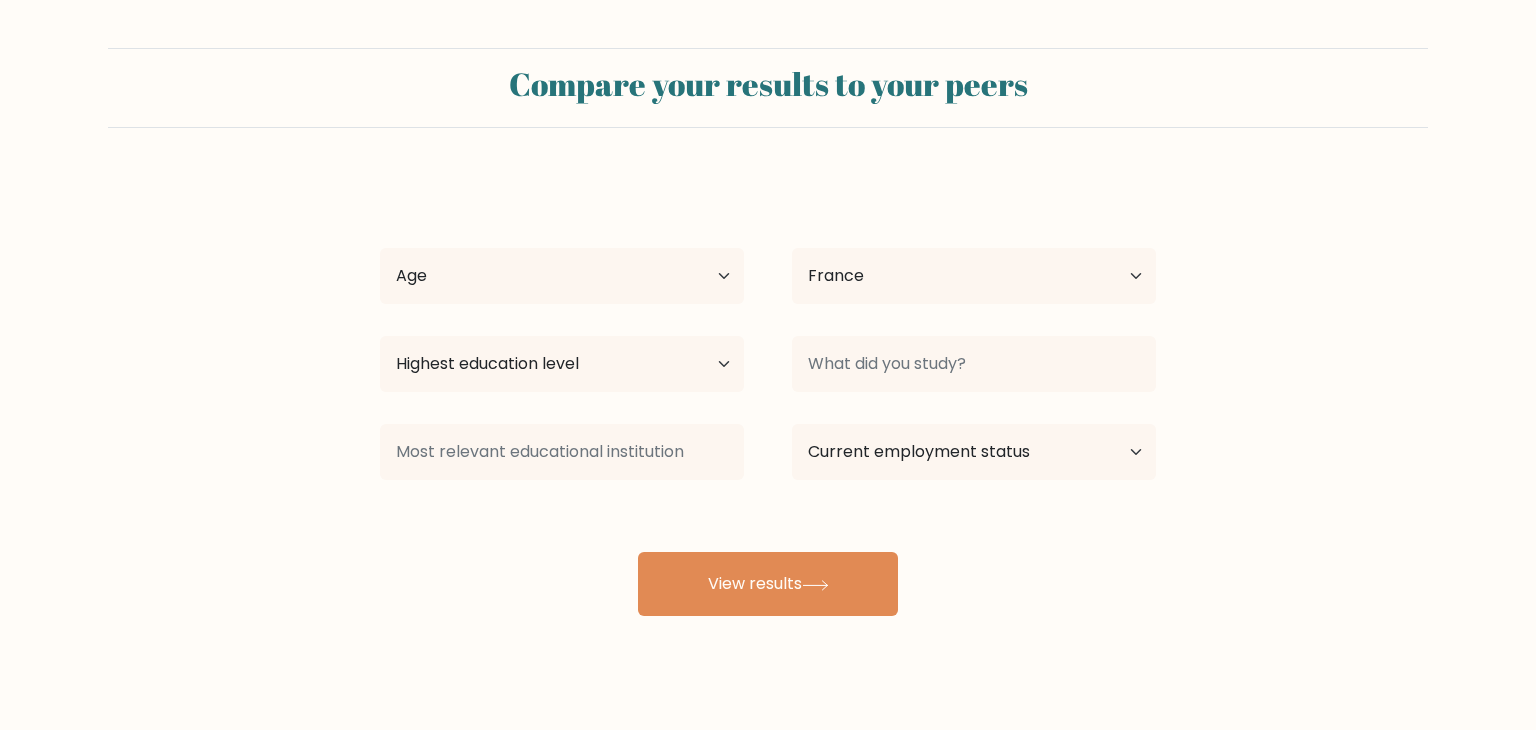 scroll, scrollTop: 0, scrollLeft: 0, axis: both 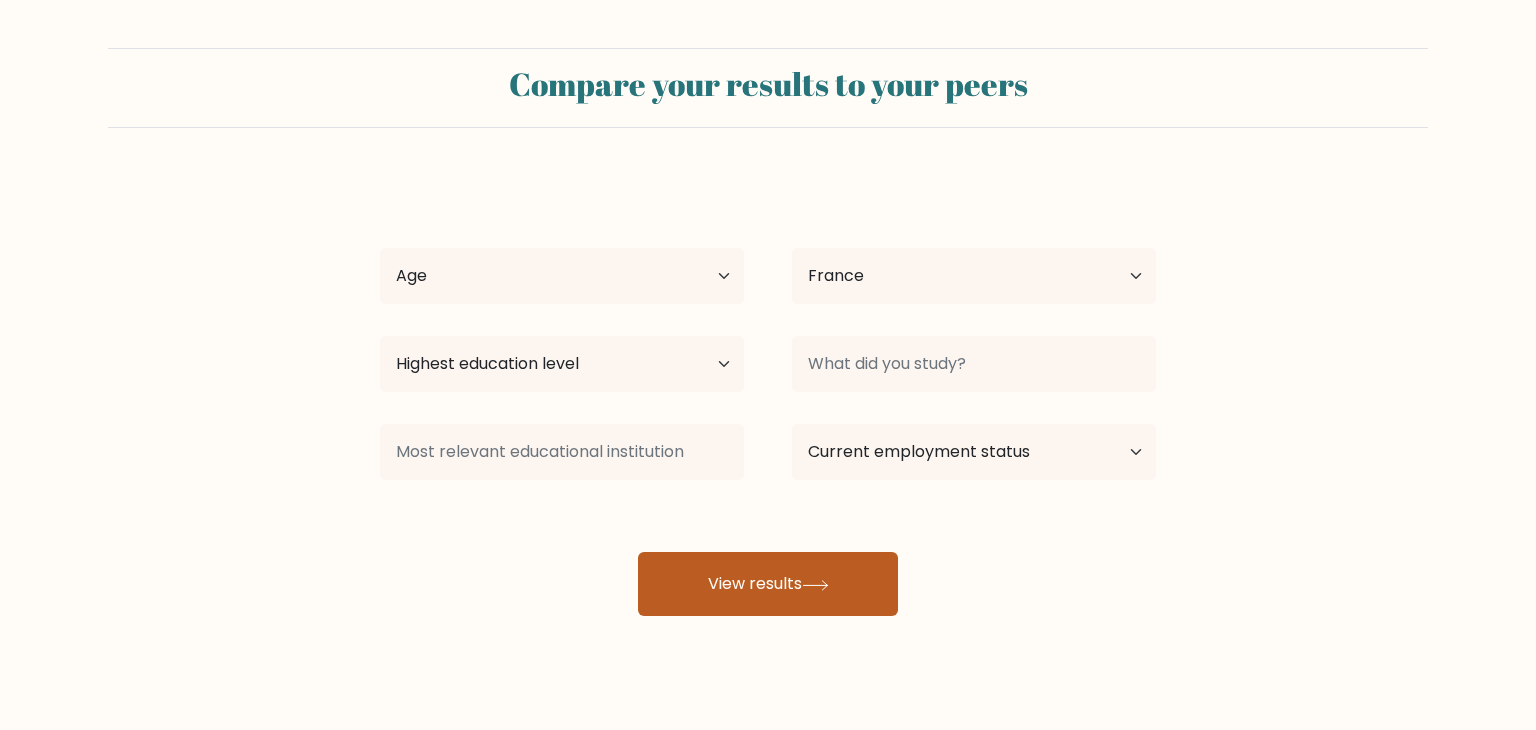 click on "View results" at bounding box center (768, 584) 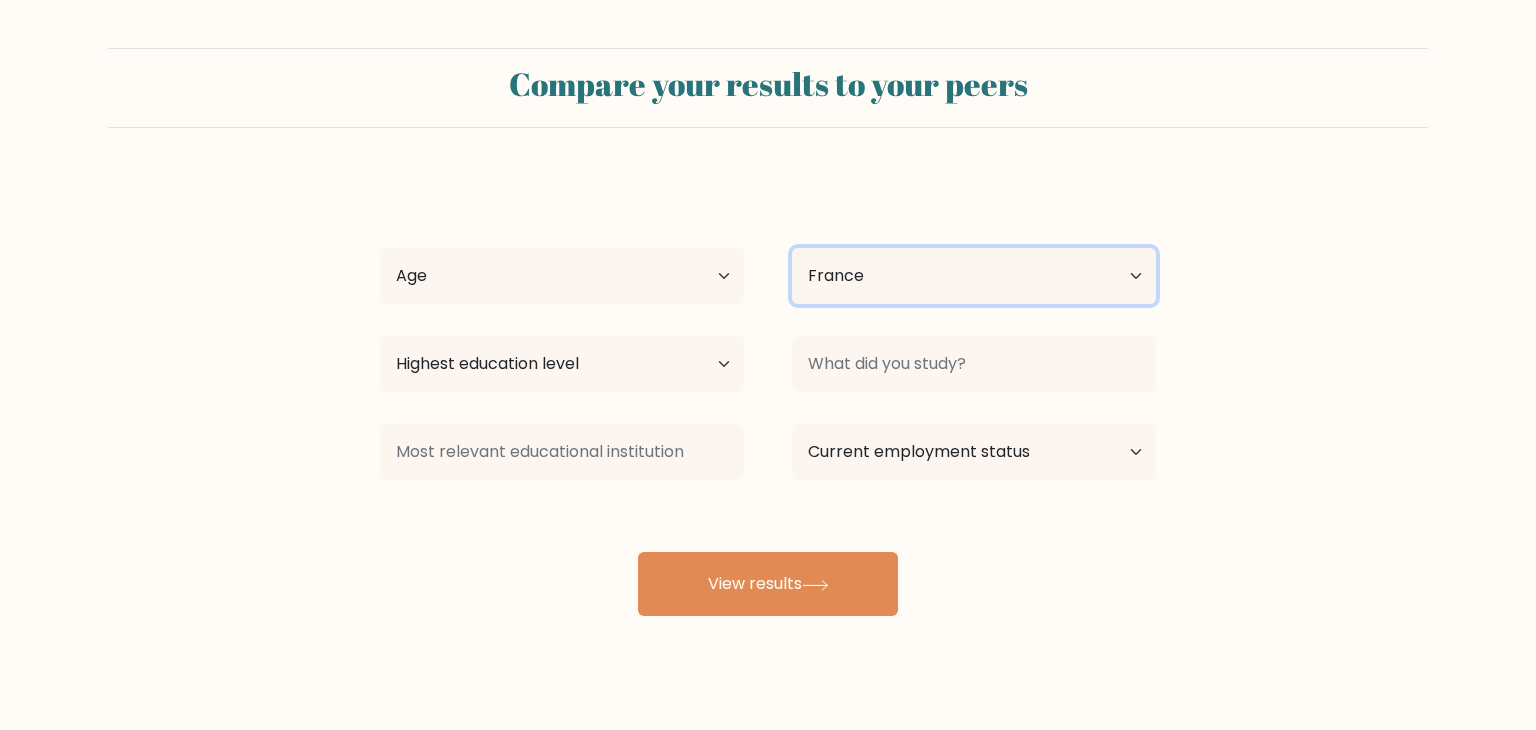 click on "Country
Afghanistan
Albania
Algeria
American Samoa
Andorra
Angola
Anguilla
Antarctica
Antigua and Barbuda
Argentina
Armenia
Aruba
Australia
Austria
Azerbaijan
Bahamas
Bahrain
Bangladesh
Barbados
Belarus
Belgium
Belize
Benin
Bermuda
Bhutan
Bolivia
Bonaire, Sint Eustatius and Saba
Bosnia and Herzegovina
Botswana
Bouvet Island
Brazil
British Indian Ocean Territory
Brunei
Bulgaria
Burkina Faso
Burundi
Cabo Verde
Cambodia
Cameroon
Canada
Cayman Islands
Central African Republic
Chad
Chile
China
Christmas Island
Cocos (Keeling) Islands
Colombia
Comoros
Congo
Congo (the Democratic Republic of the)
Cook Islands
Costa Rica
Côte d'Ivoire
Croatia
Cuba" at bounding box center (974, 276) 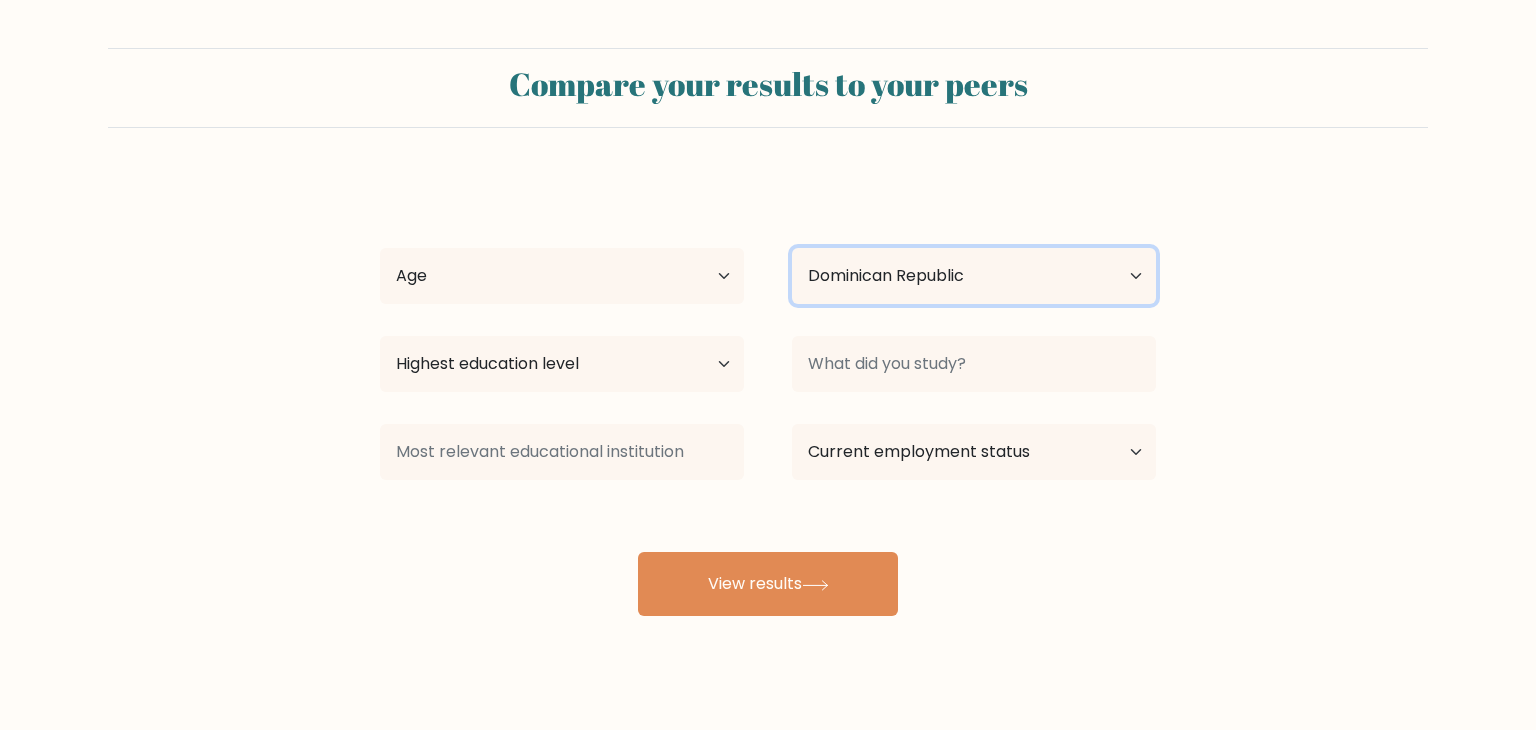 click on "Country
Afghanistan
Albania
Algeria
American Samoa
Andorra
Angola
Anguilla
Antarctica
Antigua and Barbuda
Argentina
Armenia
Aruba
Australia
Austria
Azerbaijan
Bahamas
Bahrain
Bangladesh
Barbados
Belarus
Belgium
Belize
Benin
Bermuda
Bhutan
Bolivia
Bonaire, Sint Eustatius and Saba
Bosnia and Herzegovina
Botswana
Bouvet Island
Brazil
British Indian Ocean Territory
Brunei
Bulgaria
Burkina Faso
Burundi
Cabo Verde
Cambodia
Cameroon
Canada
Cayman Islands
Central African Republic
Chad
Chile
China
Christmas Island
Cocos (Keeling) Islands
Colombia
Comoros
Congo
Congo (the Democratic Republic of the)
Cook Islands
Costa Rica
Côte d'Ivoire
Croatia
Cuba" at bounding box center [974, 276] 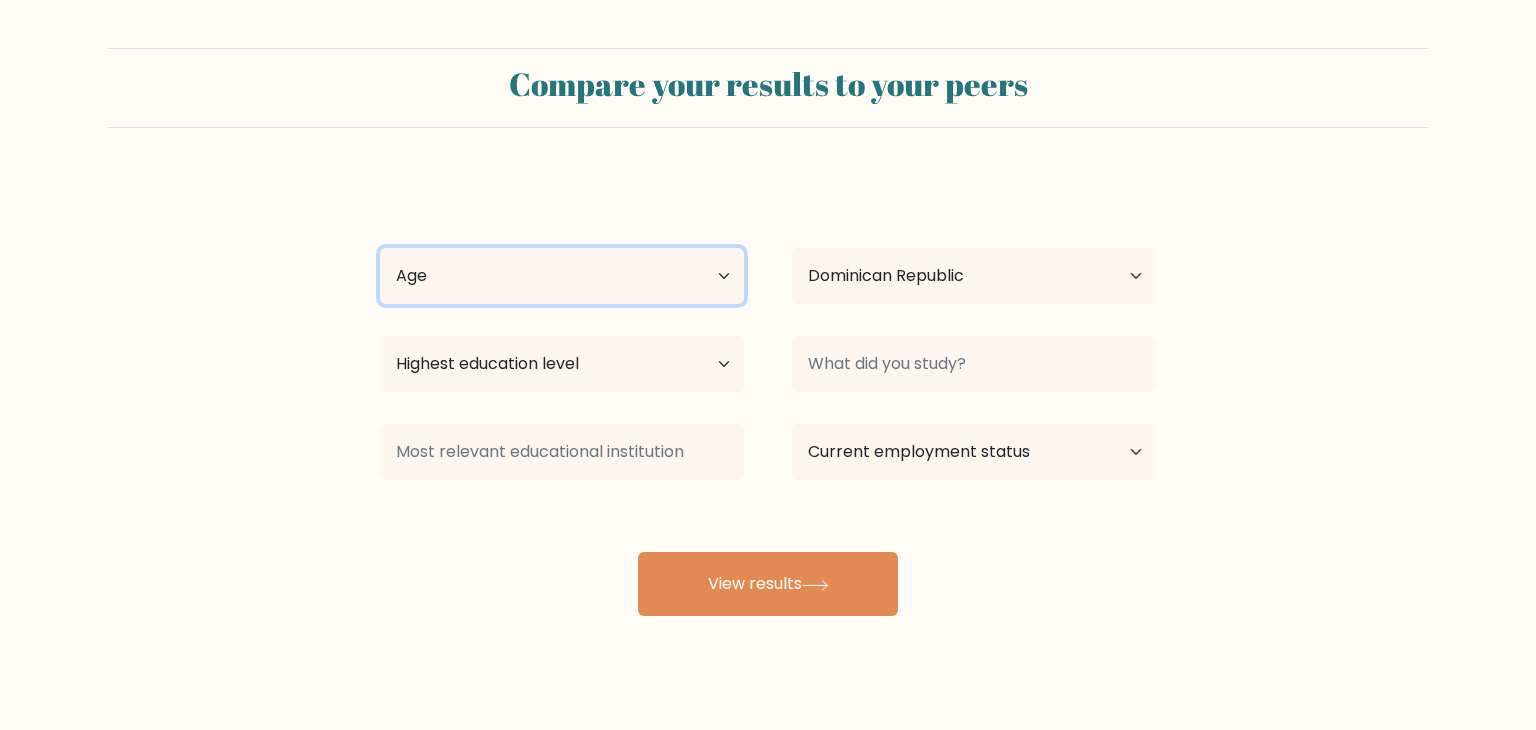 click on "Age
Under 18 years old
18-24 years old
25-34 years old
35-44 years old
45-54 years old
55-64 years old
65 years old and above" at bounding box center (562, 276) 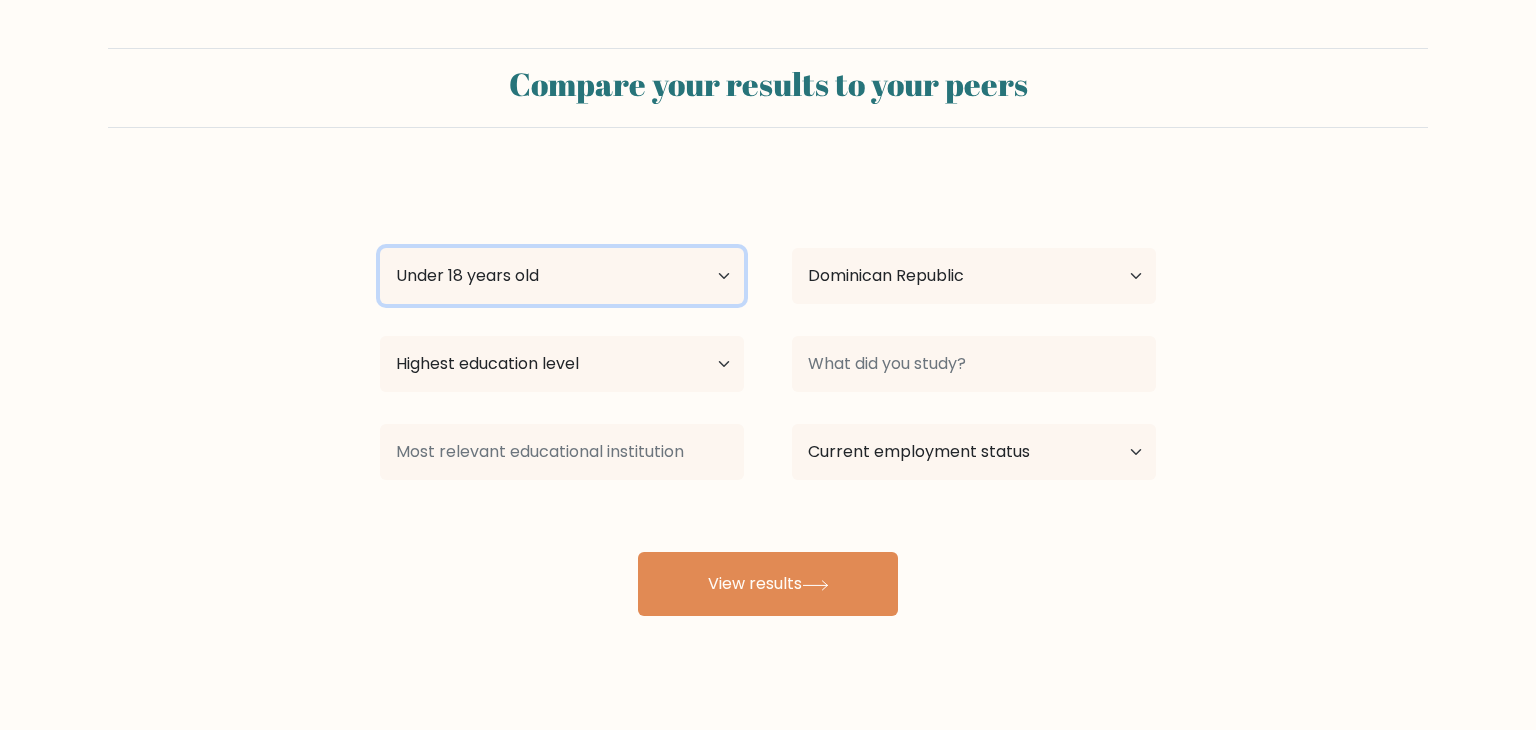 click on "Age
Under 18 years old
18-24 years old
25-34 years old
35-44 years old
45-54 years old
55-64 years old
65 years old and above" at bounding box center [562, 276] 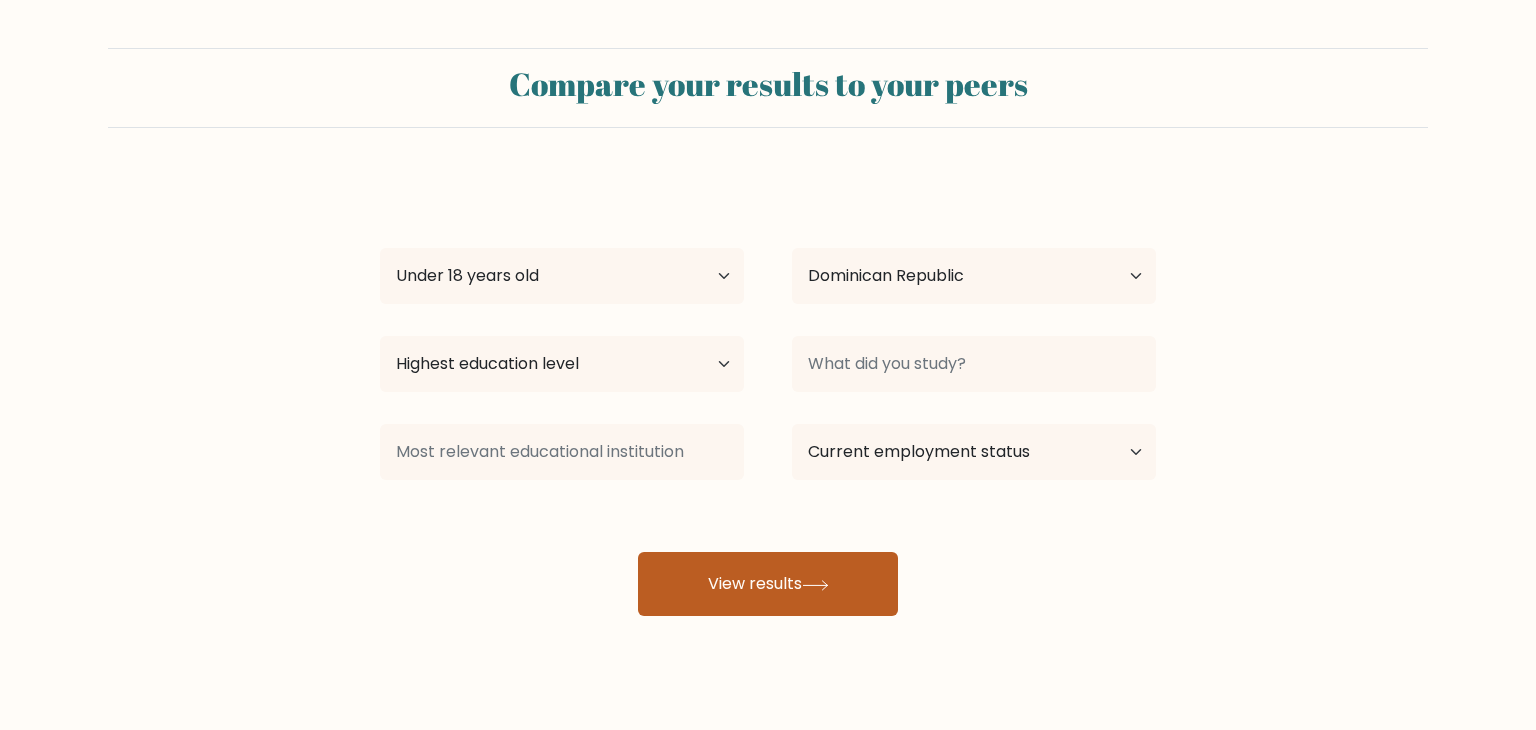 click on "View results" at bounding box center [768, 584] 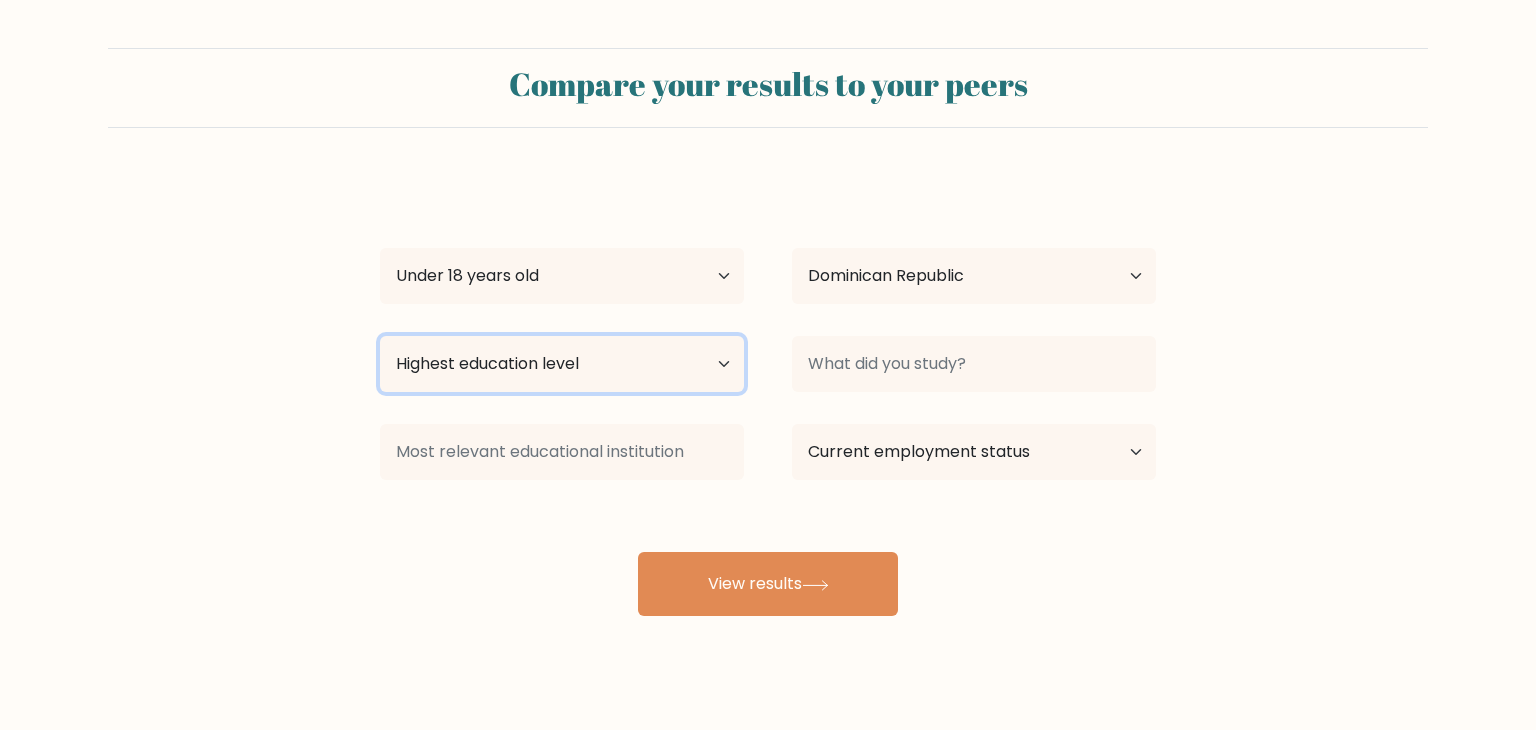 click on "Highest education level
No schooling
Primary
Lower Secondary
Upper Secondary
Occupation Specific
Bachelor's degree
Master's degree
Doctoral degree" at bounding box center (562, 364) 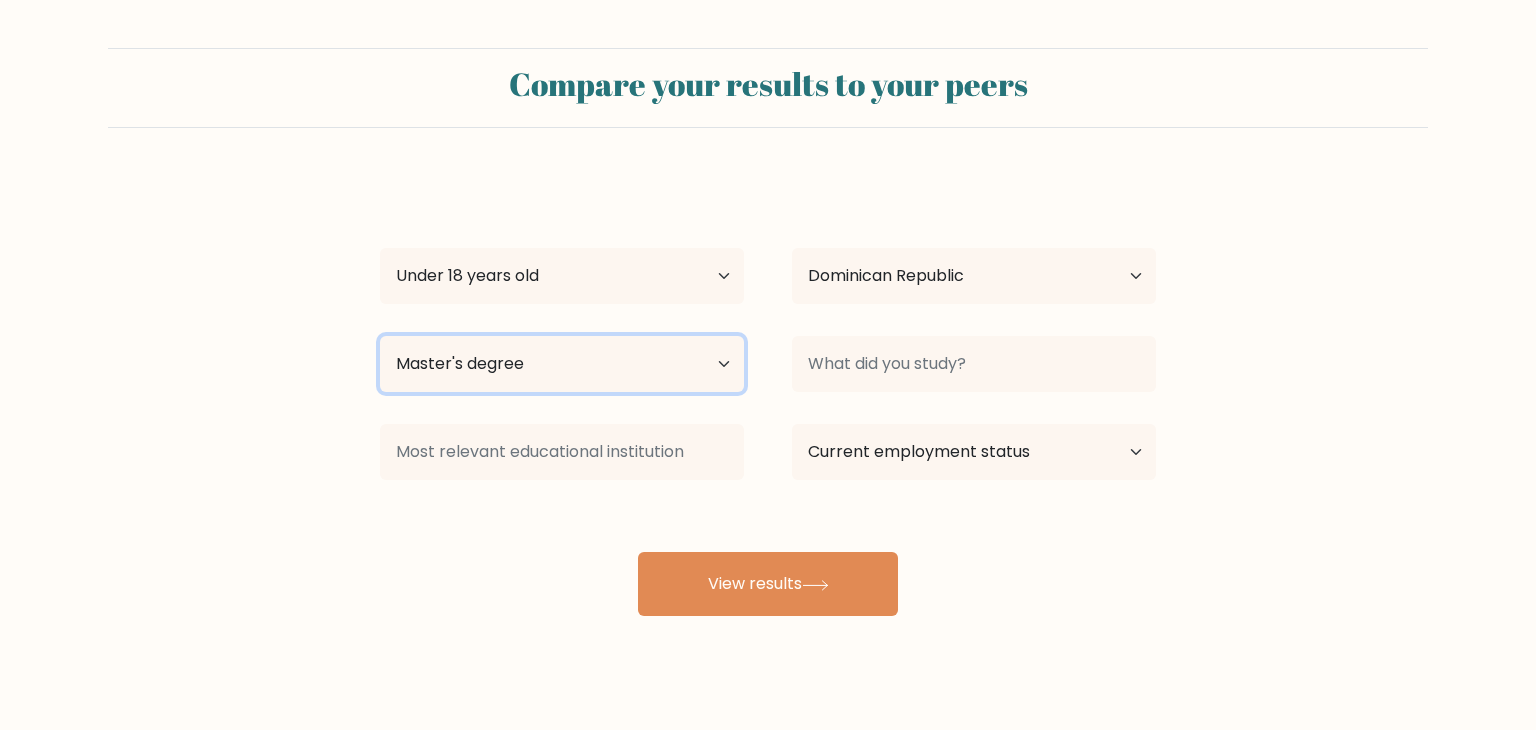 click on "Highest education level
No schooling
Primary
Lower Secondary
Upper Secondary
Occupation Specific
Bachelor's degree
Master's degree
Doctoral degree" at bounding box center (562, 364) 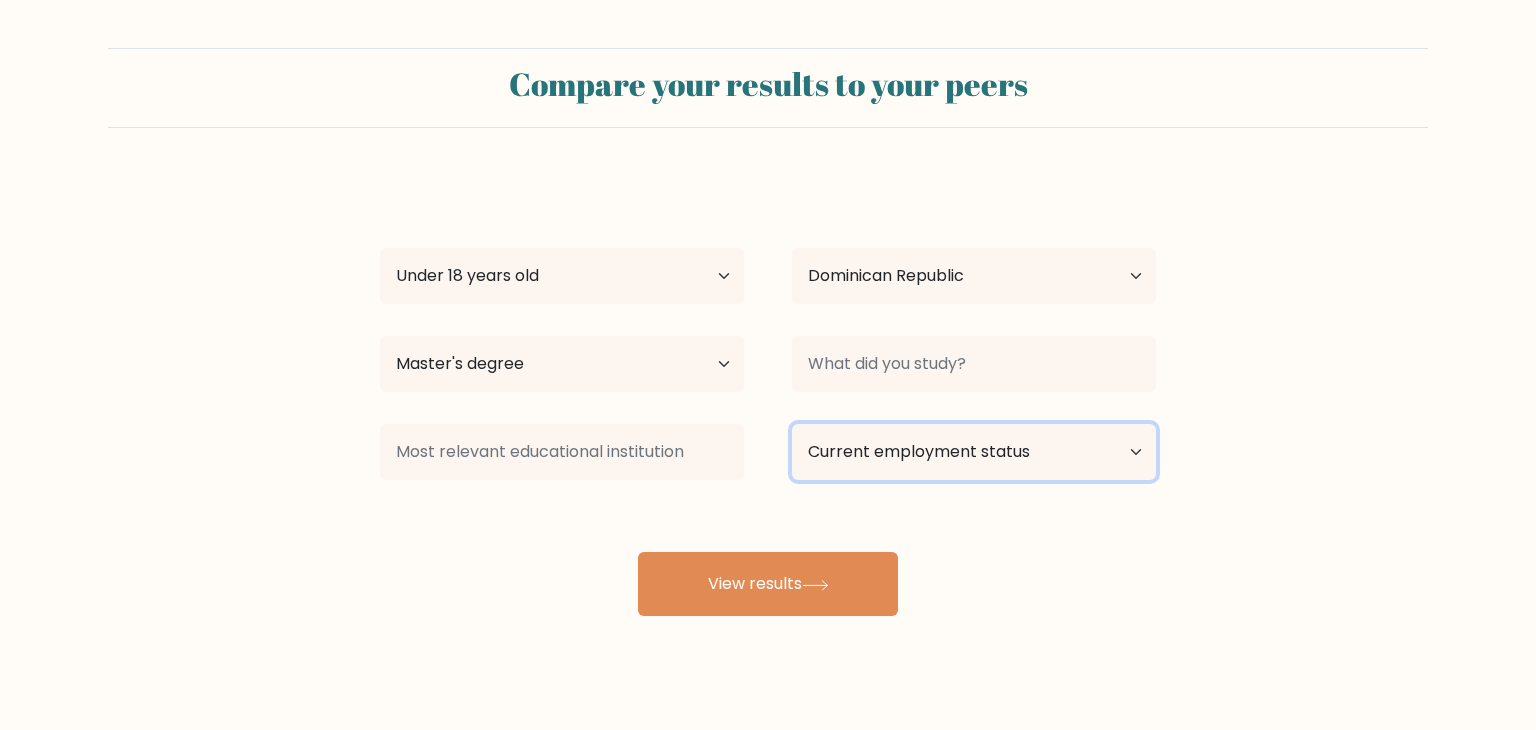 click on "Current employment status
Employed
Student
Retired
Other / prefer not to answer" at bounding box center [974, 452] 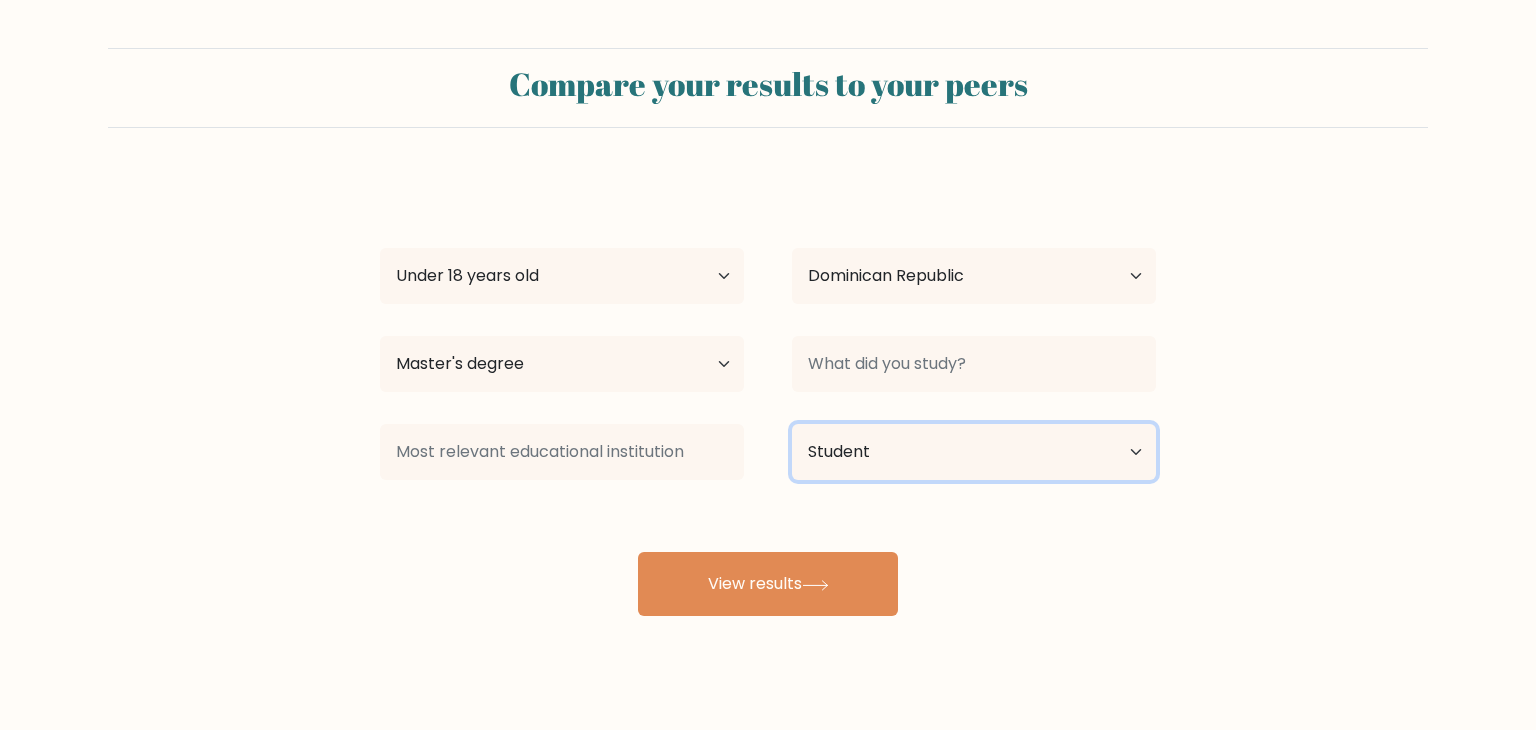click on "Current employment status
Employed
Student
Retired
Other / prefer not to answer" at bounding box center [974, 452] 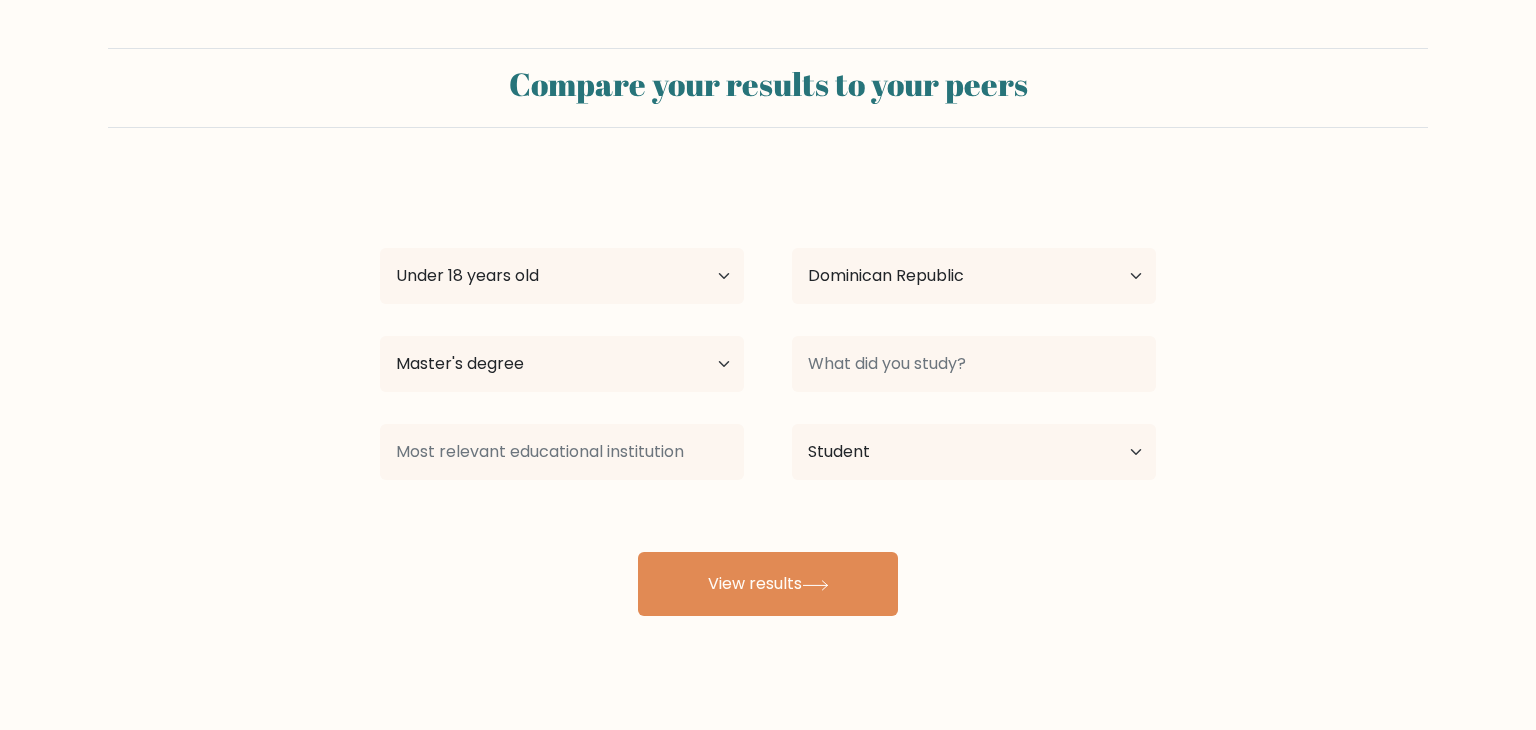 click on "s
f
Age
Under 18 years old
18-24 years old
25-34 years old
35-44 years old
45-54 years old
55-64 years old
65 years old and above
Country
[COUNTRY]
[COUNTRY]
[COUNTRY]
[COUNTRY]
[COUNTRY]
[COUNTRY]
[COUNTRY]
[COUNTRY]
[COUNTRY]
[COUNTRY]
[COUNTRY]
[COUNTRY]
[COUNTRY]
[COUNTRY]
[COUNTRY]
[COUNTRY]
[COUNTRY]
[COUNTRY]
[COUNTRY]
[COUNTRY]
[COUNTRY]
[COUNTRY]
[COUNTRY]
[COUNTRY]
[COUNTRY]
[COUNTRY]
[COUNTRY]
[COUNTRY]
[COUNTRY]
[COUNTRY]
[COUNTRY]
[COUNTRY]" at bounding box center (768, 396) 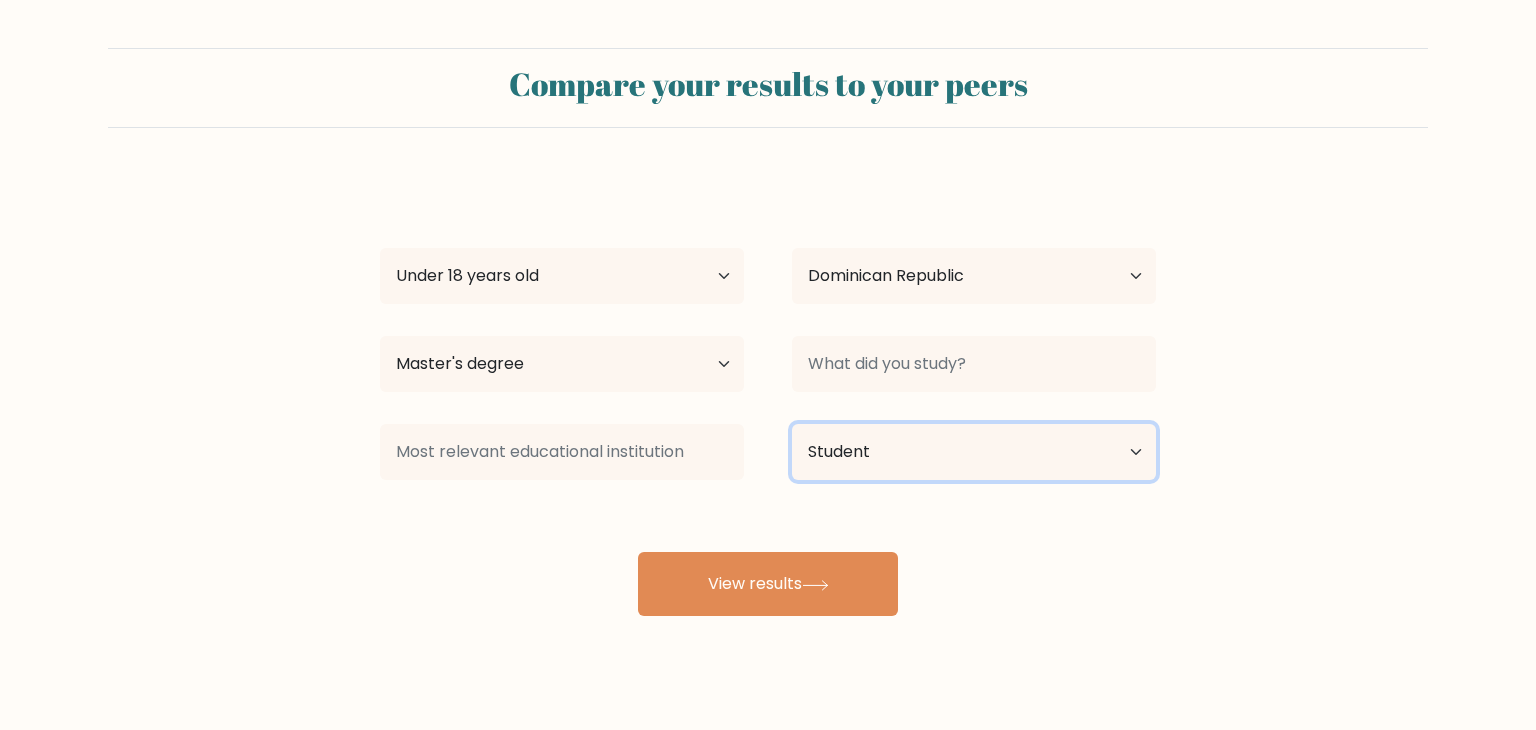 click on "Current employment status
Employed
Student
Retired
Other / prefer not to answer" at bounding box center (974, 452) 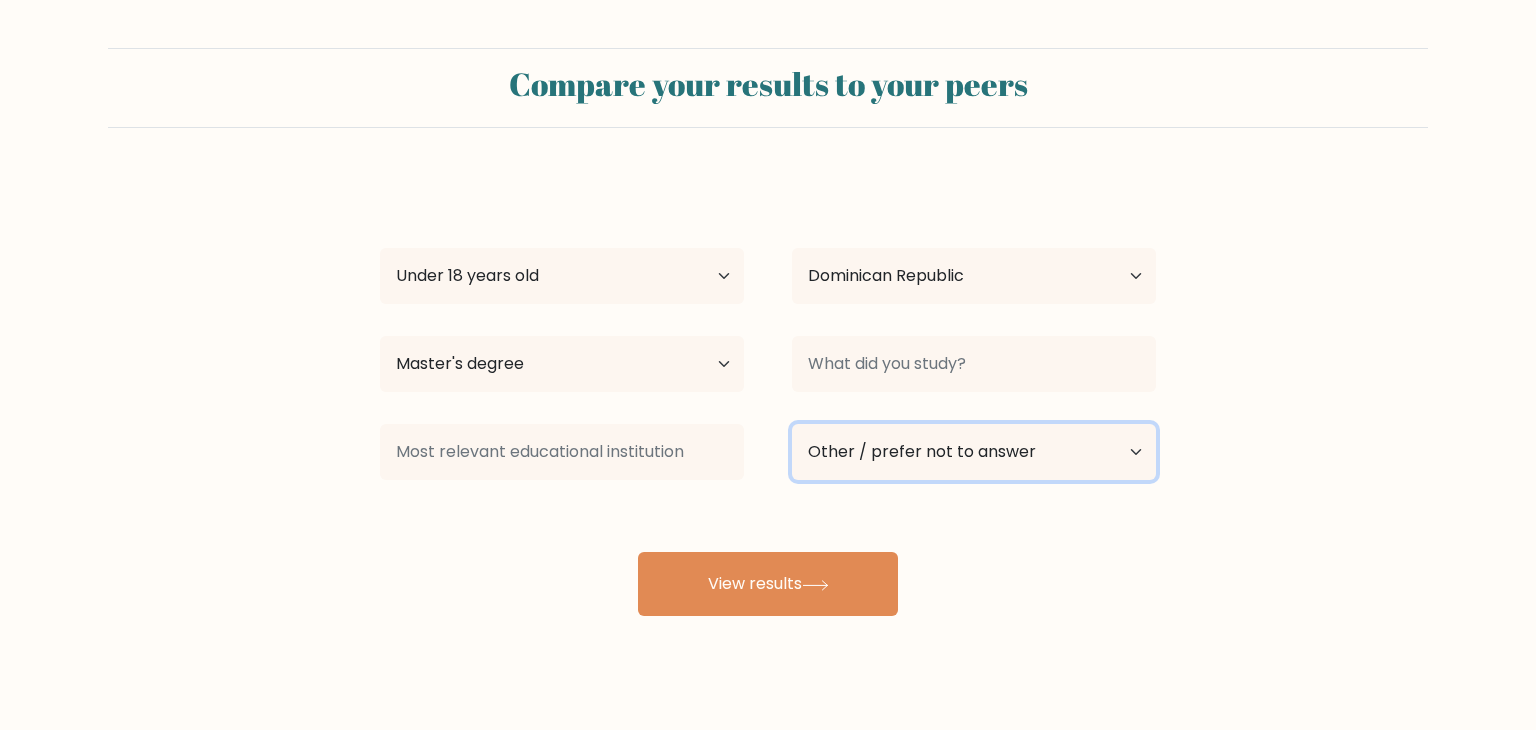 click on "Current employment status
Employed
Student
Retired
Other / prefer not to answer" at bounding box center [974, 452] 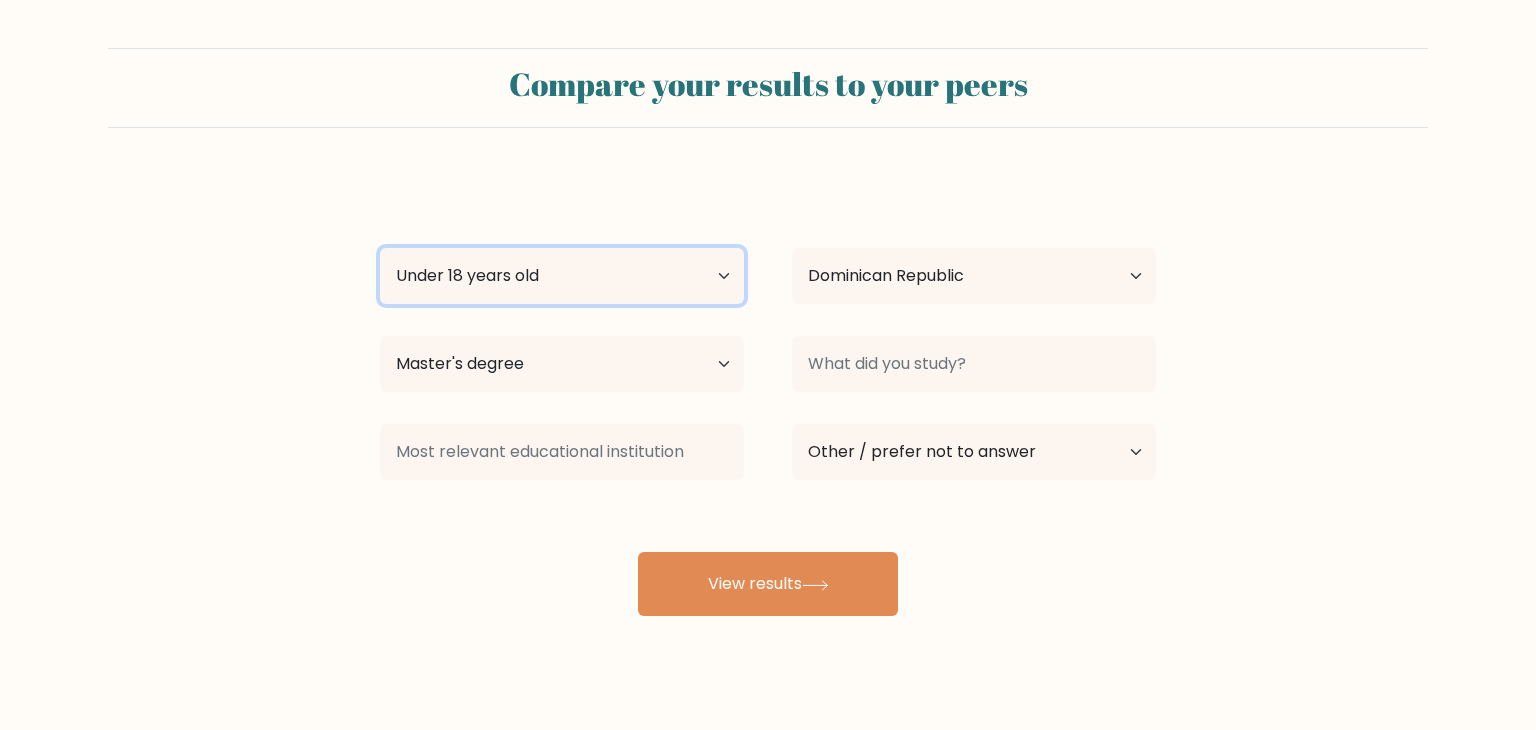 click on "Age
Under 18 years old
18-24 years old
25-34 years old
35-44 years old
45-54 years old
55-64 years old
65 years old and above" at bounding box center [562, 276] 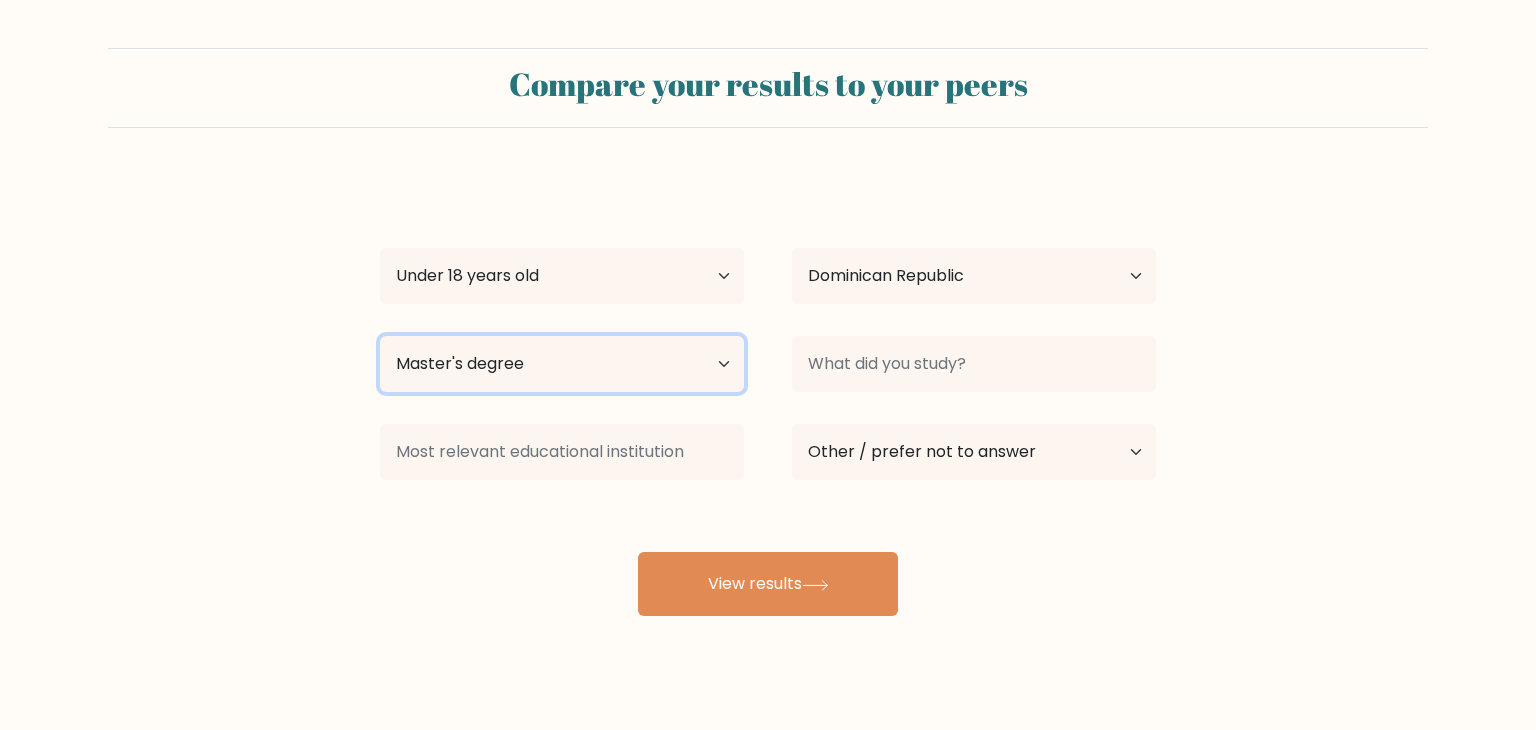 click on "Highest education level
No schooling
Primary
Lower Secondary
Upper Secondary
Occupation Specific
Bachelor's degree
Master's degree
Doctoral degree" at bounding box center (562, 364) 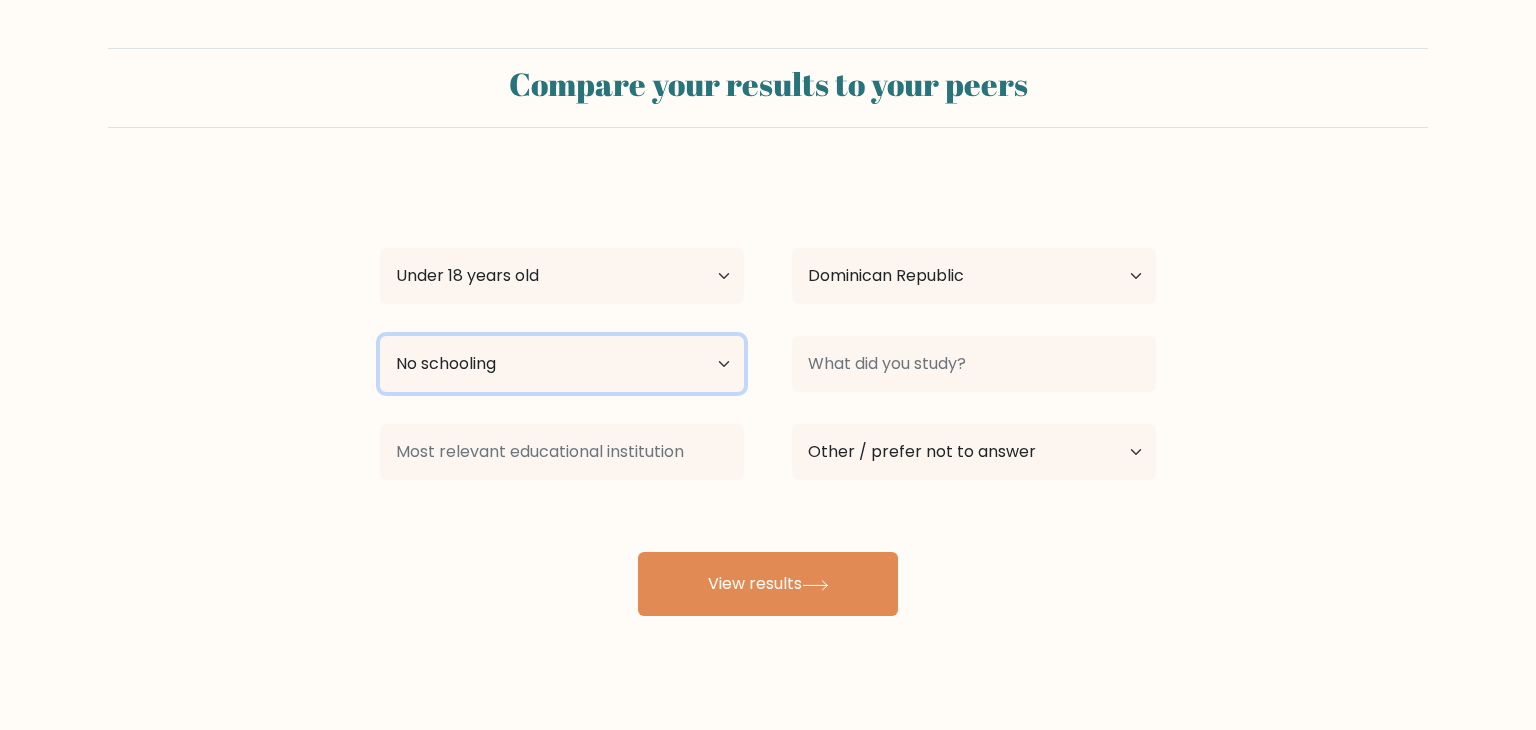 click on "Highest education level
No schooling
Primary
Lower Secondary
Upper Secondary
Occupation Specific
Bachelor's degree
Master's degree
Doctoral degree" at bounding box center (562, 364) 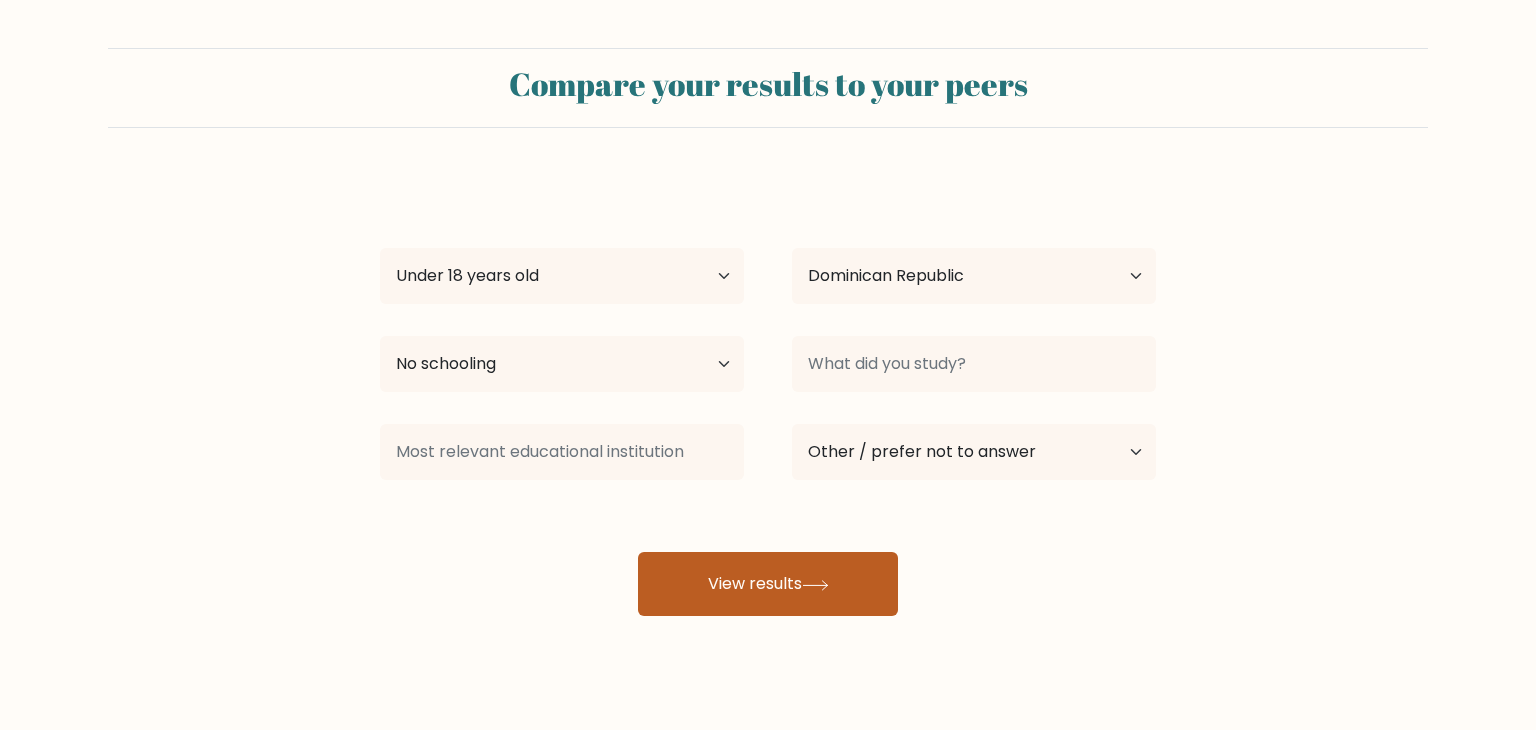 click on "View results" at bounding box center (768, 584) 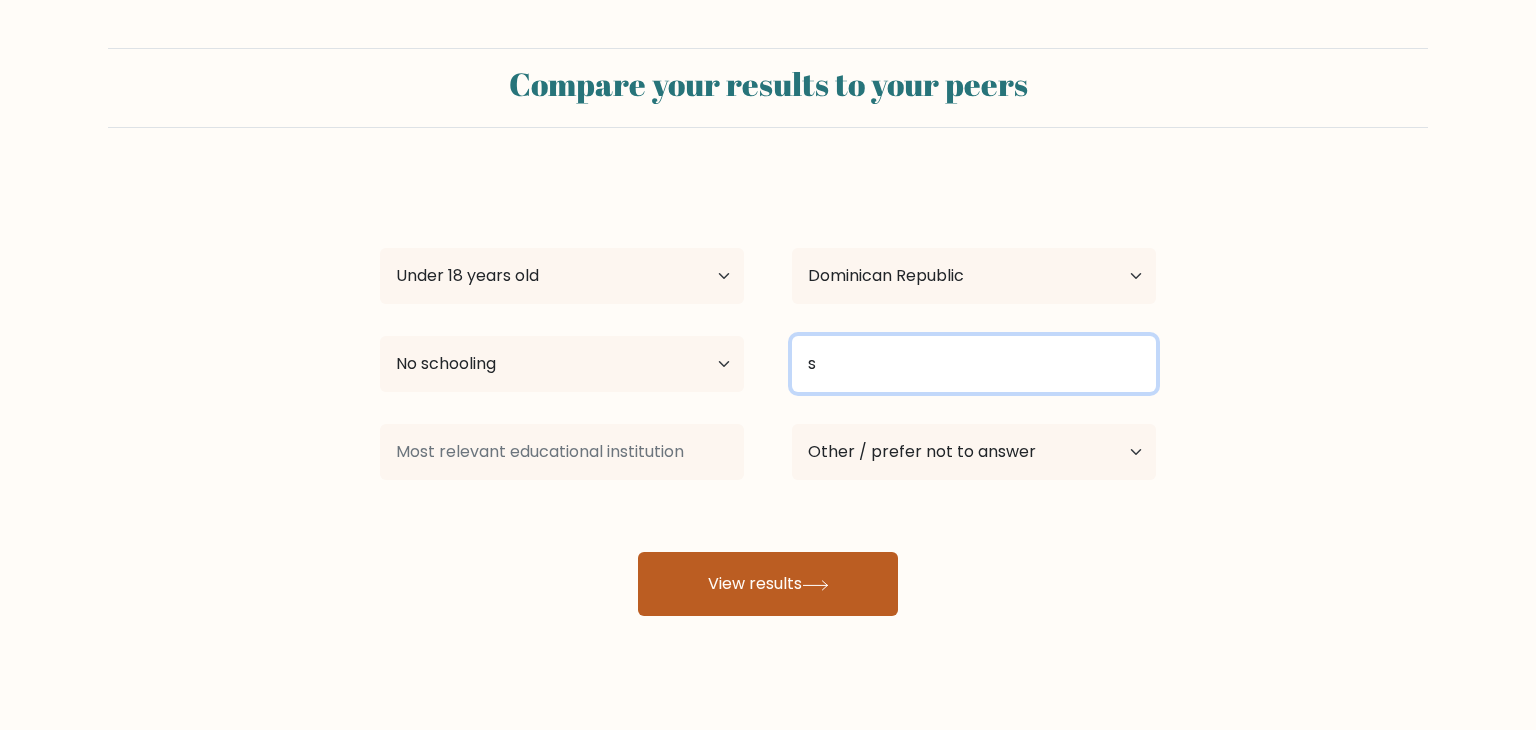 type on "s" 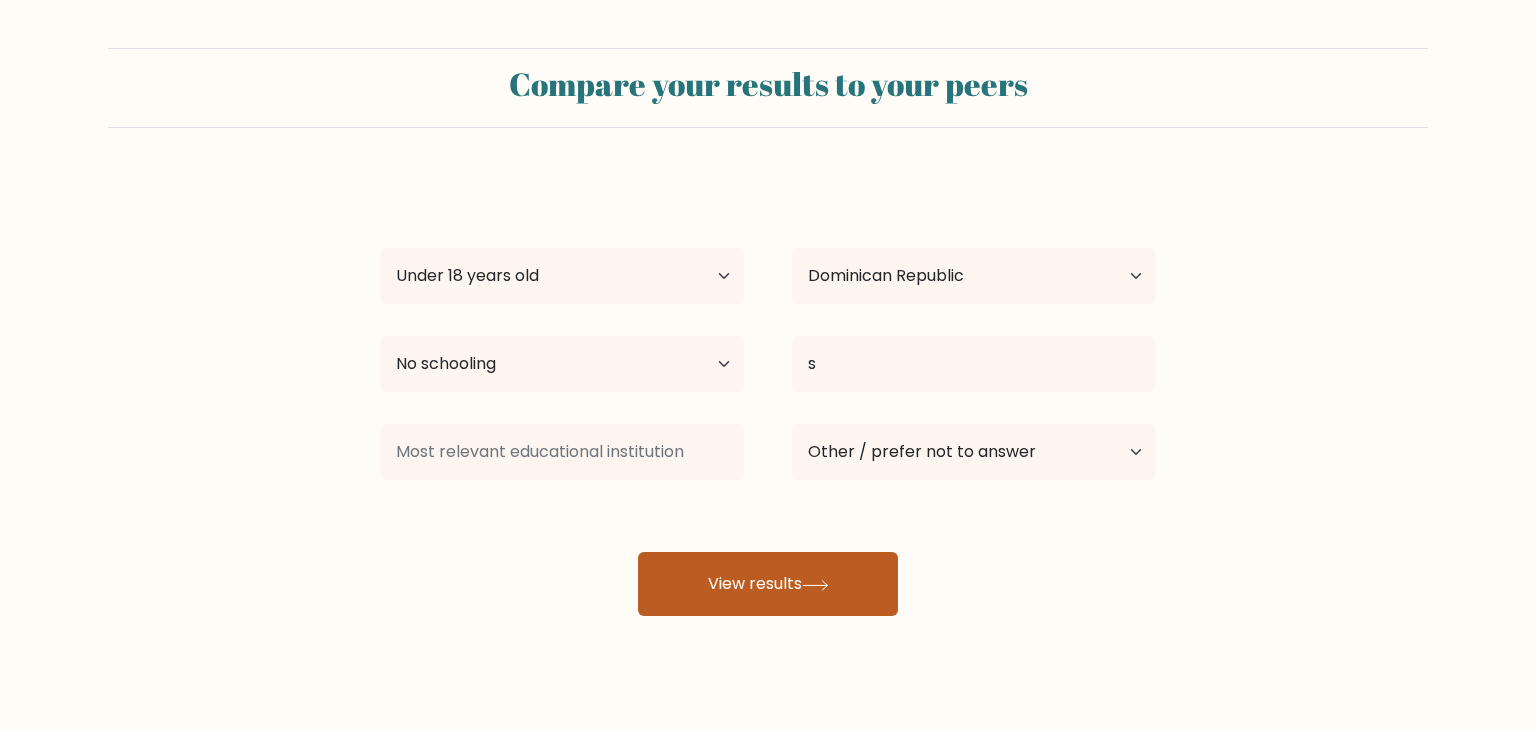 click on "View results" at bounding box center (768, 584) 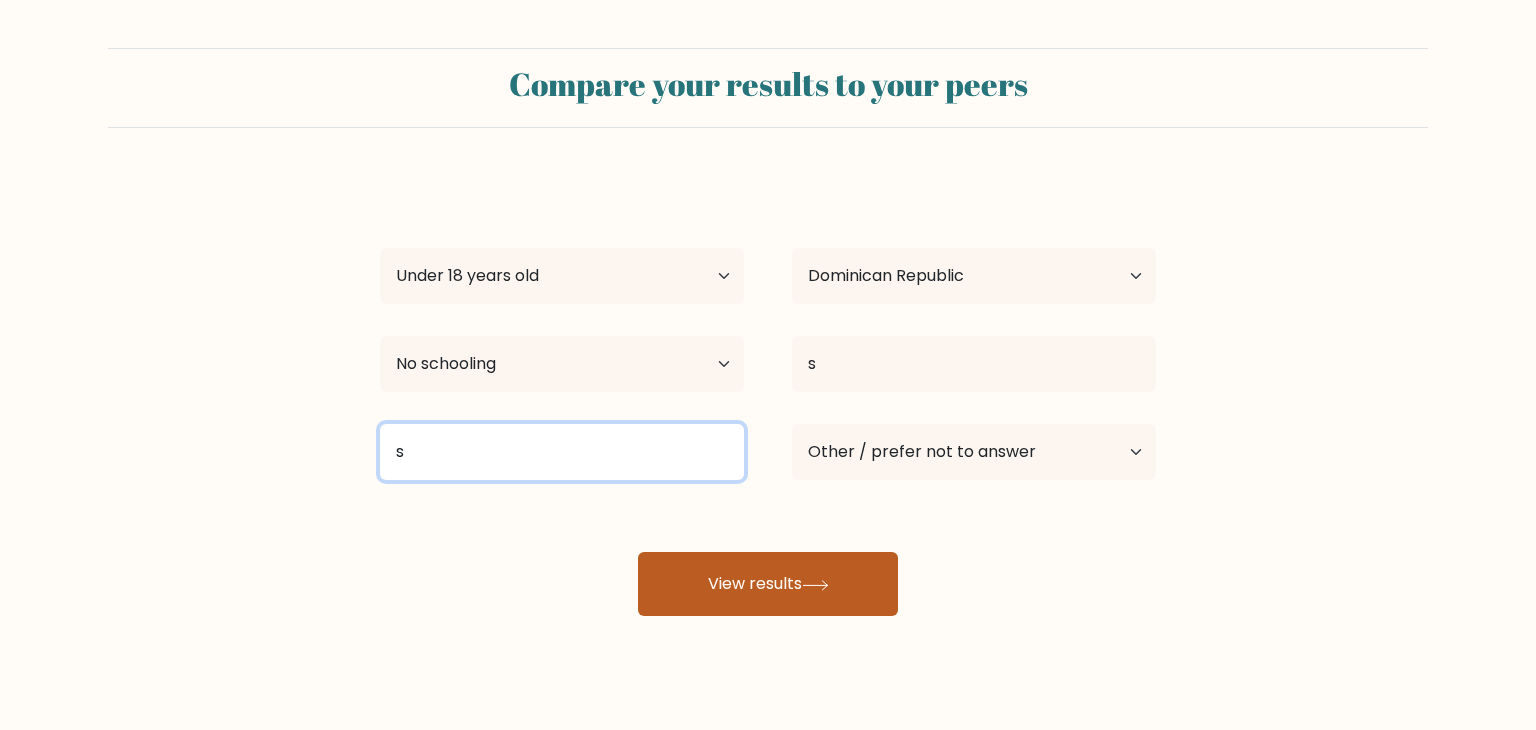 type on "s" 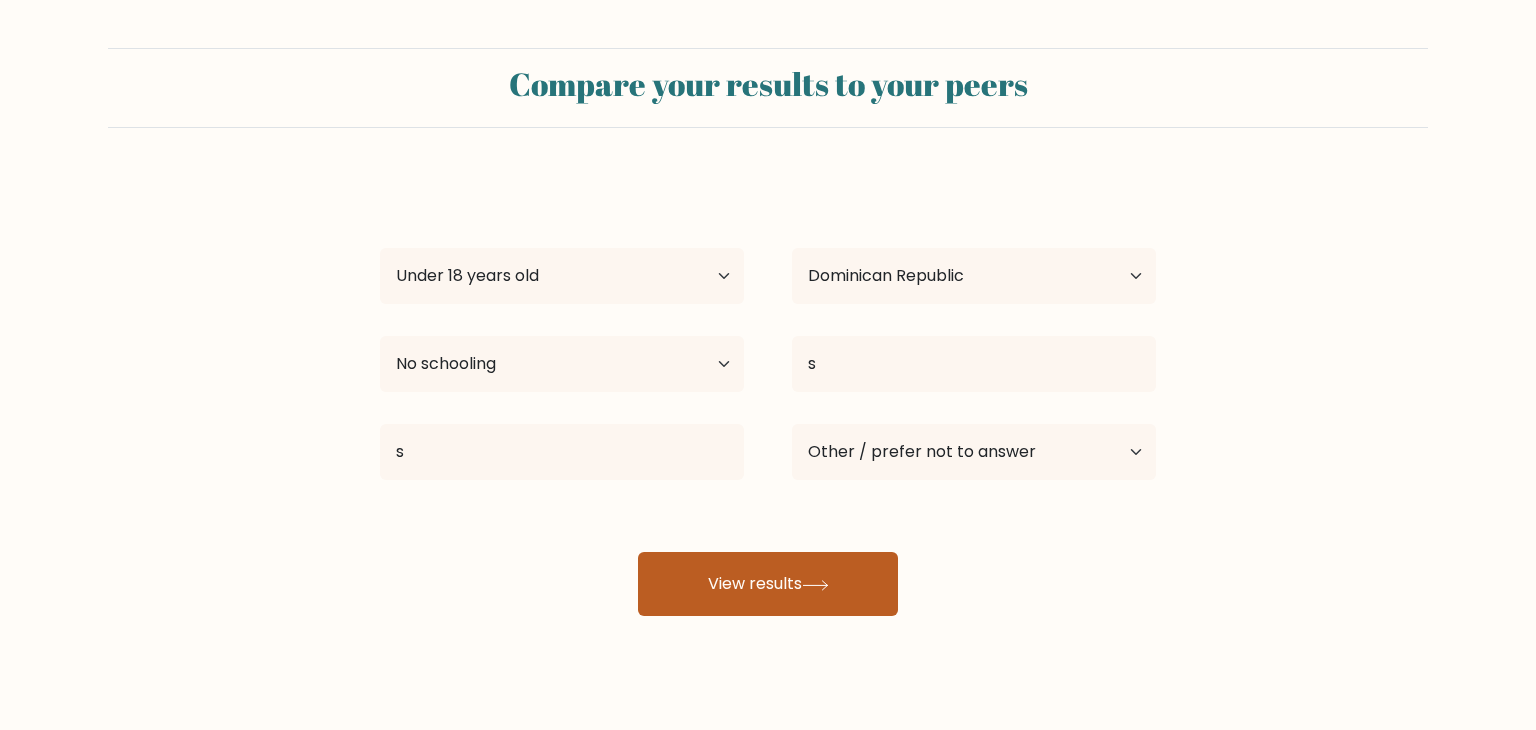 click on "View results" at bounding box center [768, 584] 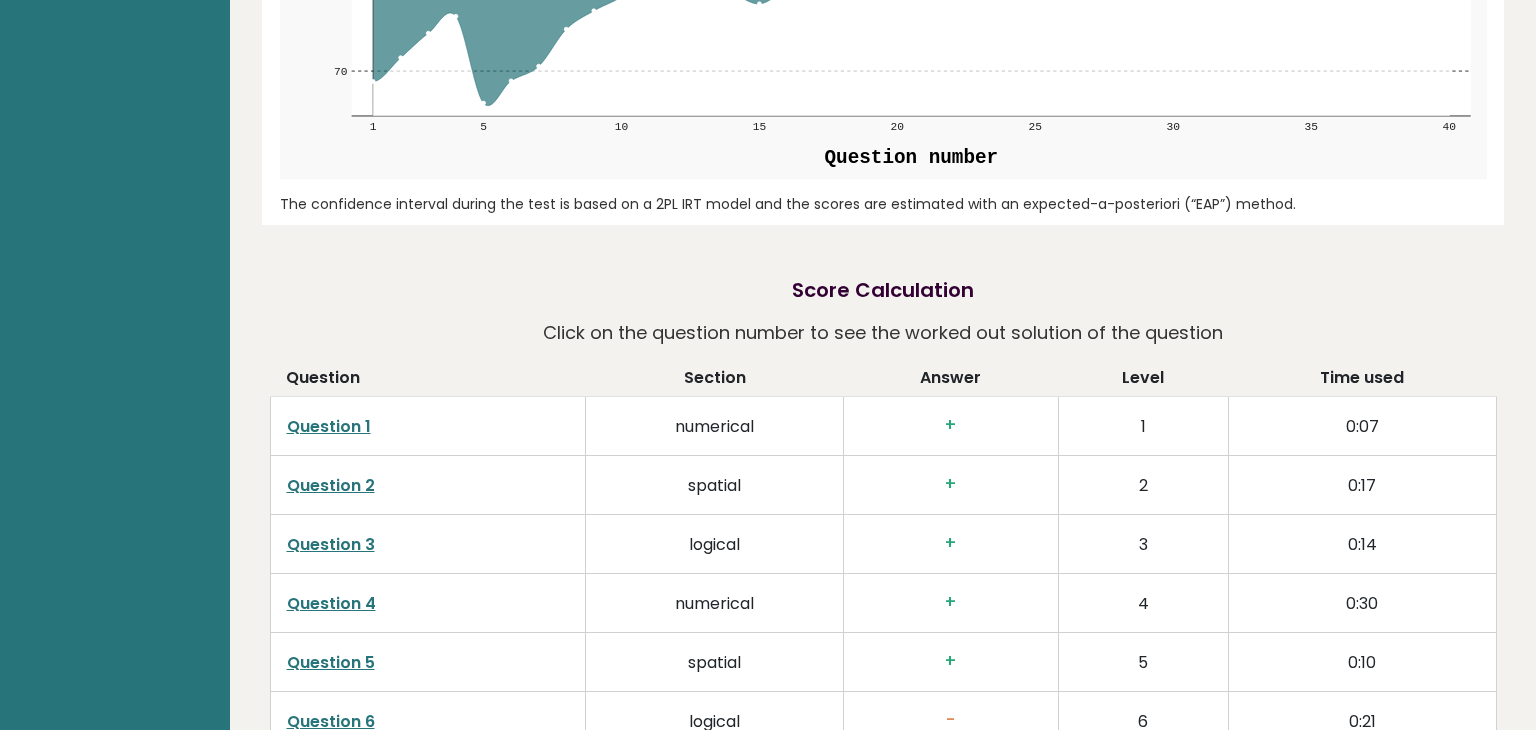 scroll, scrollTop: 2804, scrollLeft: 0, axis: vertical 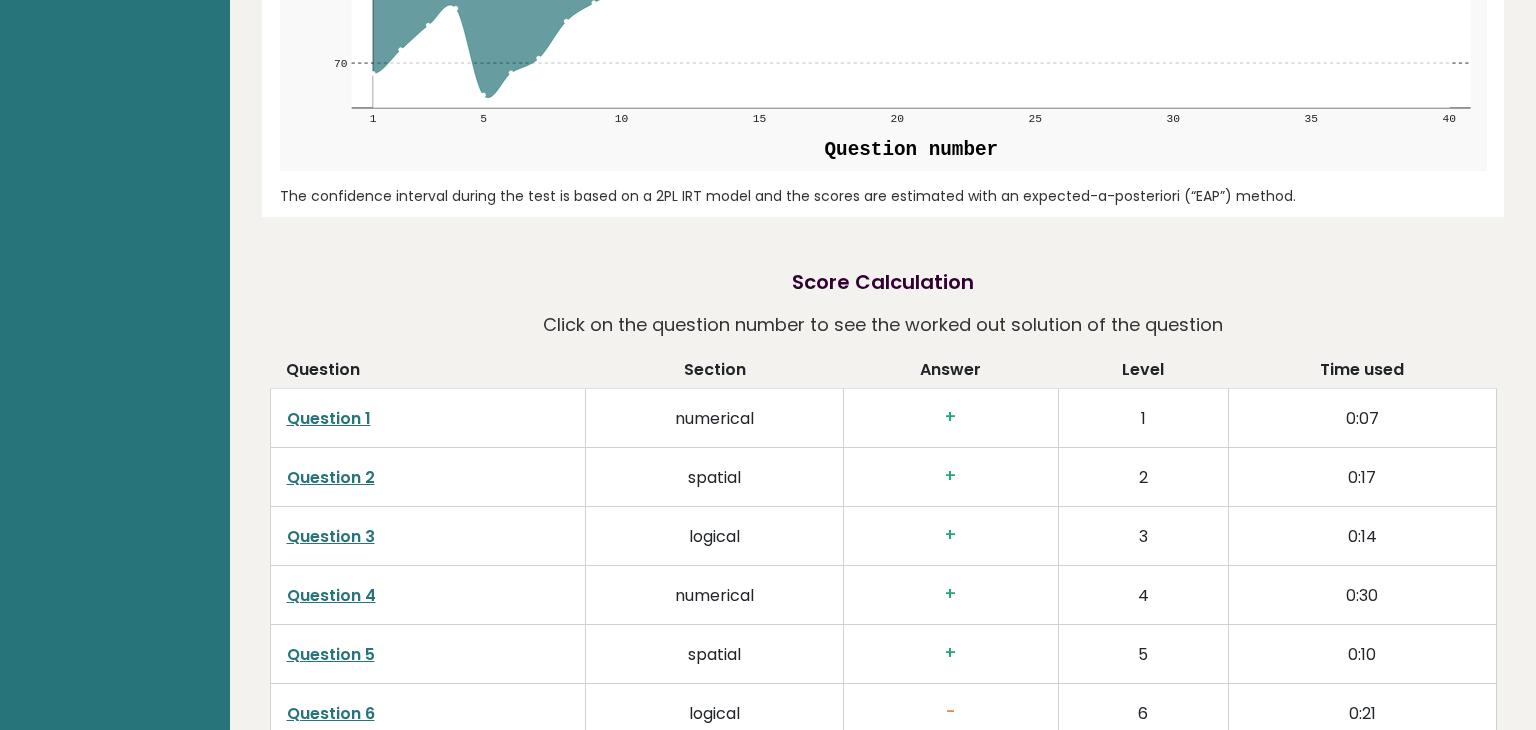 click on "Question
3" at bounding box center (331, 536) 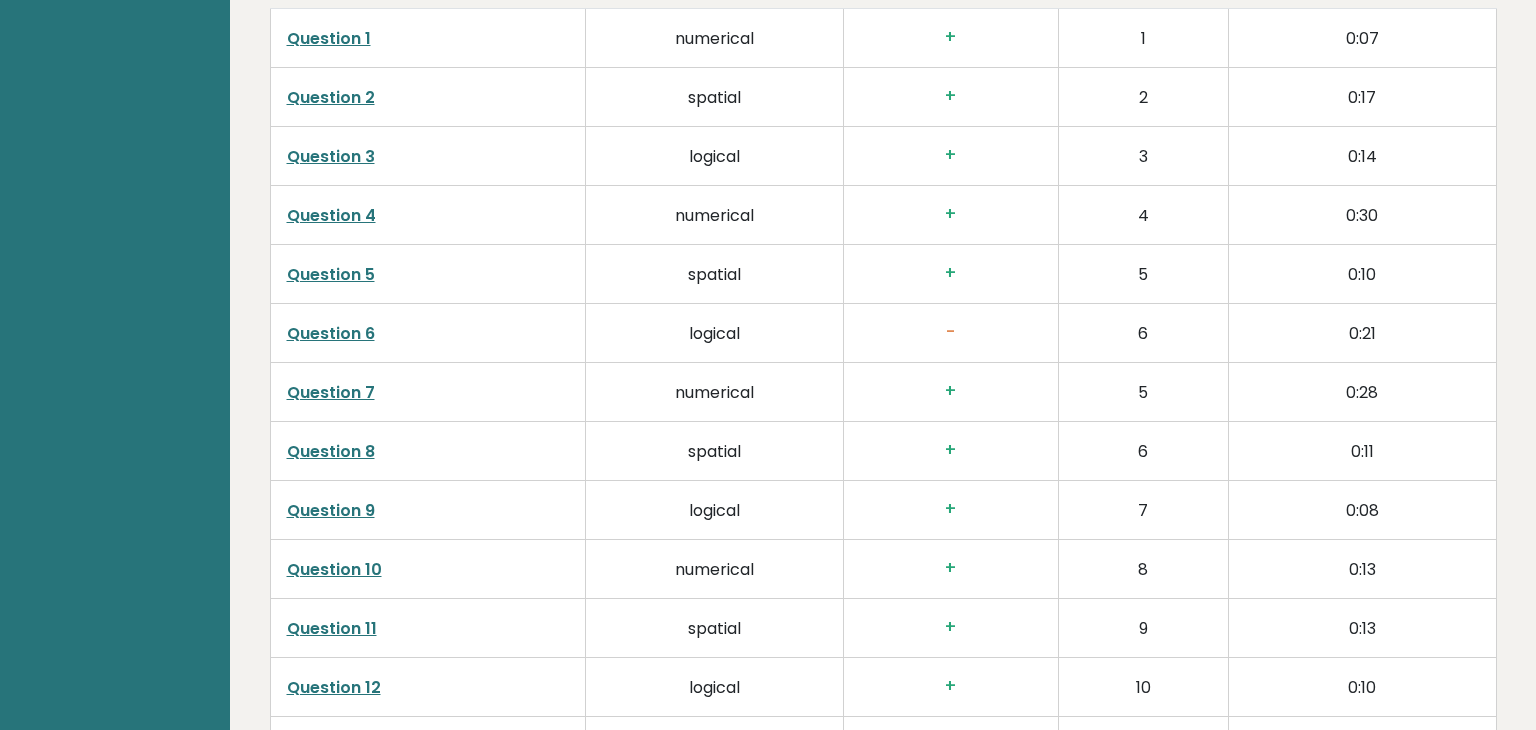 scroll, scrollTop: 3184, scrollLeft: 0, axis: vertical 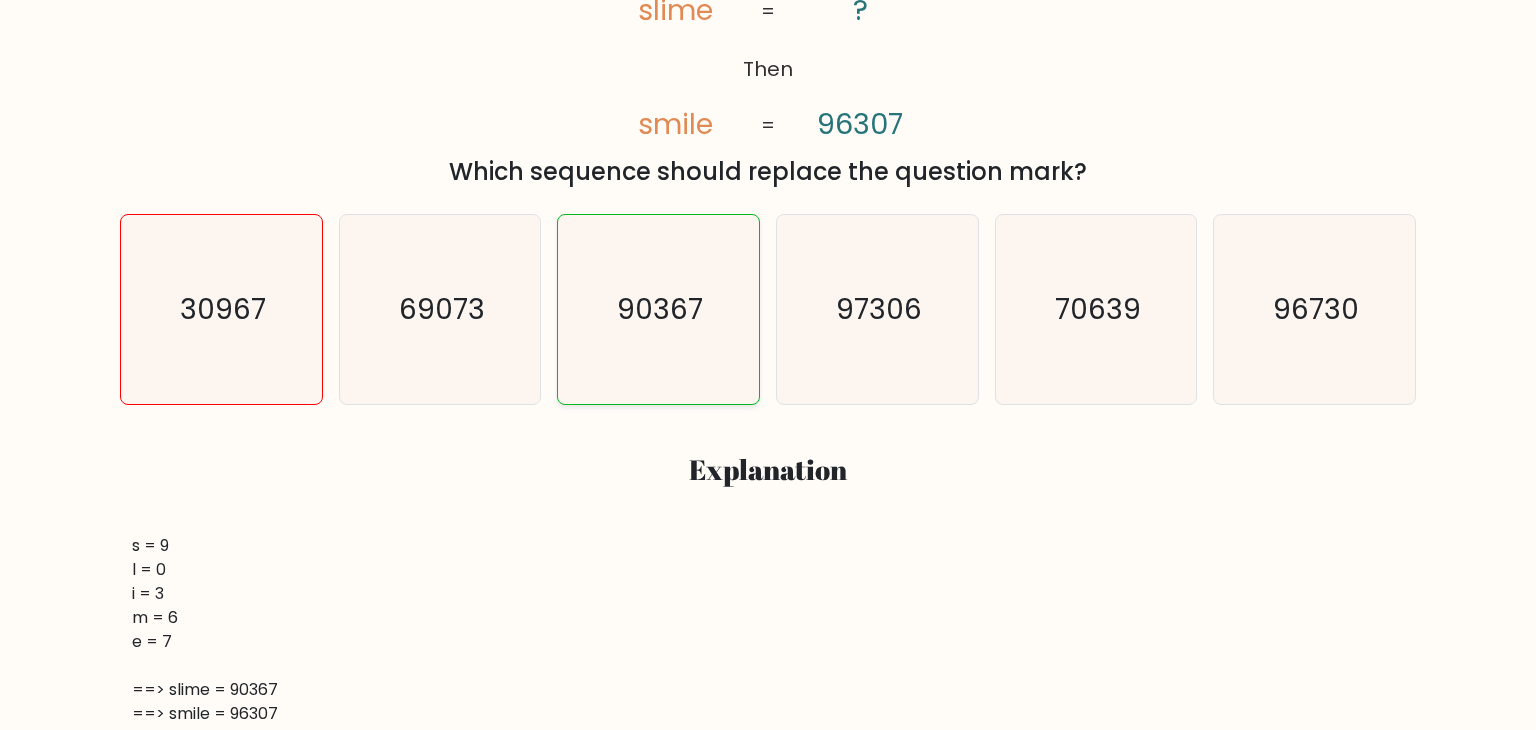 click on "90367" 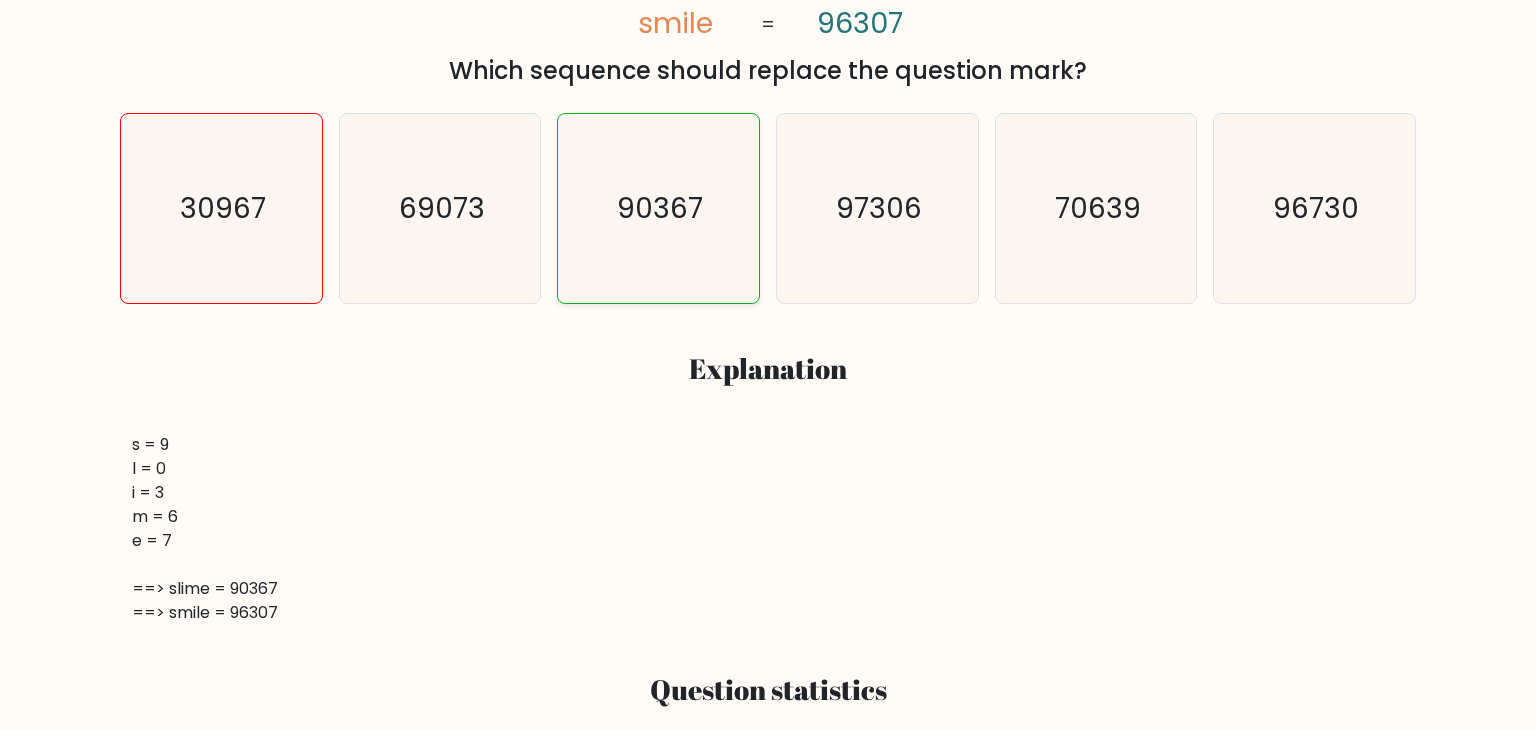 scroll, scrollTop: 0, scrollLeft: 0, axis: both 